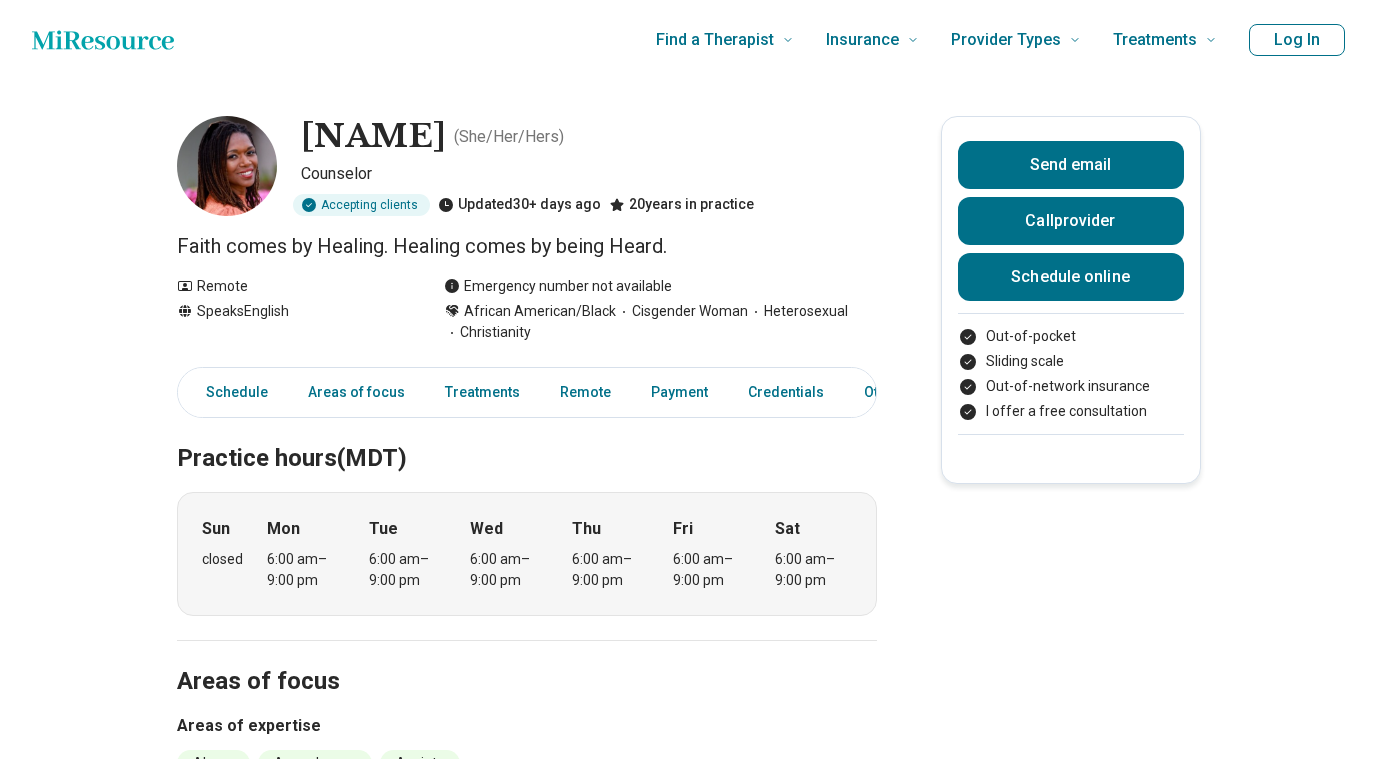 scroll, scrollTop: 0, scrollLeft: 0, axis: both 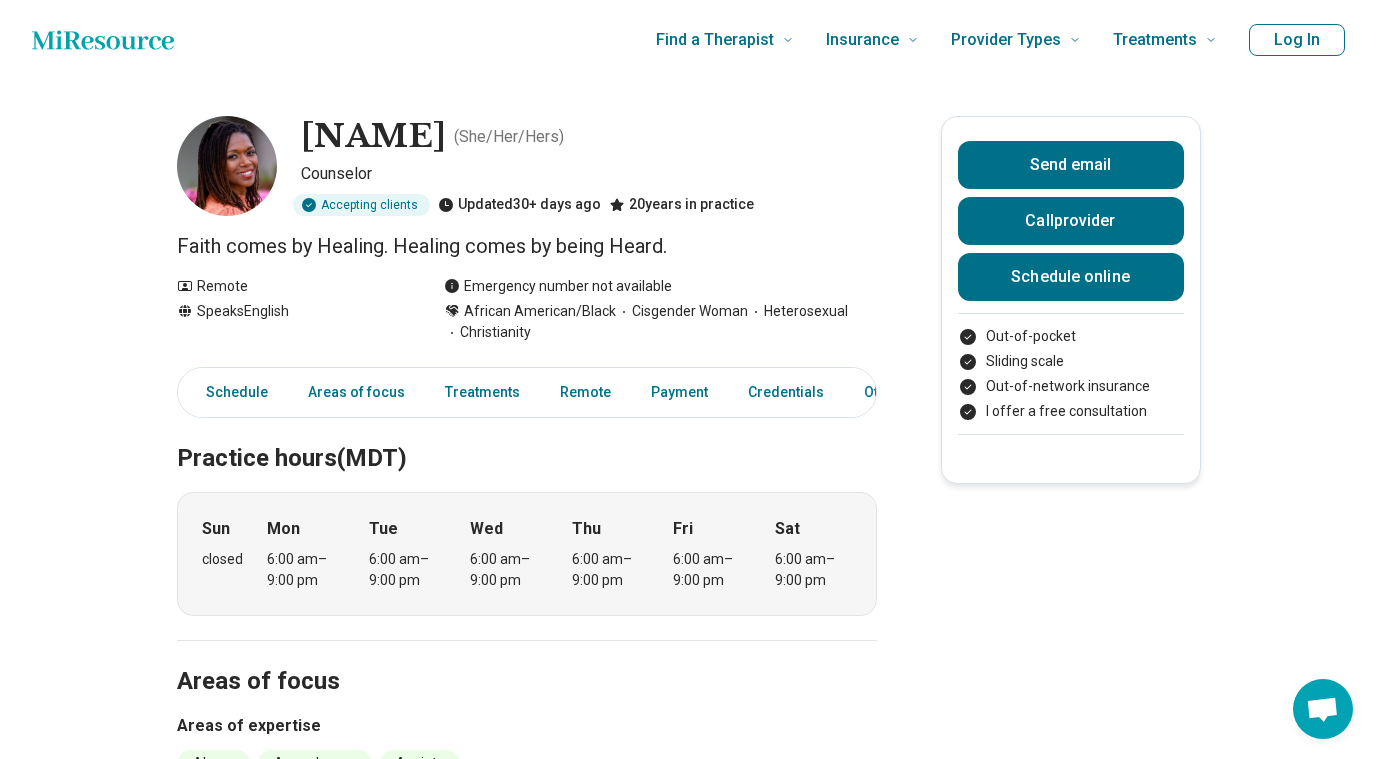 click on "Log In" at bounding box center (1297, 40) 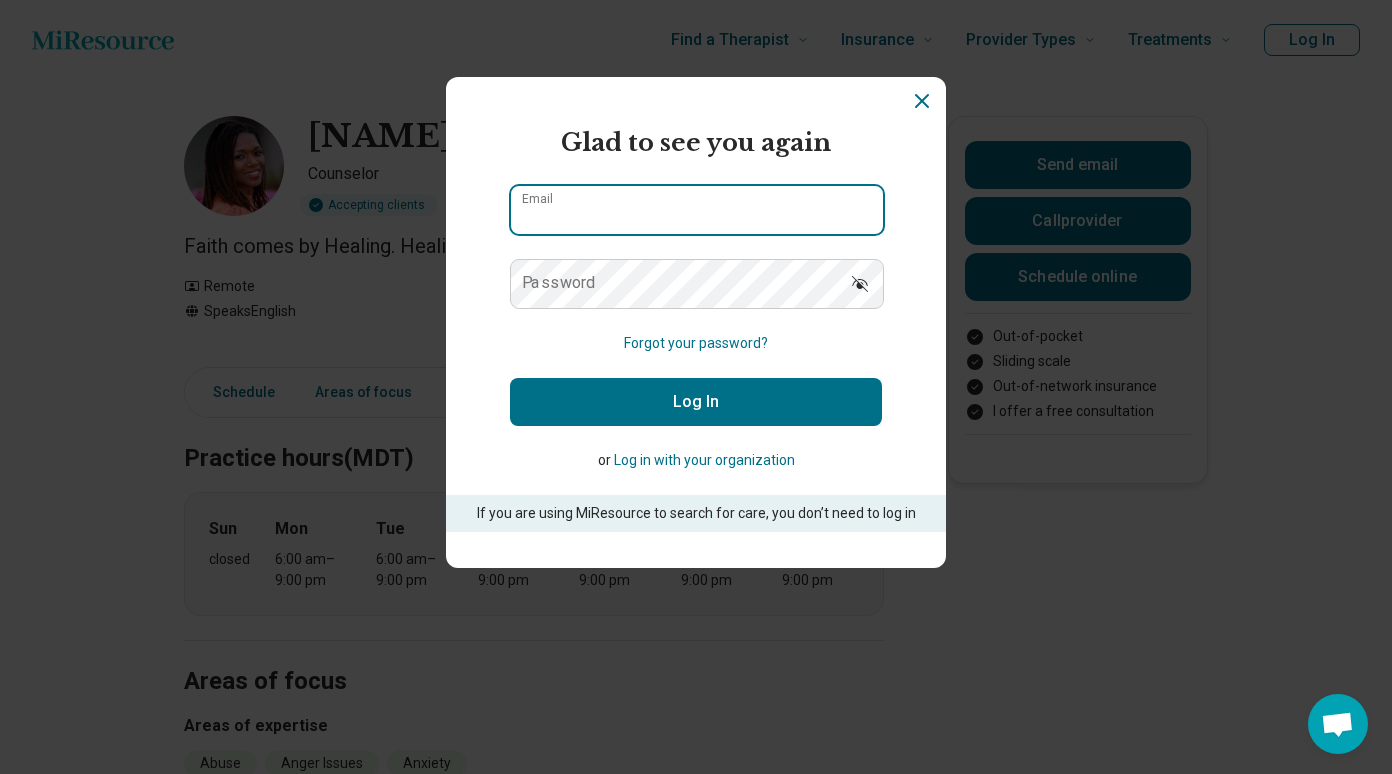 type on "**********" 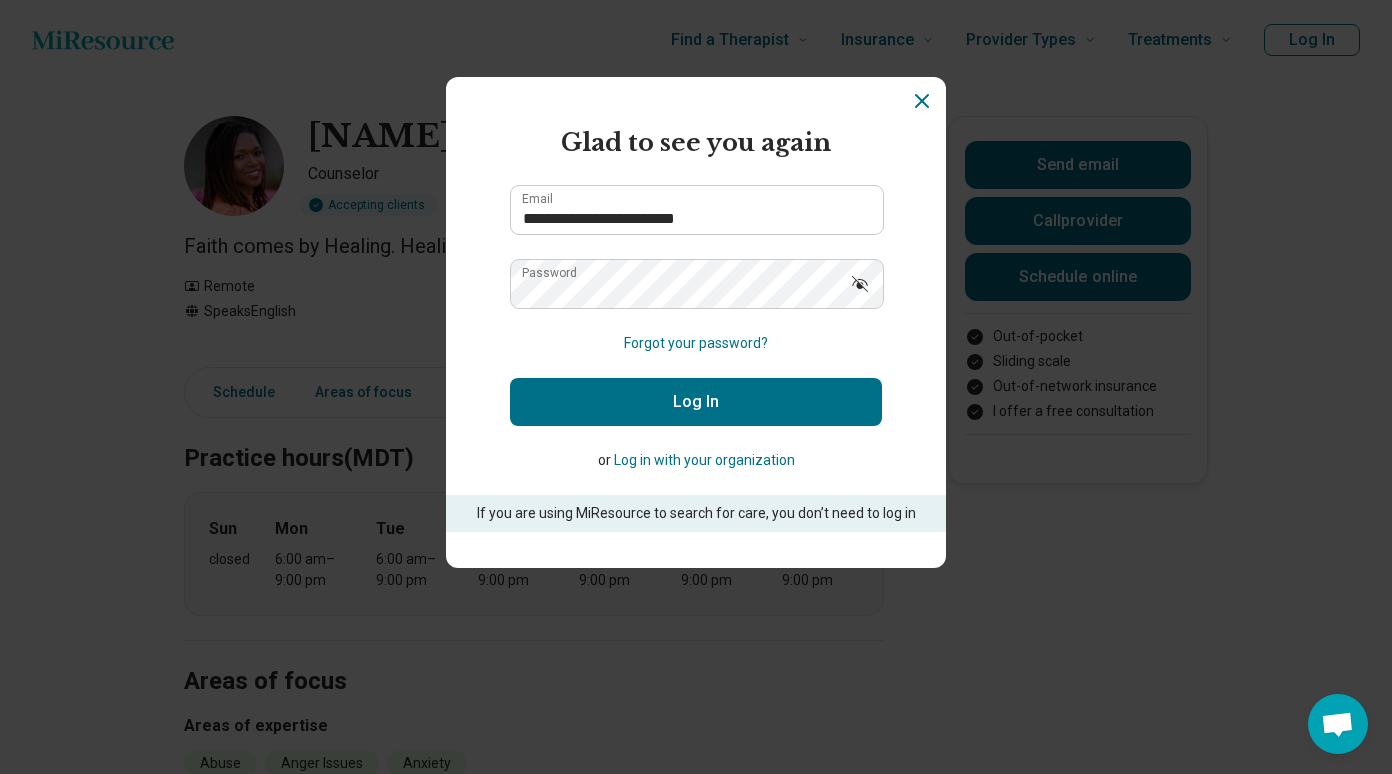 click on "Log In" at bounding box center [696, 402] 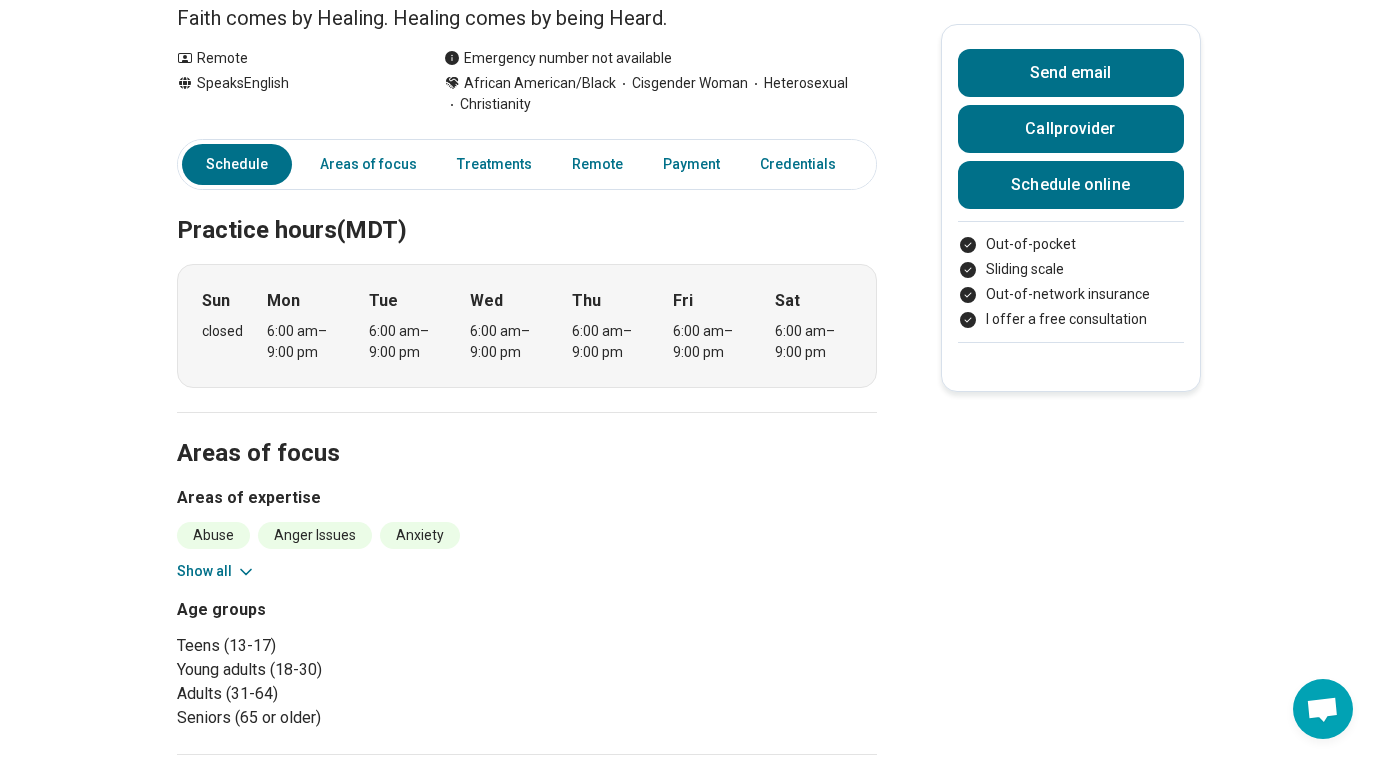 scroll, scrollTop: 0, scrollLeft: 0, axis: both 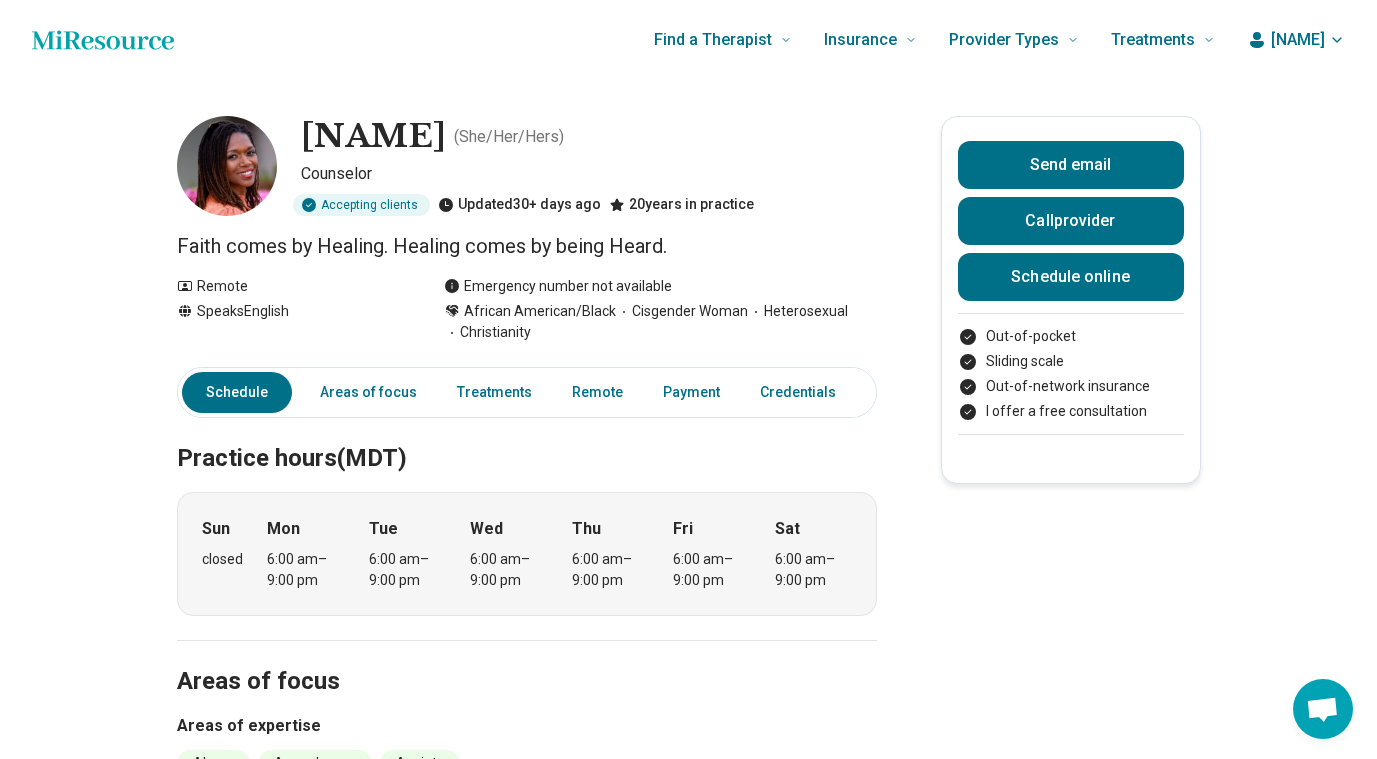 click 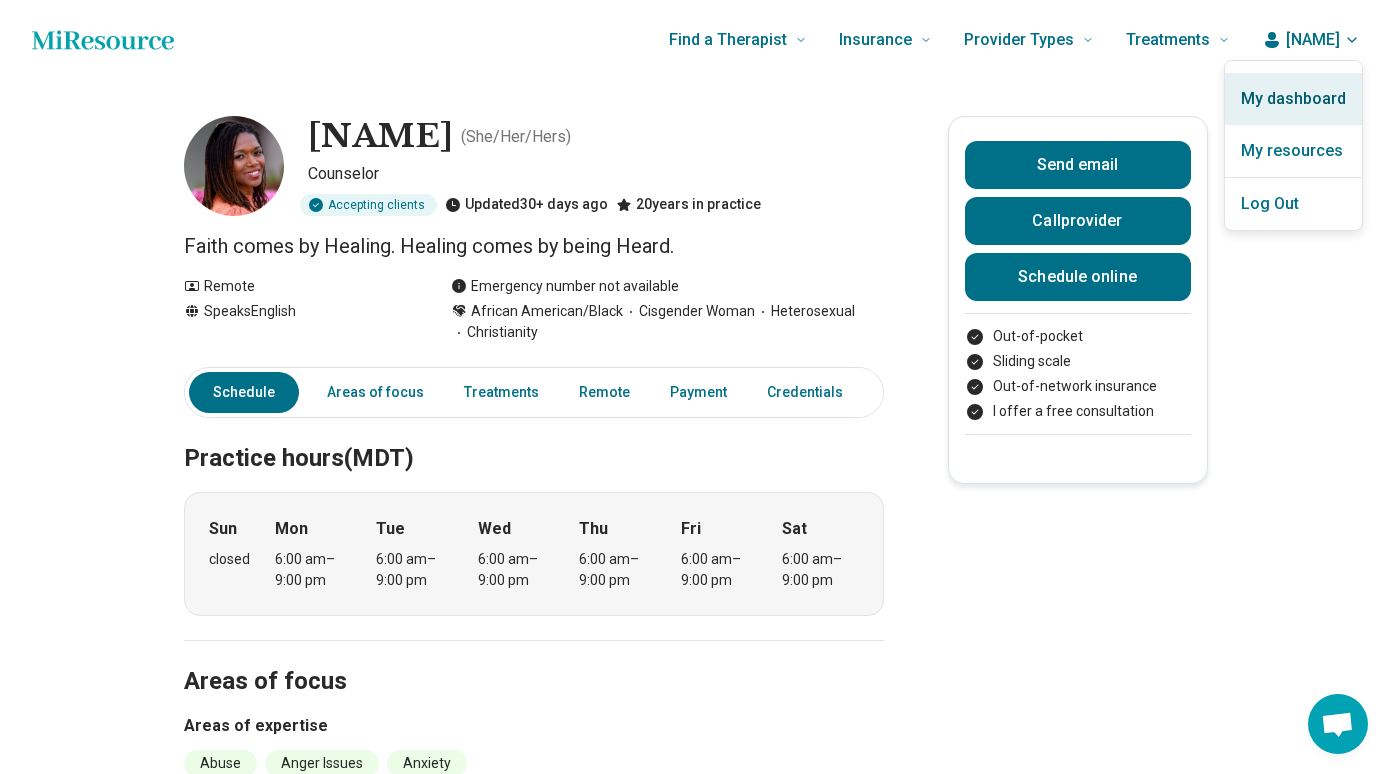 click on "My dashboard" at bounding box center [1293, 99] 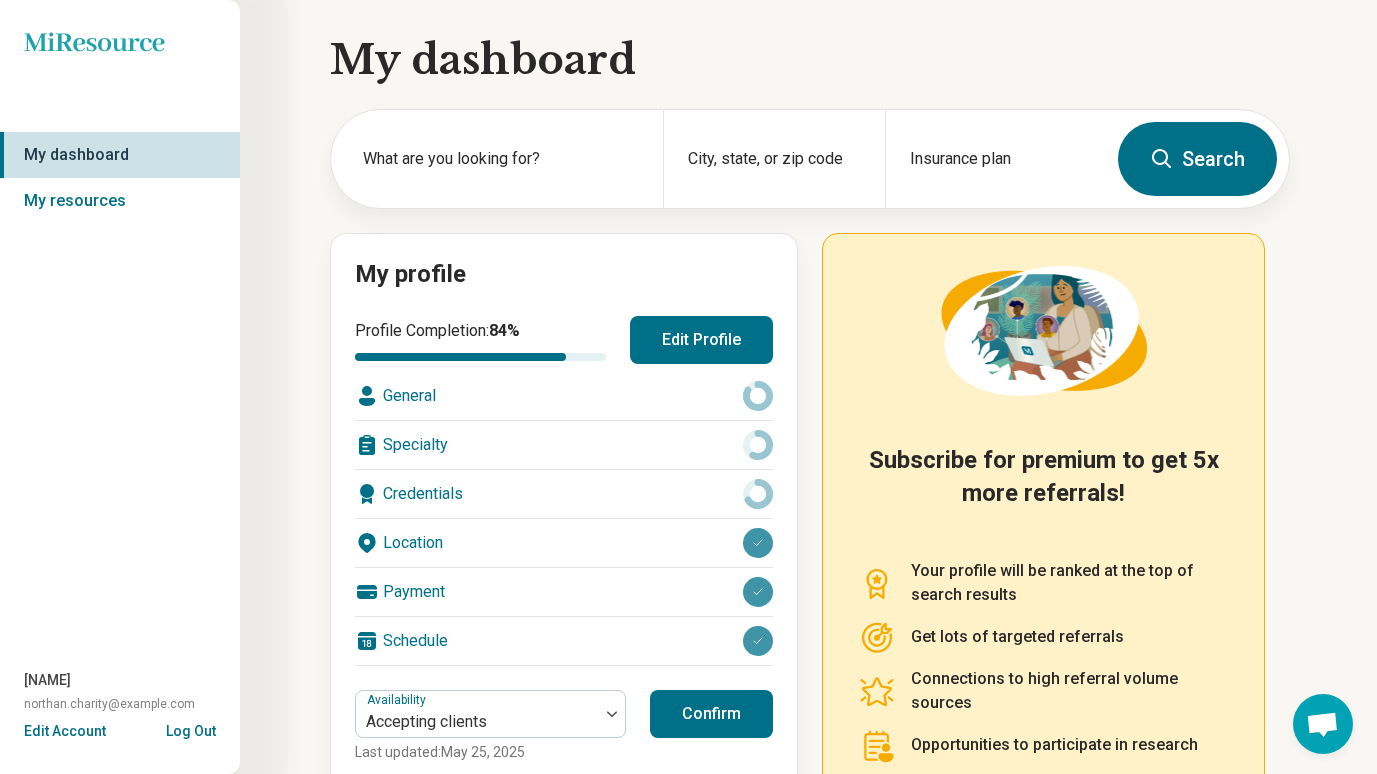 click on "Edit Profile" at bounding box center (701, 340) 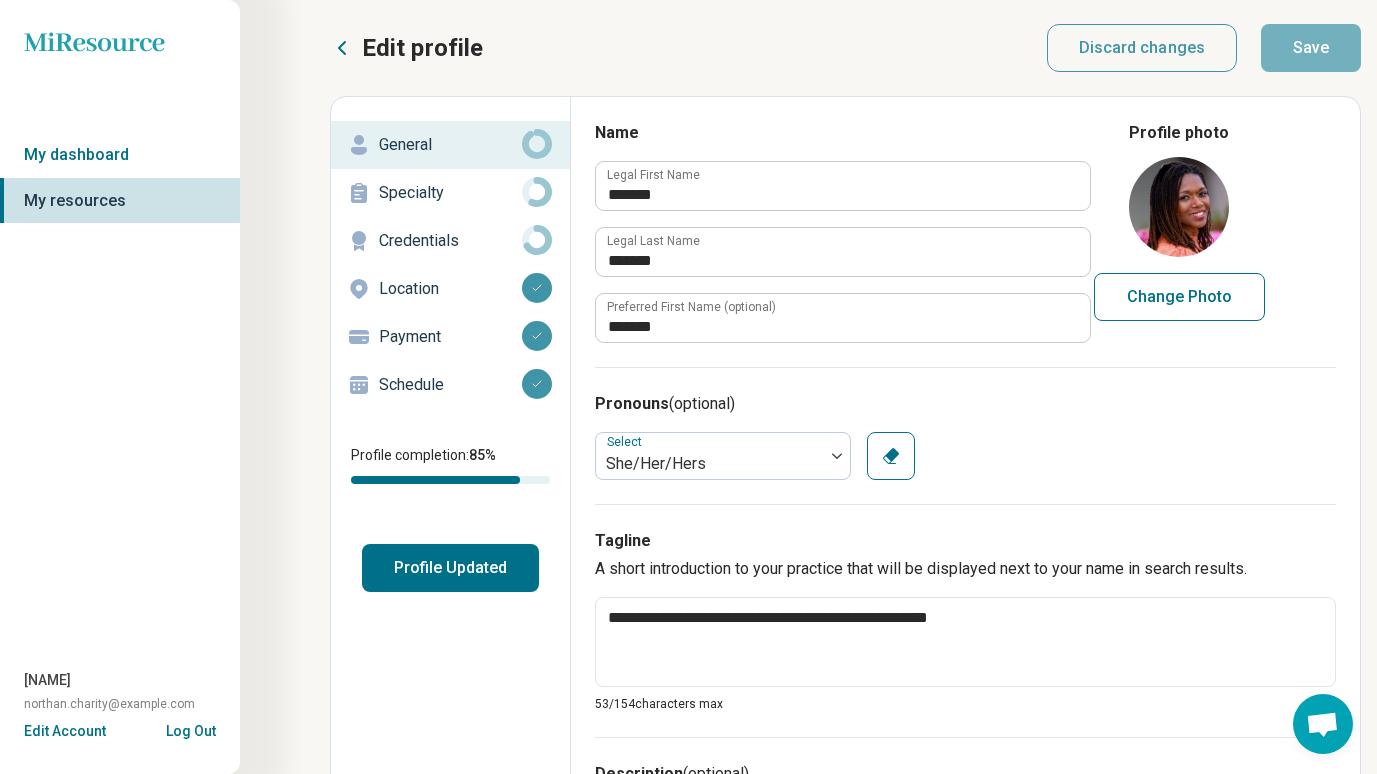 click on "Change Photo" at bounding box center (1179, 297) 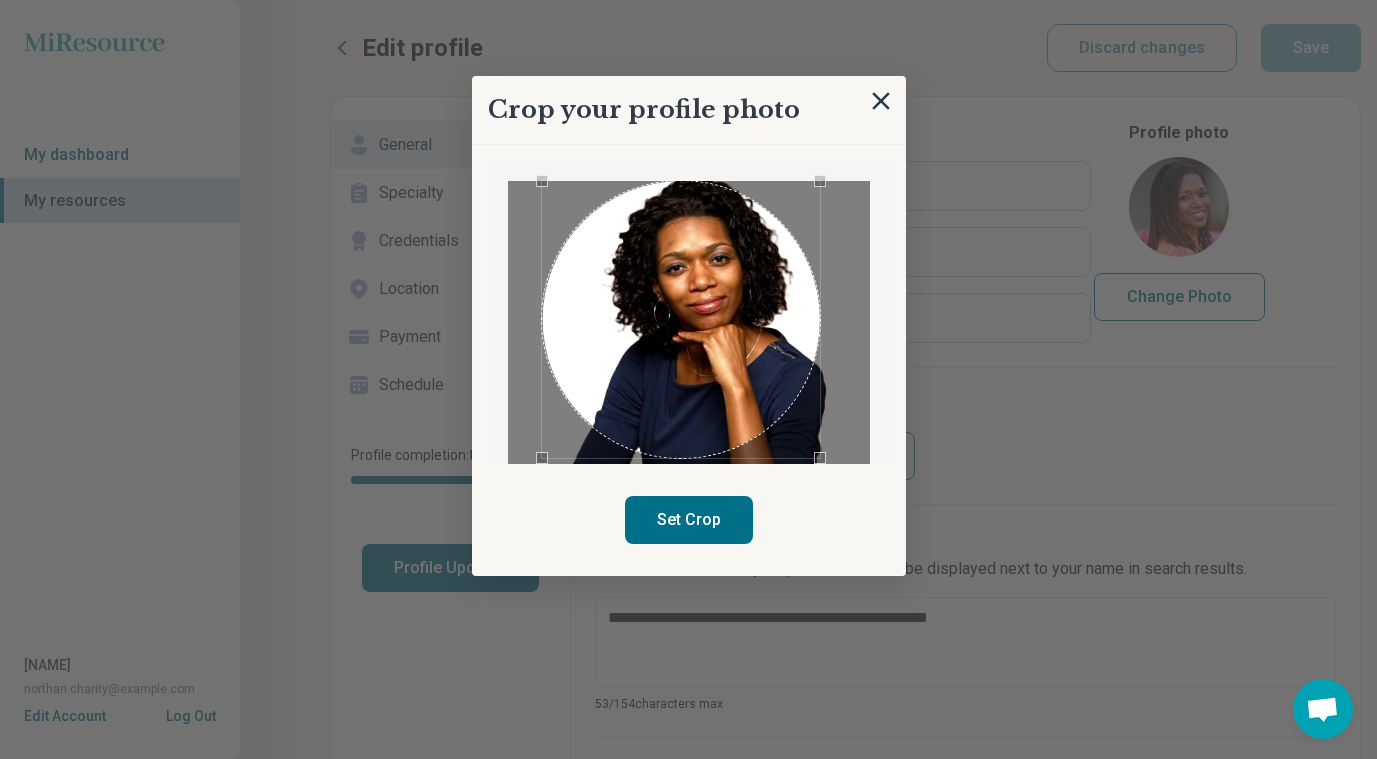 click on "Set Crop" at bounding box center [689, 520] 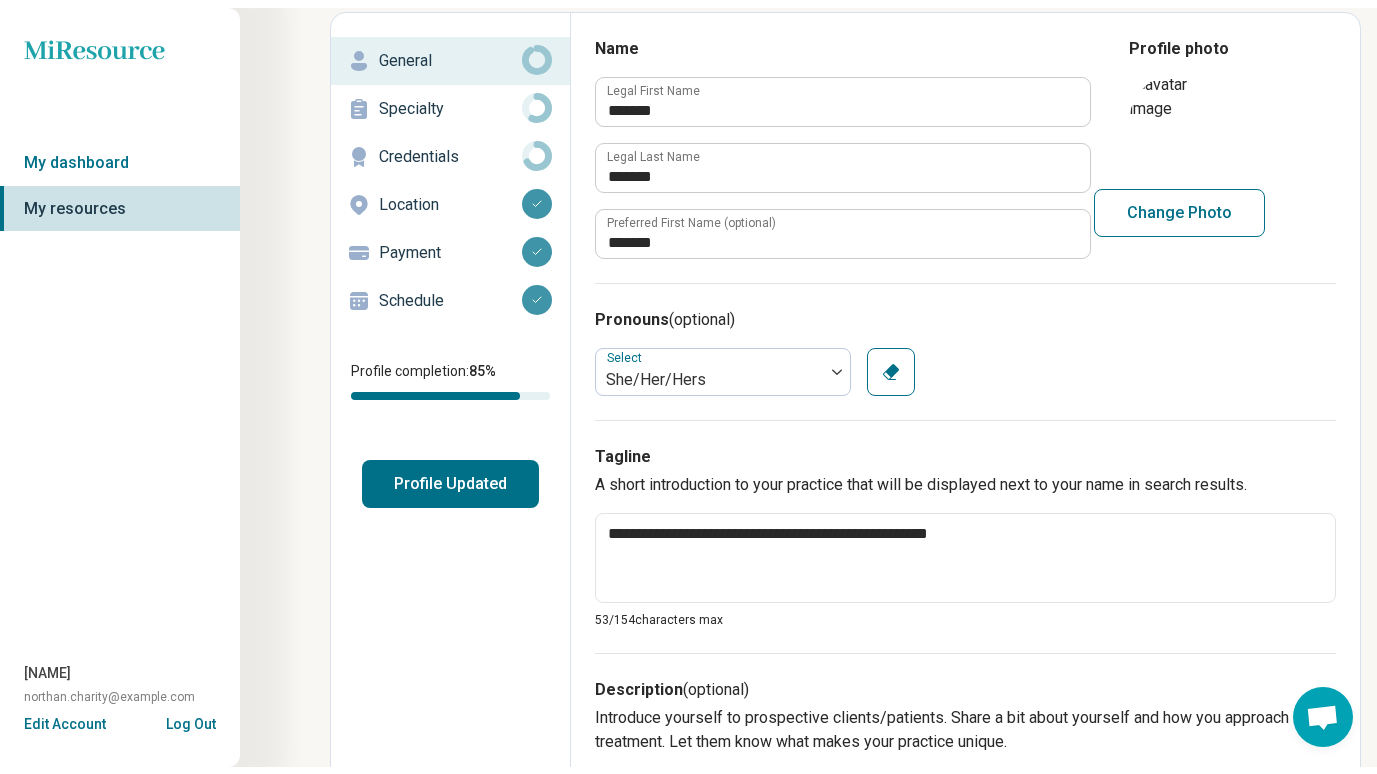 scroll, scrollTop: 0, scrollLeft: 0, axis: both 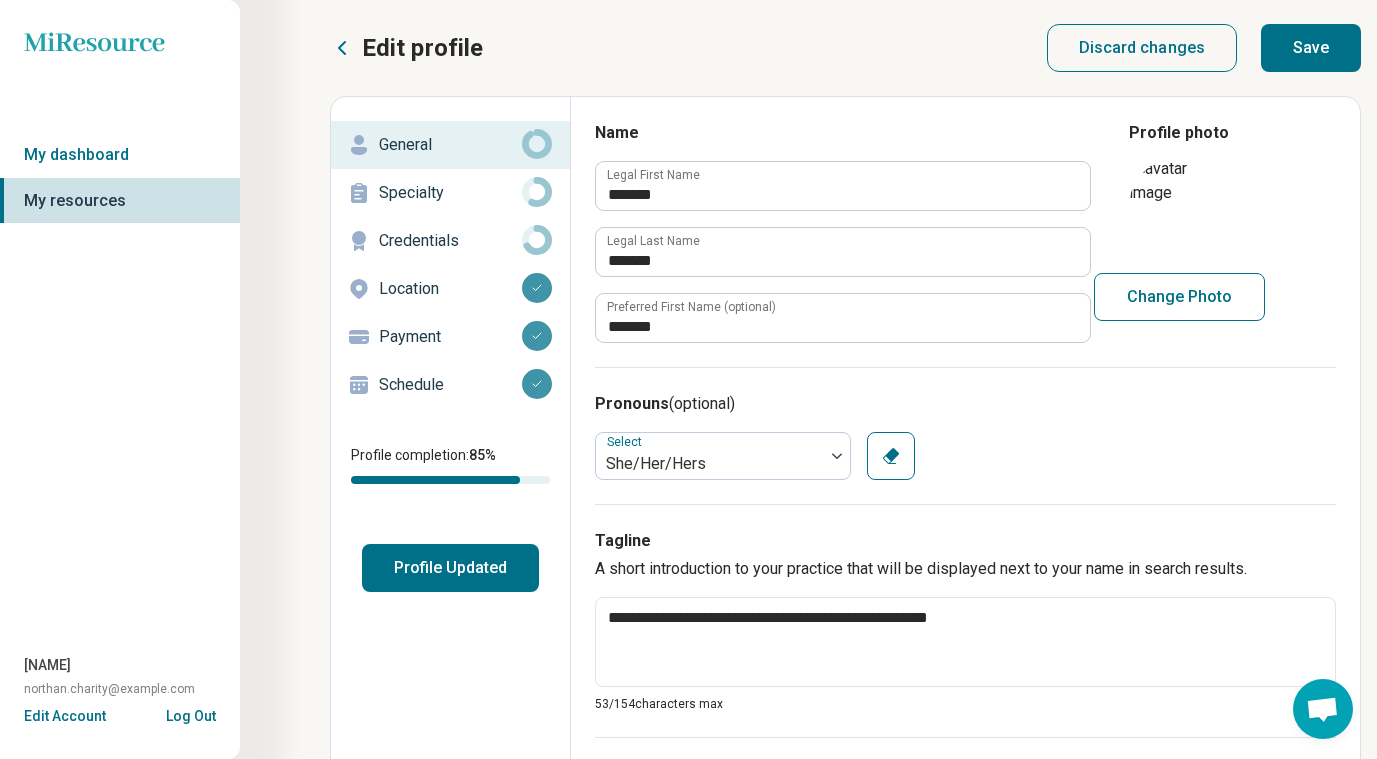 click on "Credentials" at bounding box center (450, 241) 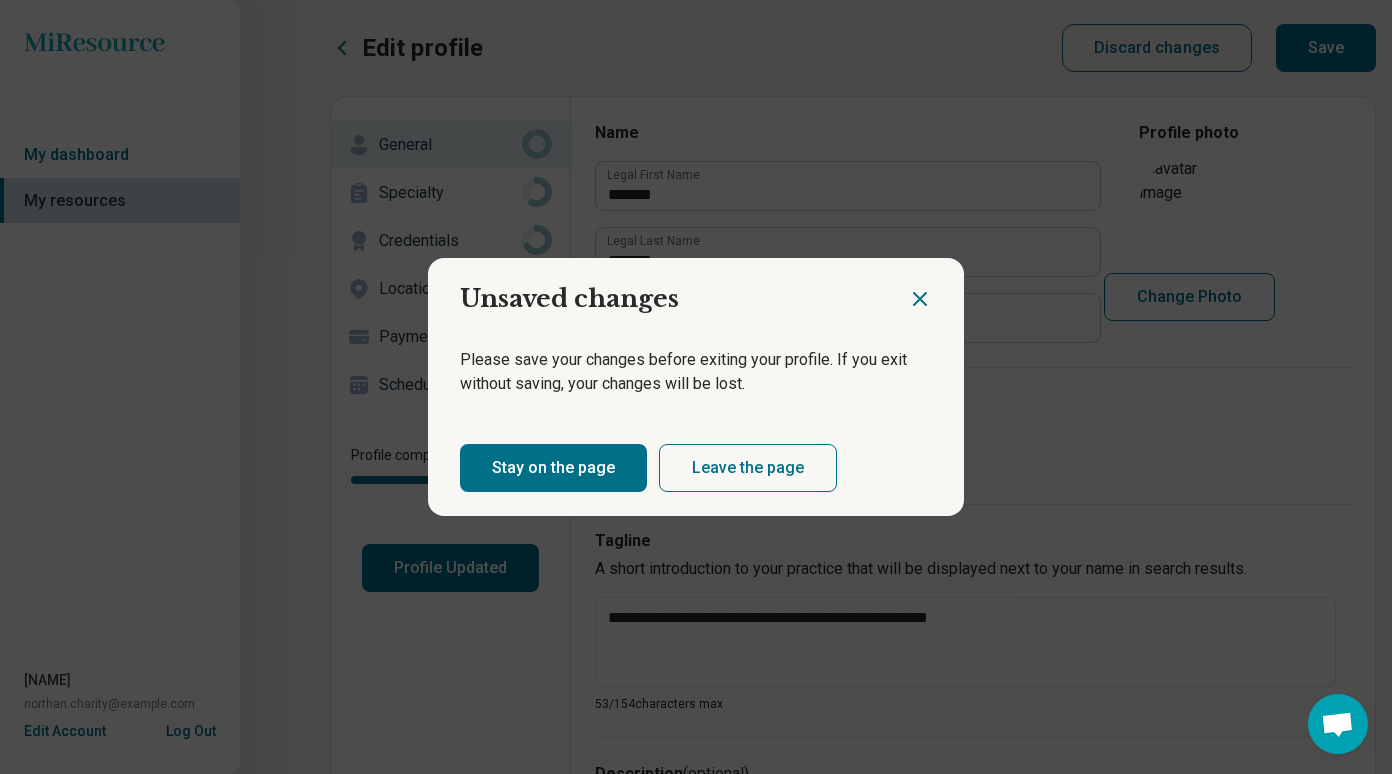 click on "Stay on the page" at bounding box center [553, 468] 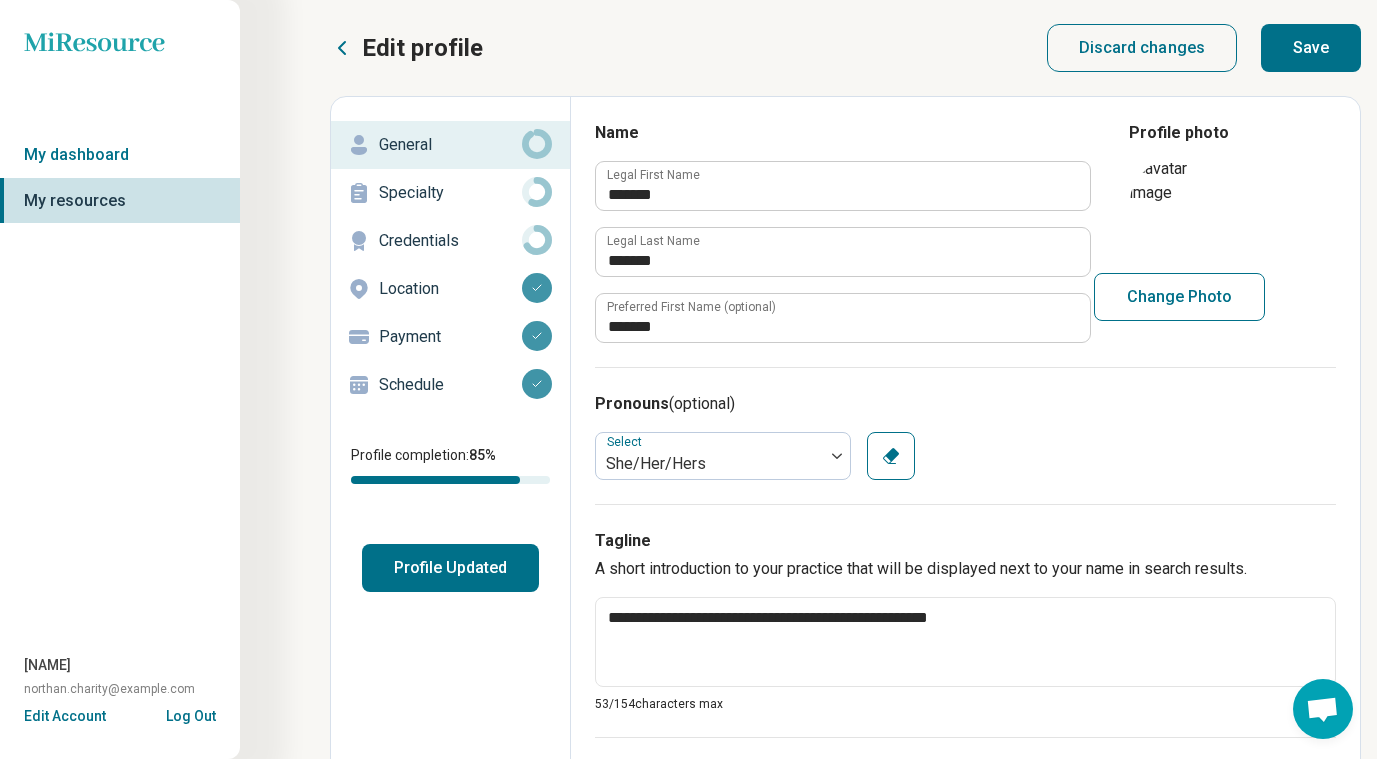 click on "Save" at bounding box center (1311, 48) 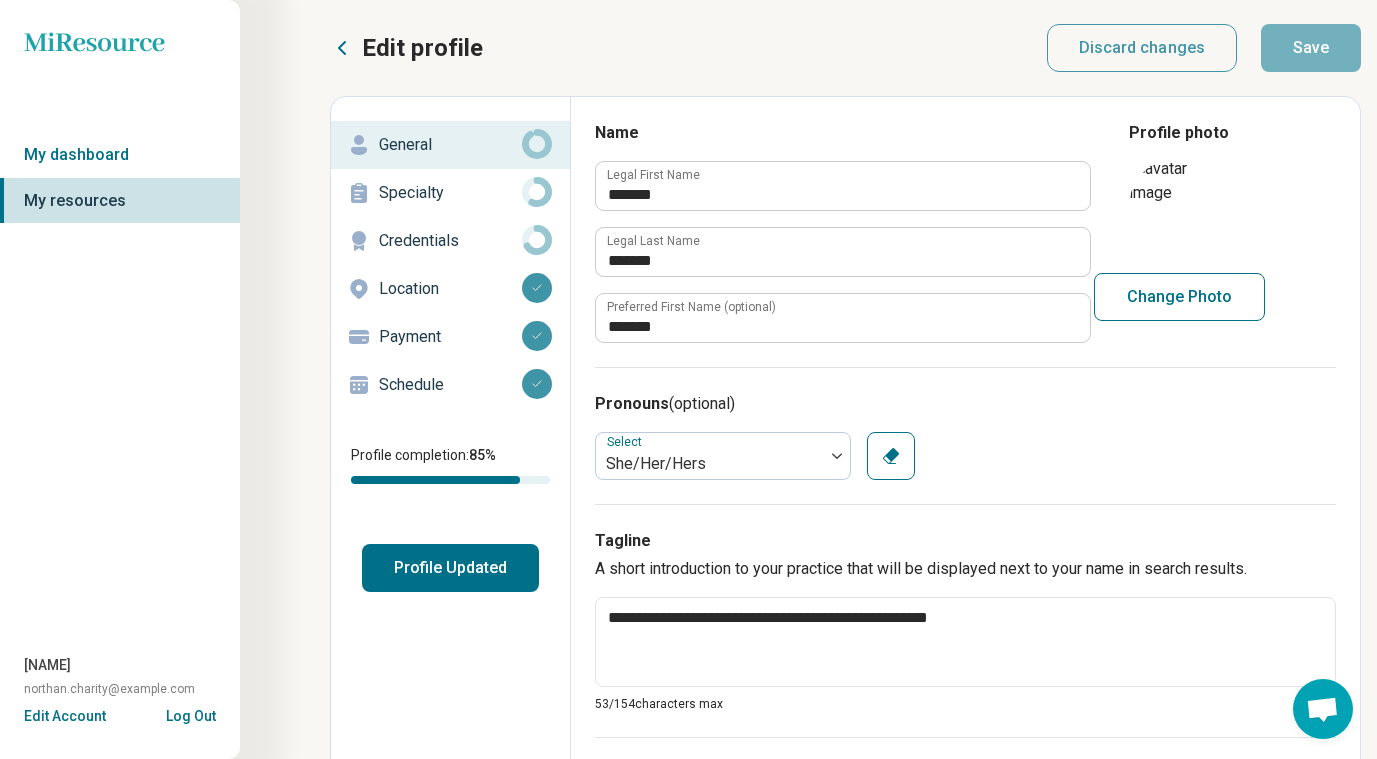 click on "Credentials" at bounding box center [450, 241] 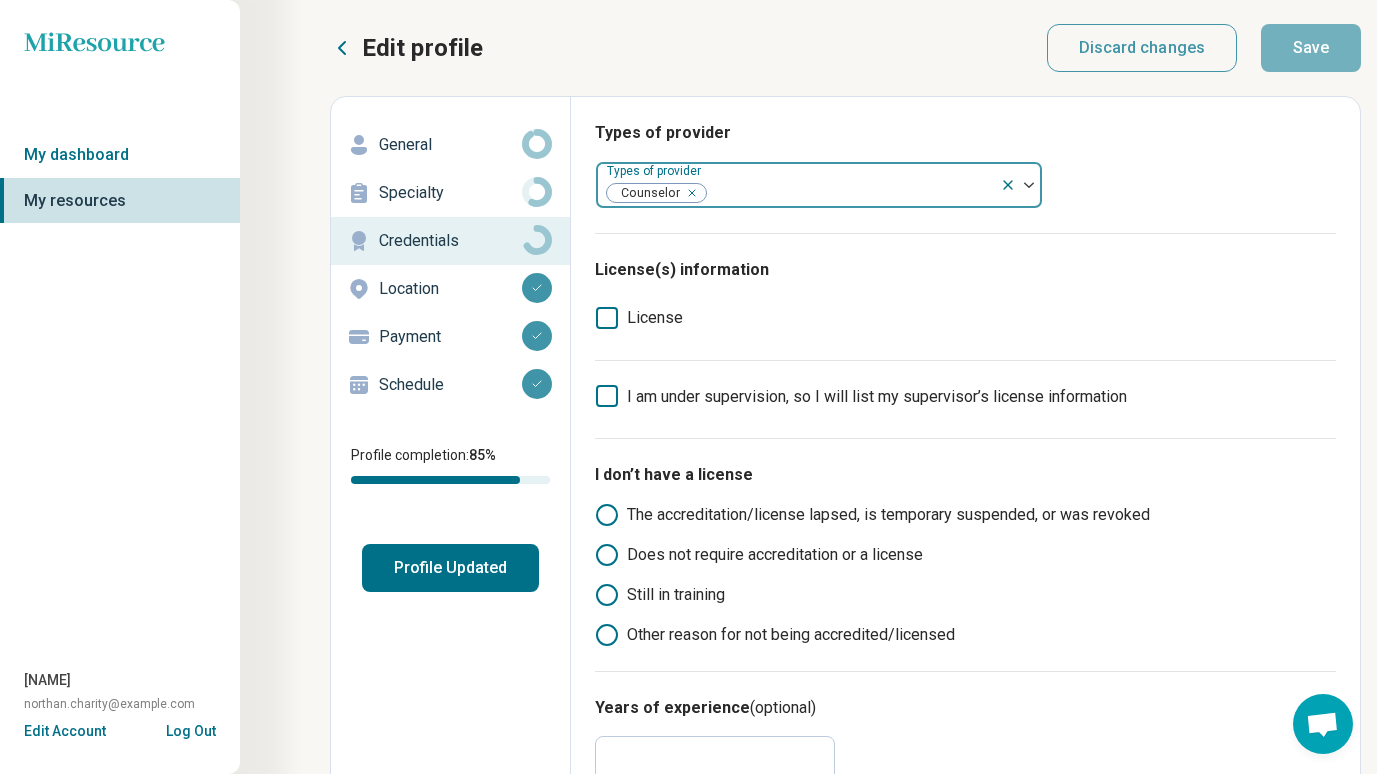 click 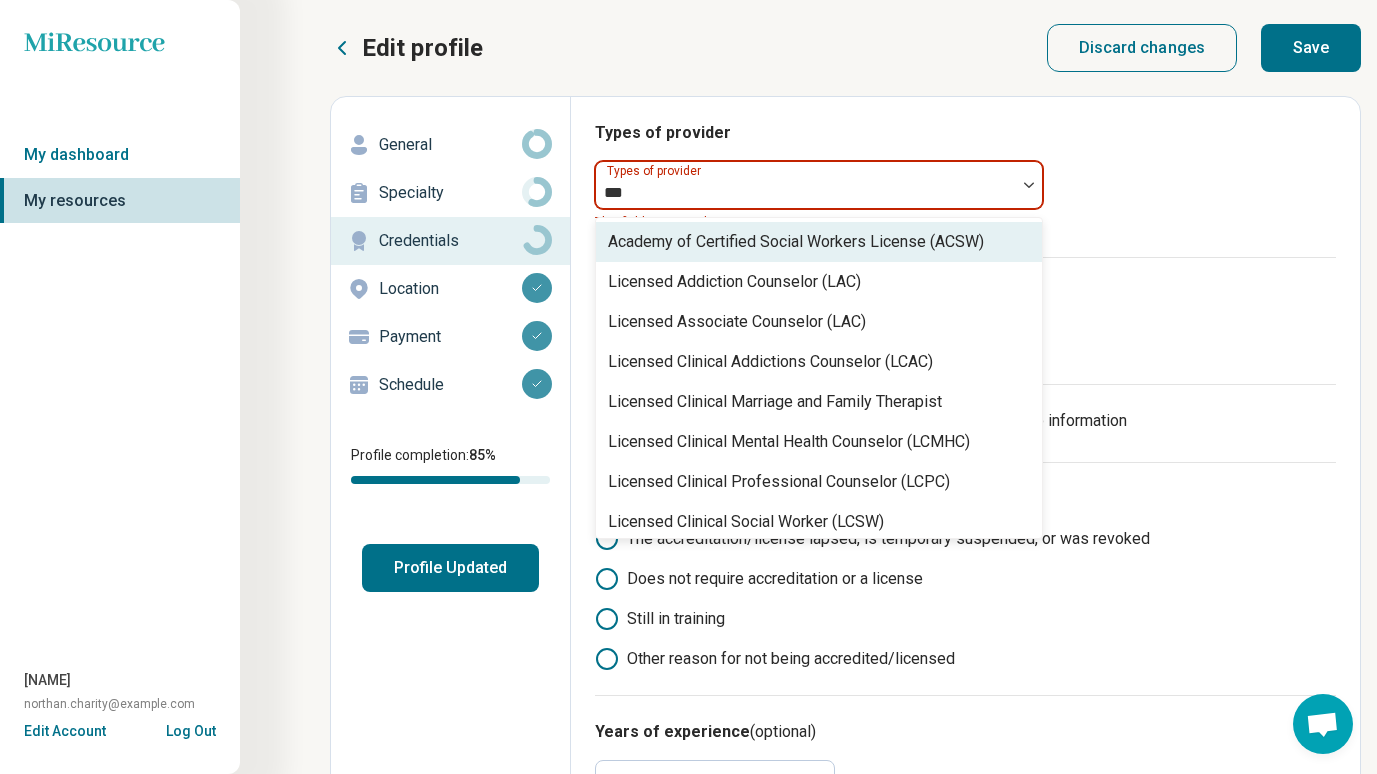 type on "****" 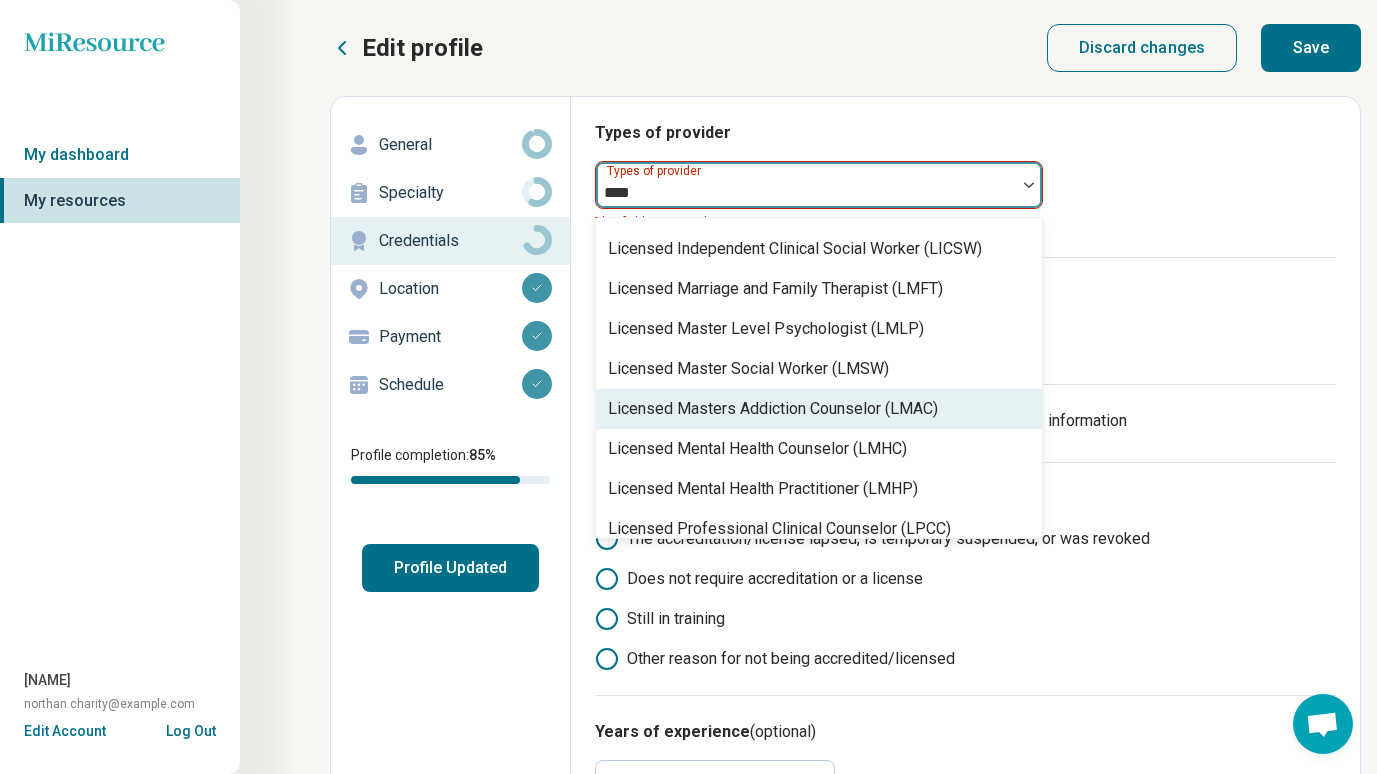 scroll, scrollTop: 409, scrollLeft: 0, axis: vertical 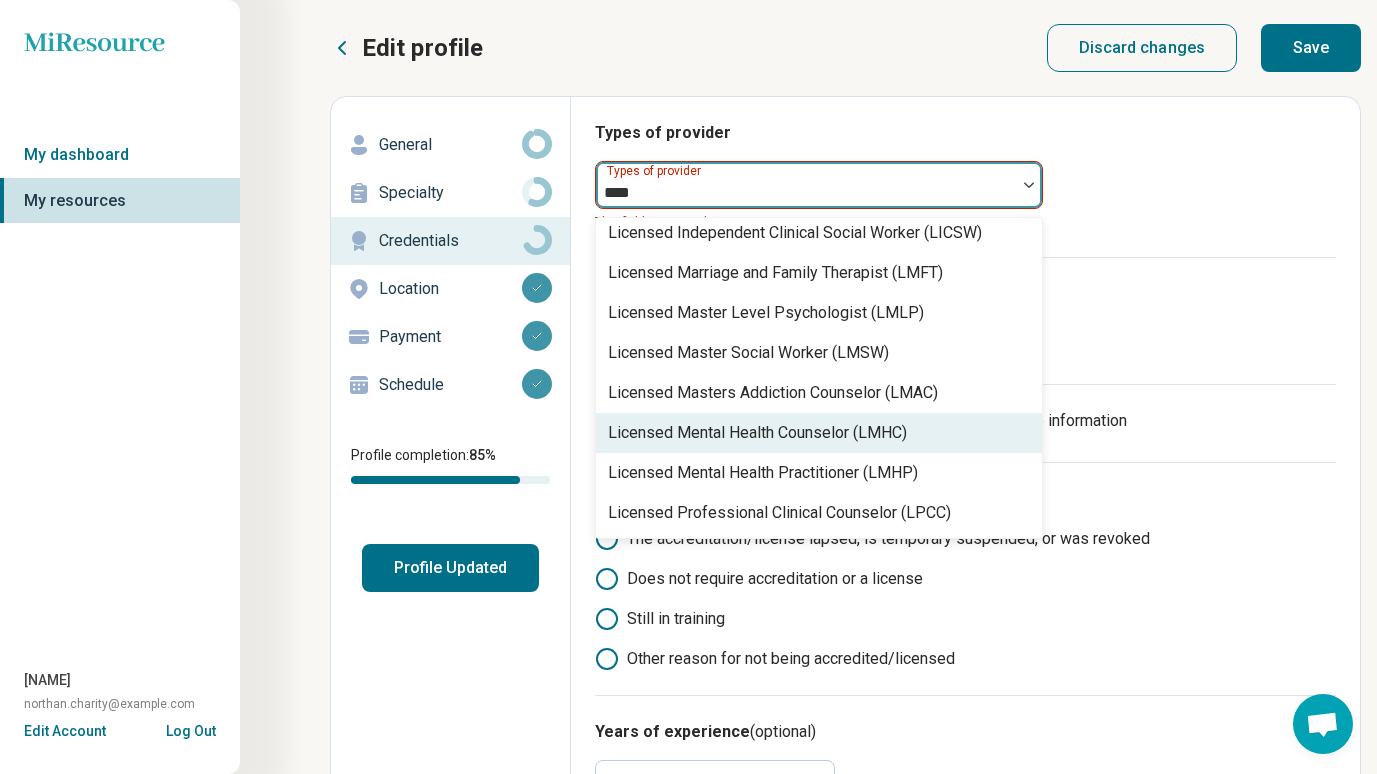 click on "Licensed Mental Health Counselor (LMHC)" at bounding box center (757, 433) 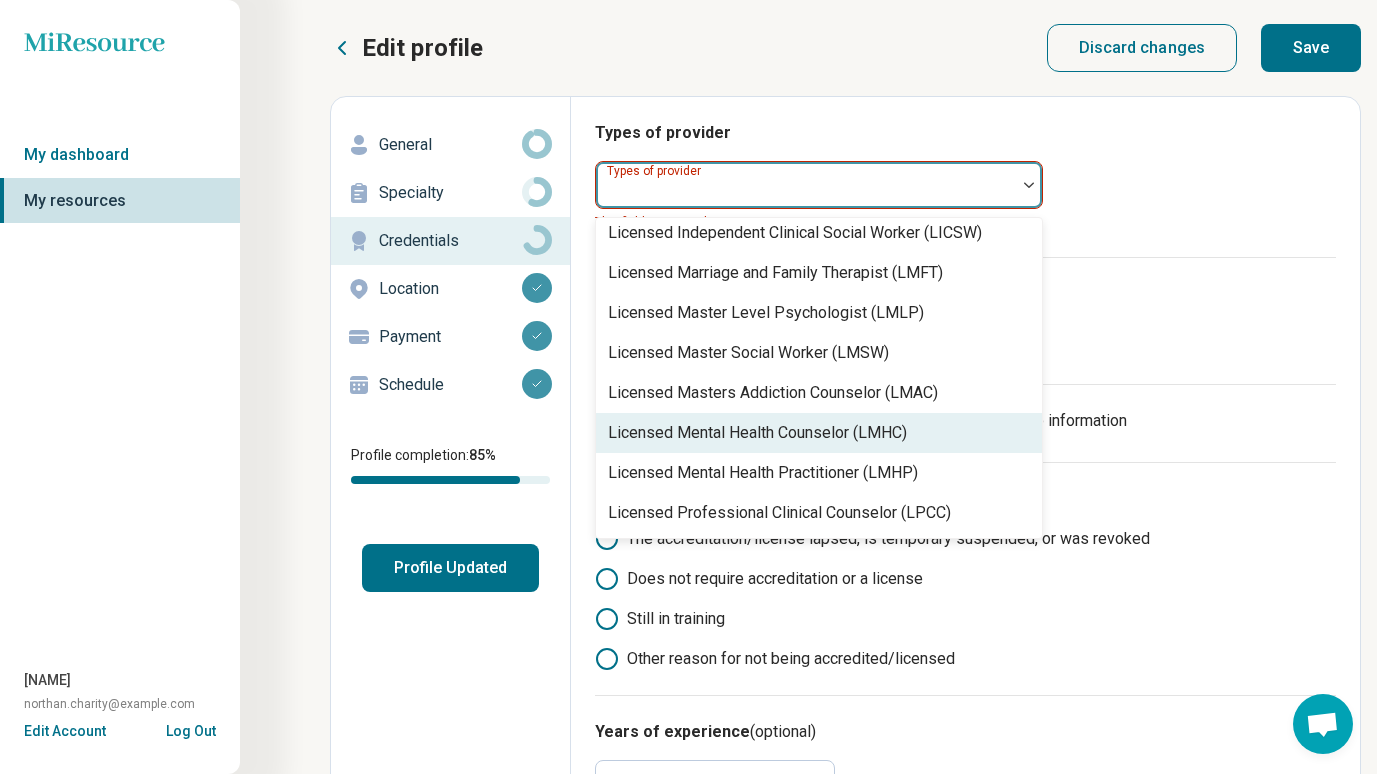 scroll, scrollTop: 1169, scrollLeft: 0, axis: vertical 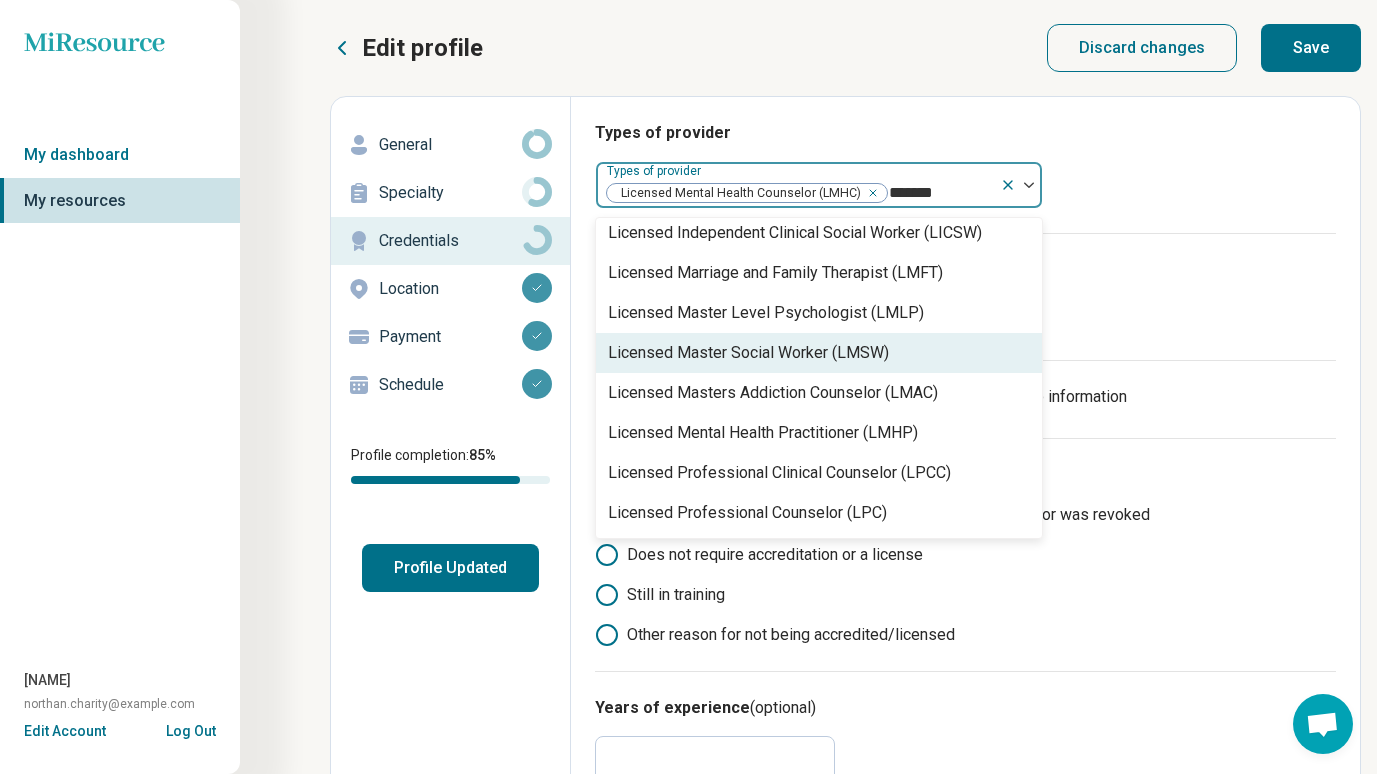 type on "********" 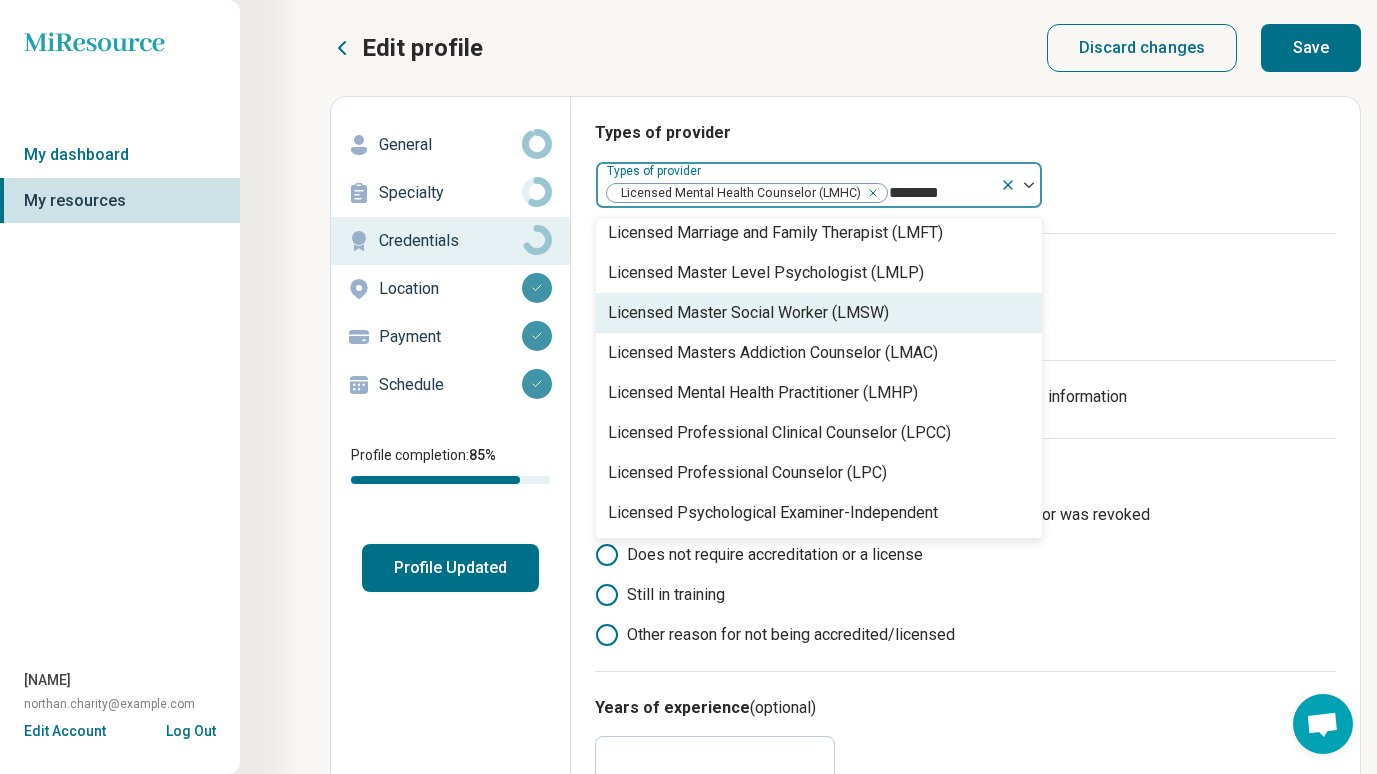 scroll, scrollTop: 369, scrollLeft: 0, axis: vertical 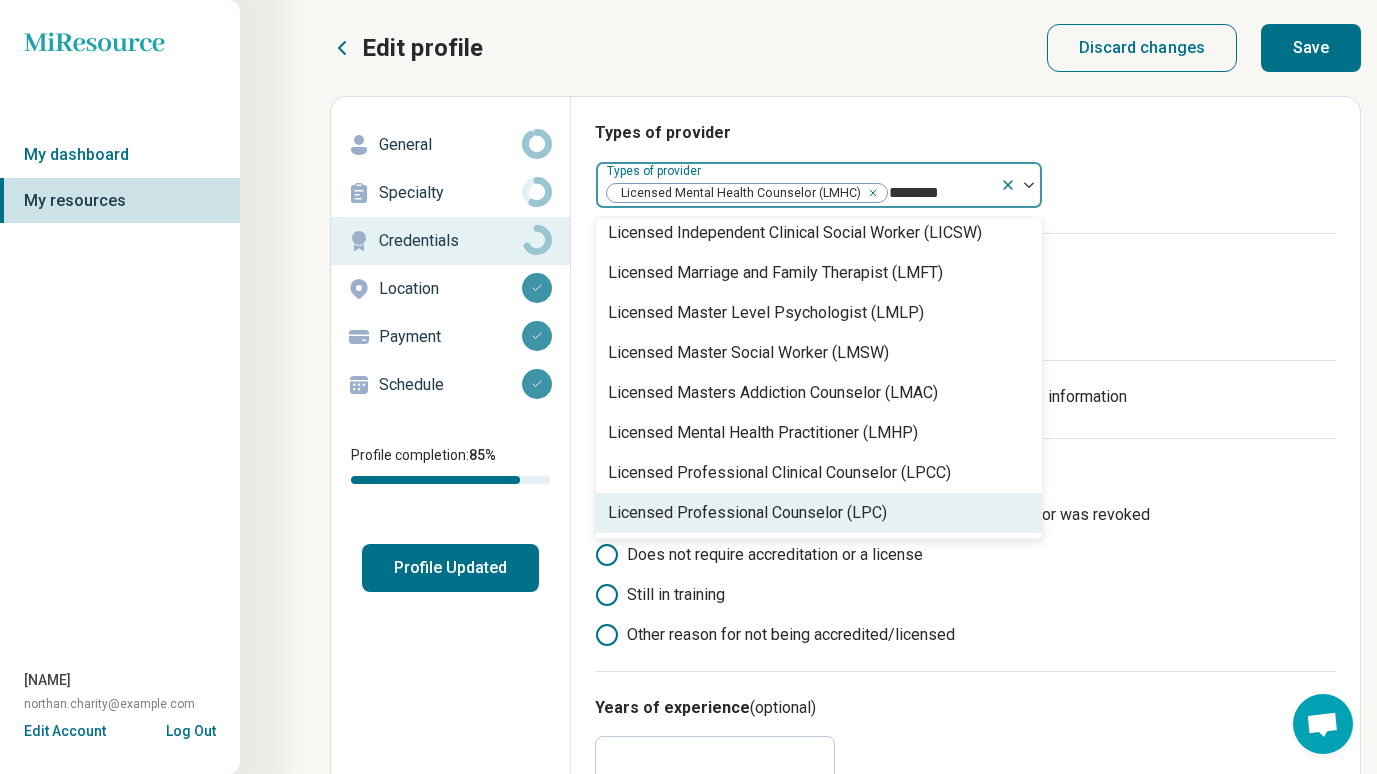 click on "Licensed Professional Counselor (LPC)" at bounding box center (747, 513) 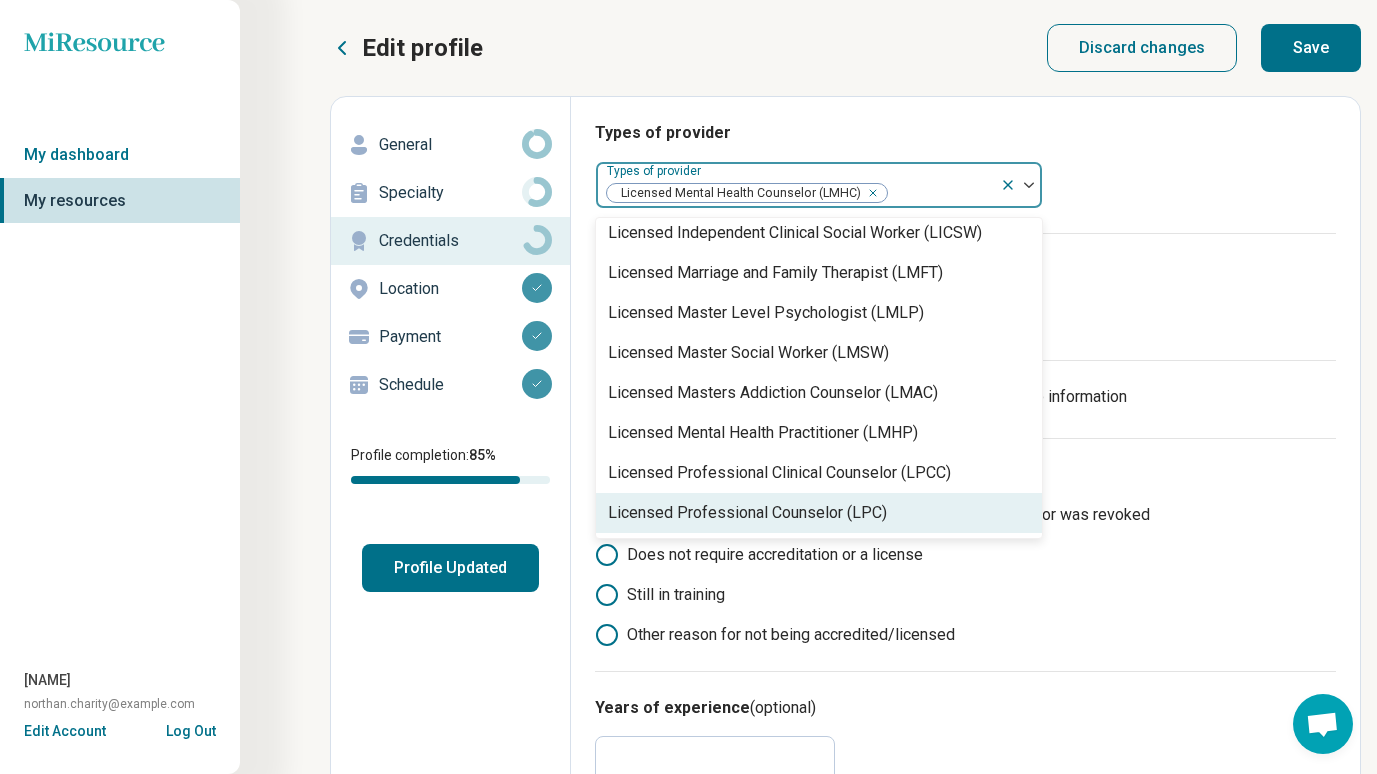 scroll, scrollTop: 1169, scrollLeft: 0, axis: vertical 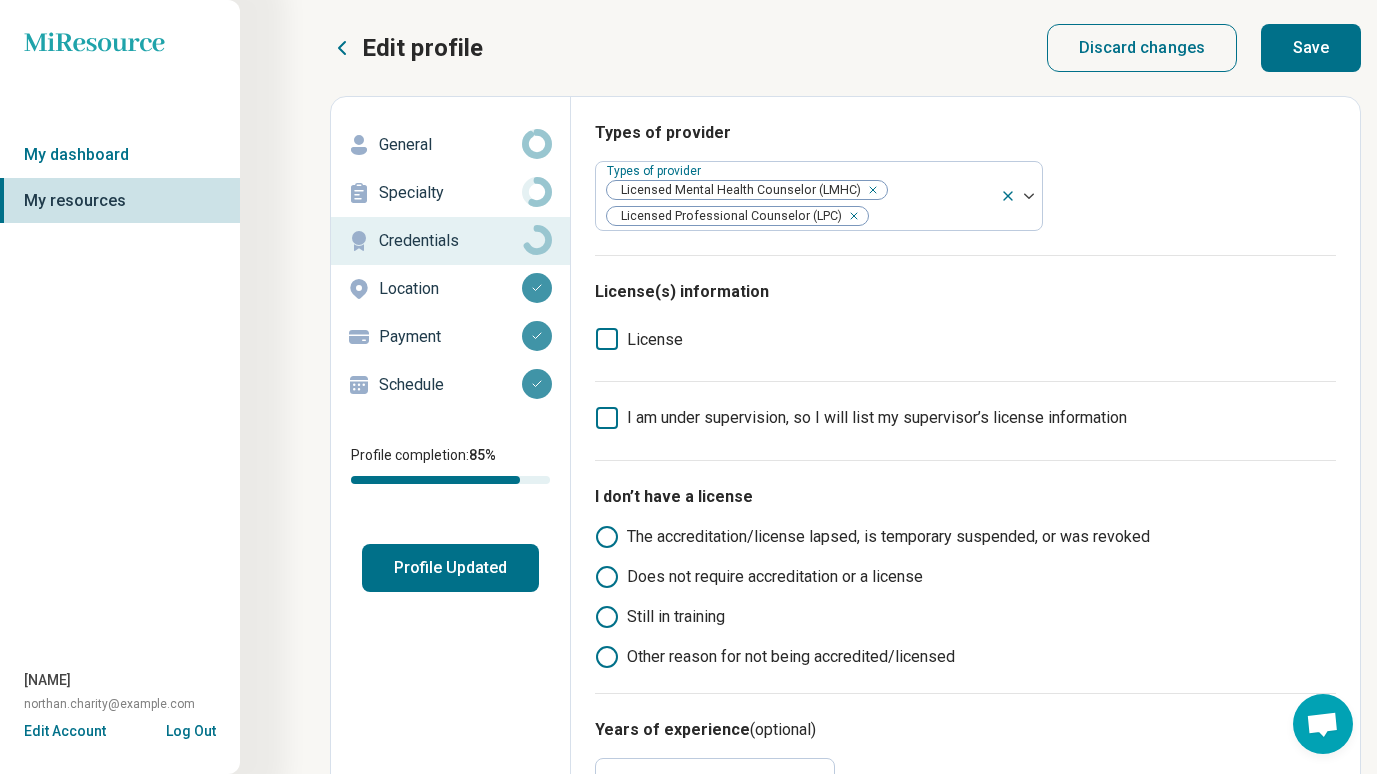 click on "Types of provider Types of provider Licensed Mental Health Counselor (LMHC) Licensed Professional Counselor (LPC)" at bounding box center [965, 188] 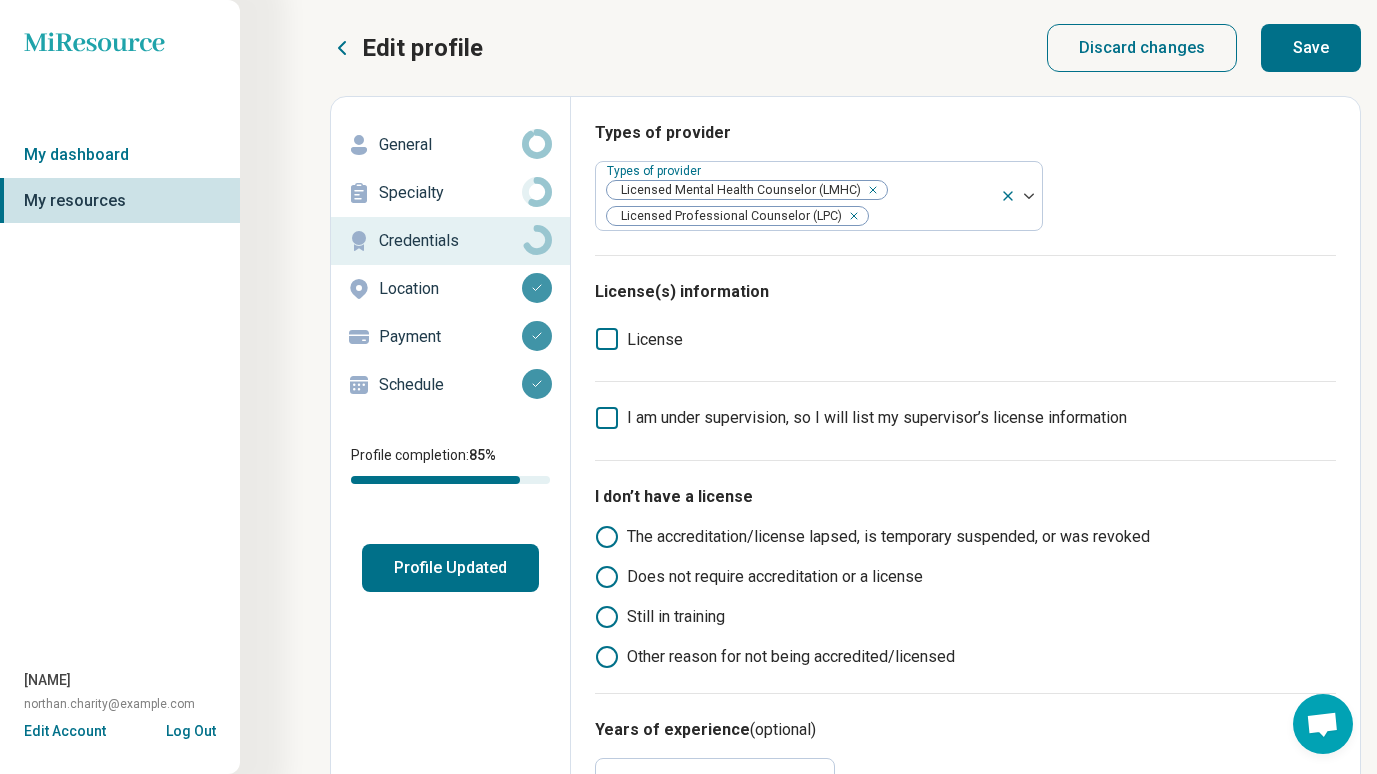 click 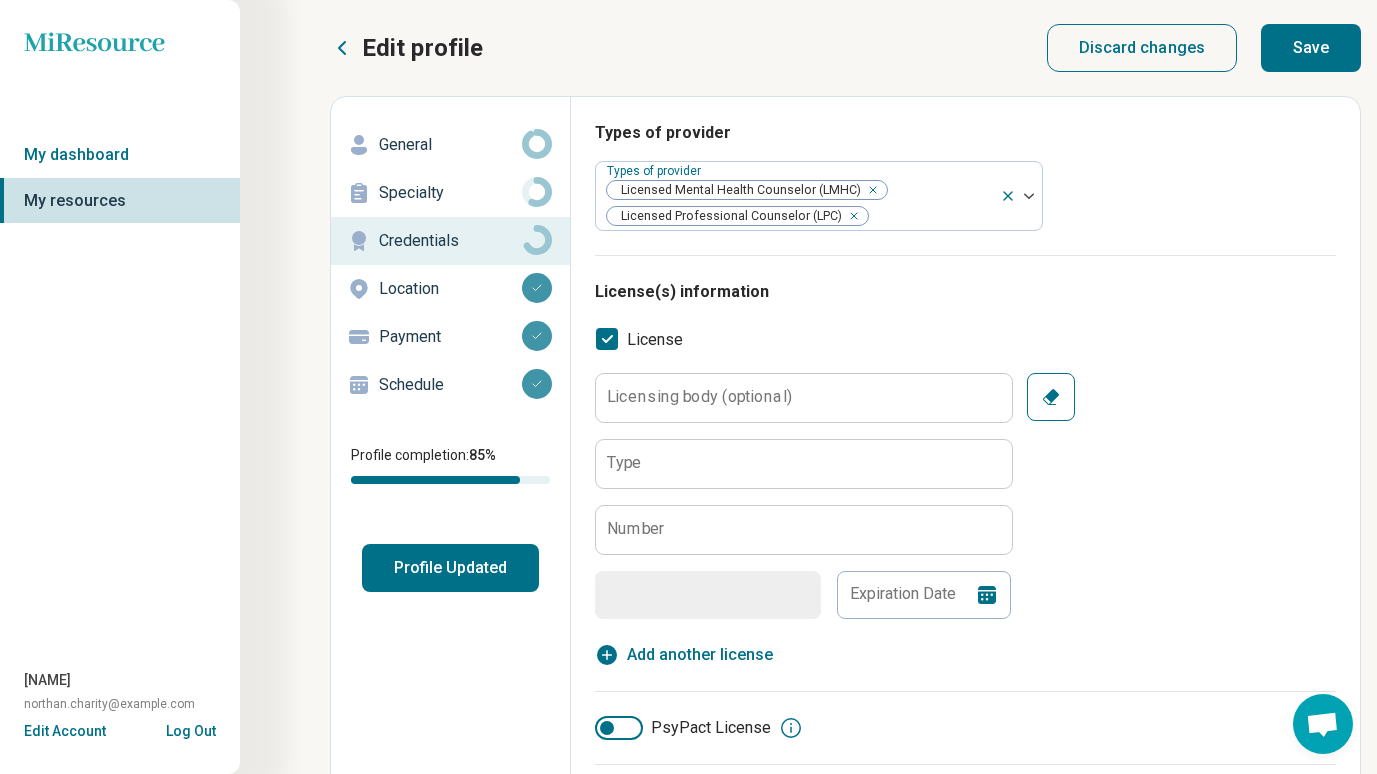 scroll, scrollTop: 10, scrollLeft: 0, axis: vertical 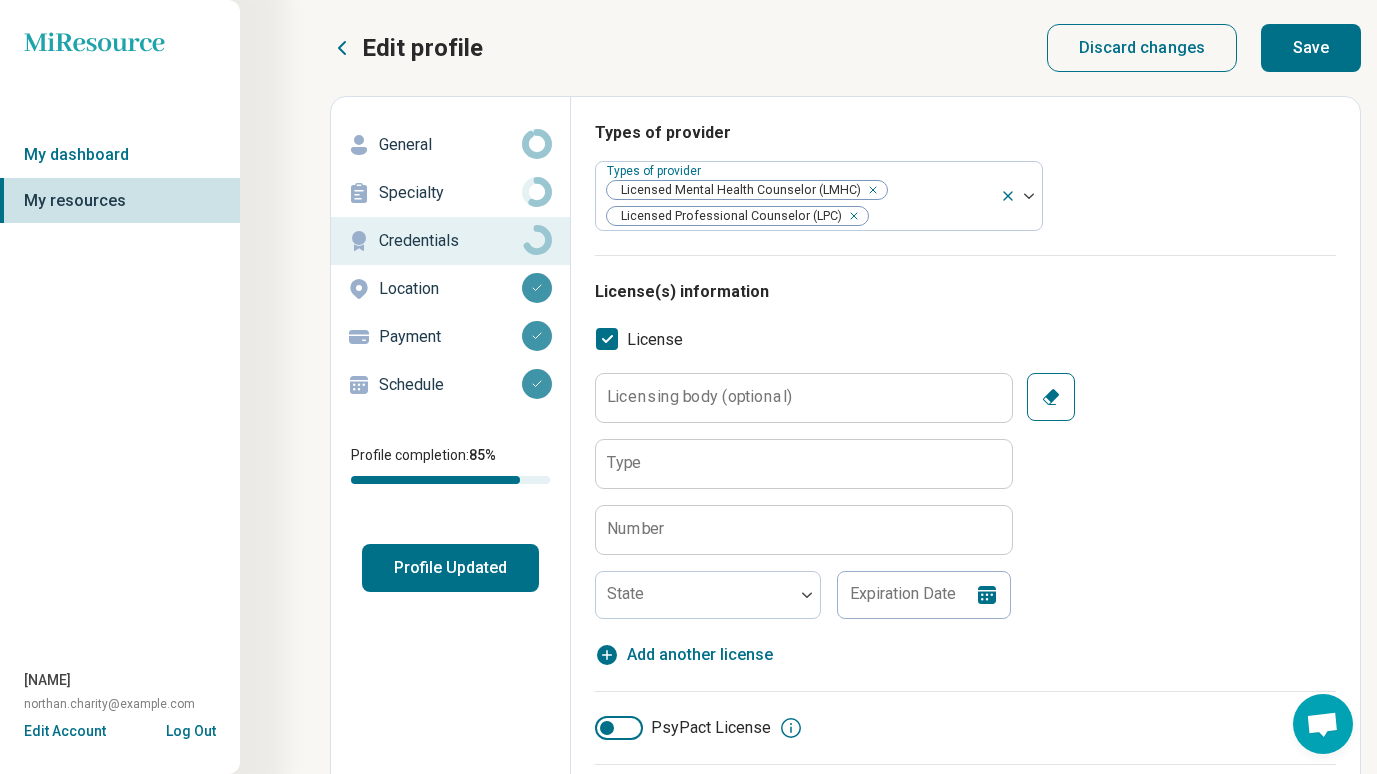 click on "Licensing body (optional)" at bounding box center [699, 397] 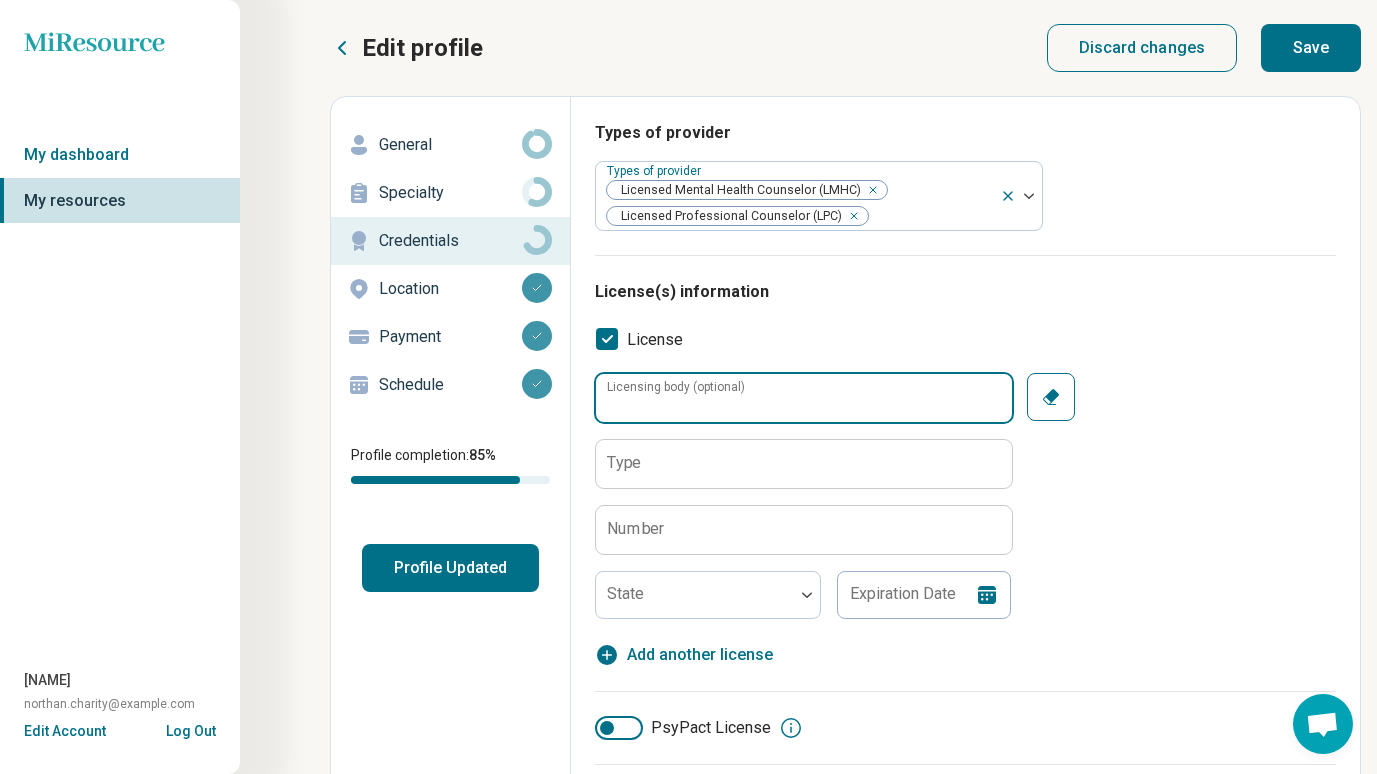 click on "Licensing body (optional)" at bounding box center (804, 398) 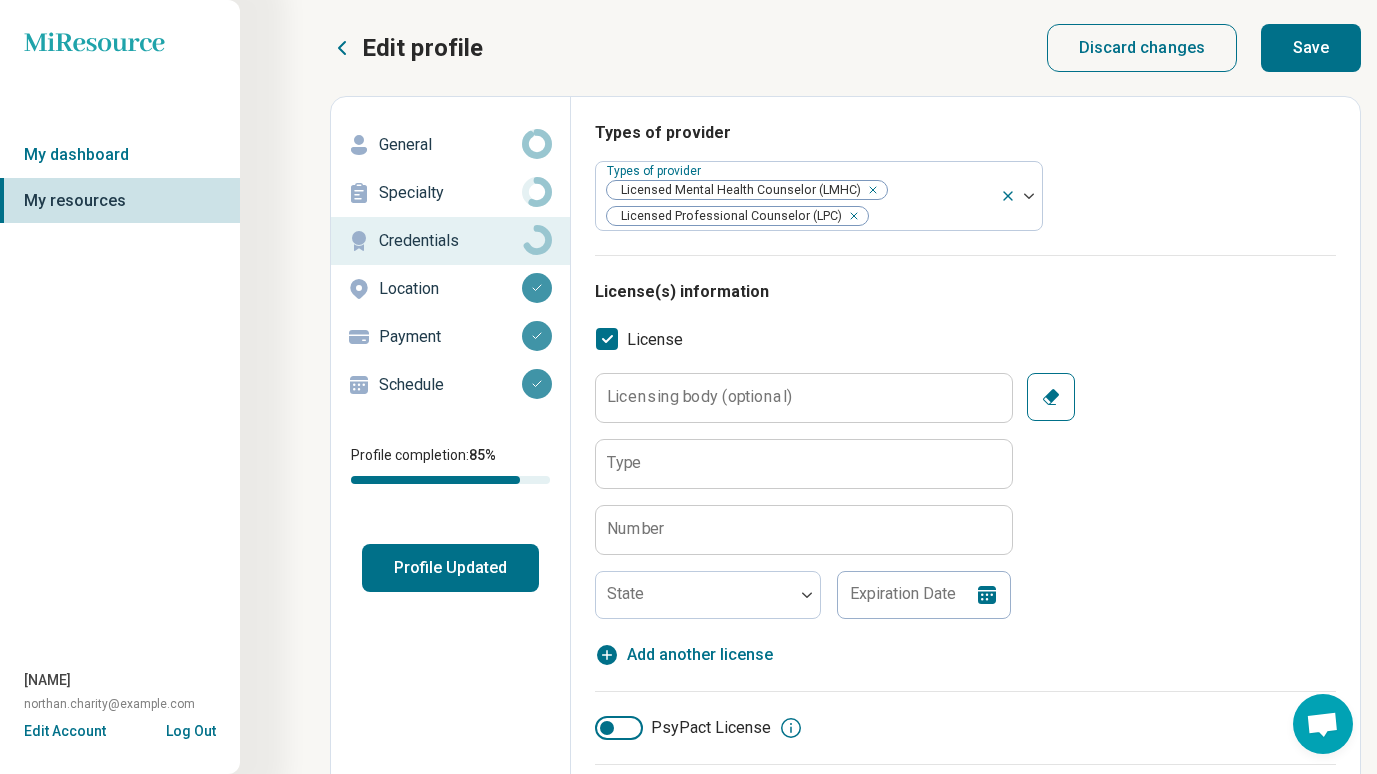 click on "License(s) information License Licensing body (optional) Type Number State Expiration Date Clear Add another license Add license PsyPact License I am under supervision, so I will list my supervisor’s license information" at bounding box center (965, 549) 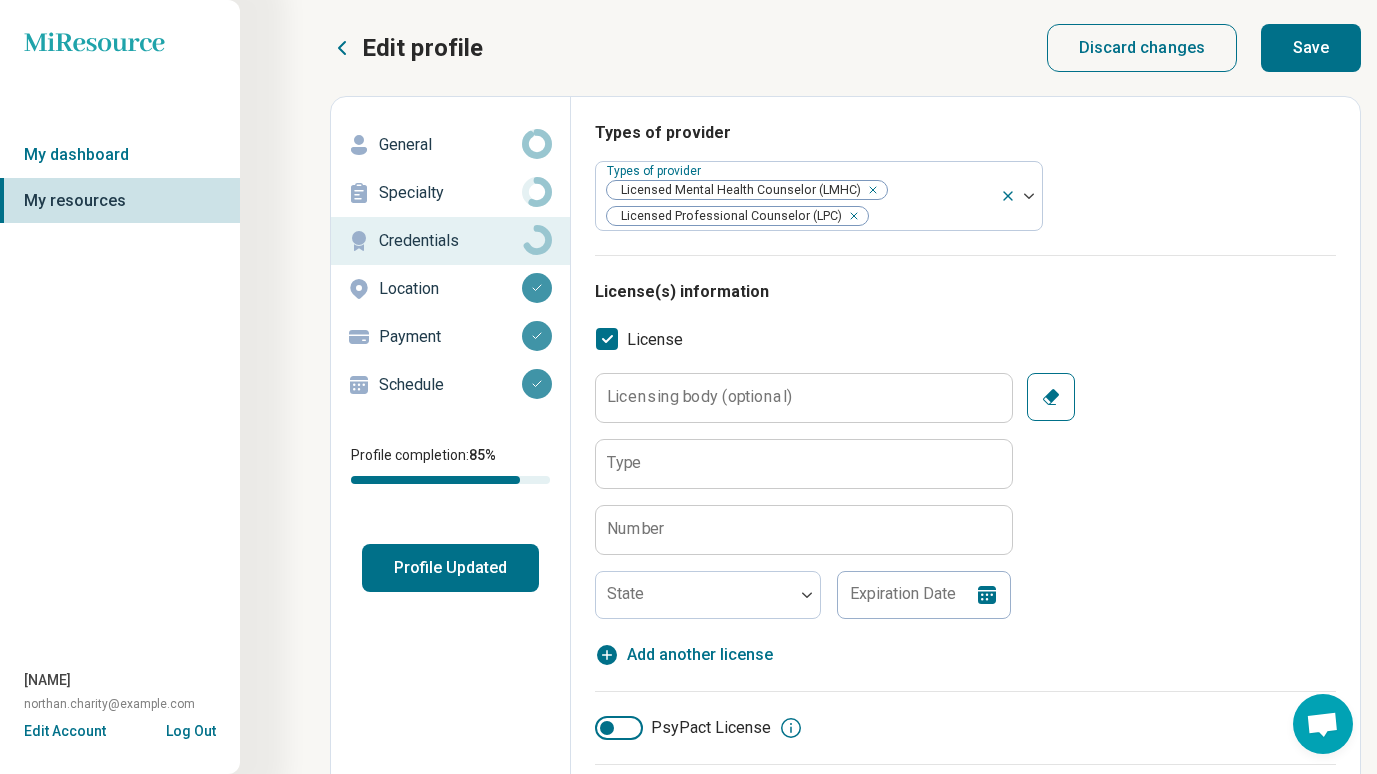 click on "Licensing body (optional)" at bounding box center (699, 397) 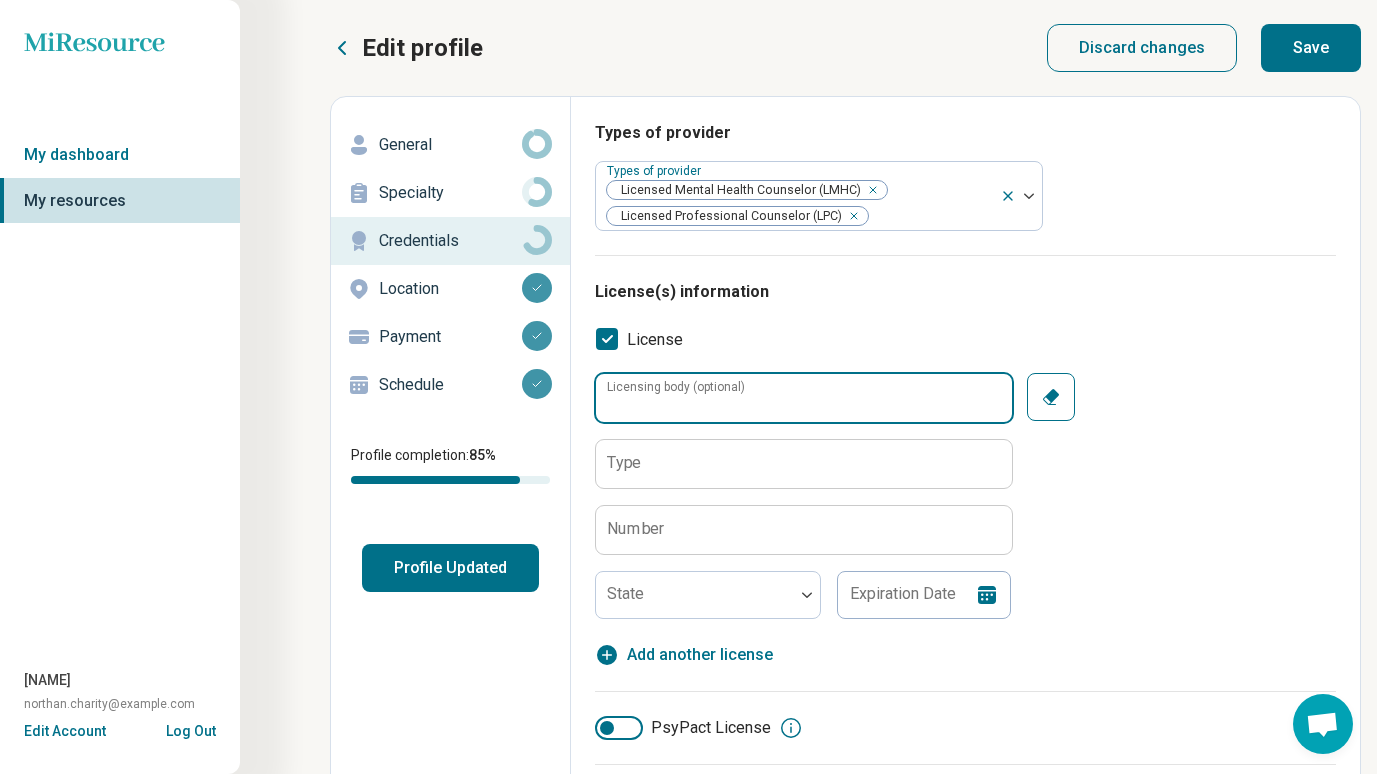 click on "Licensing body (optional)" at bounding box center [804, 398] 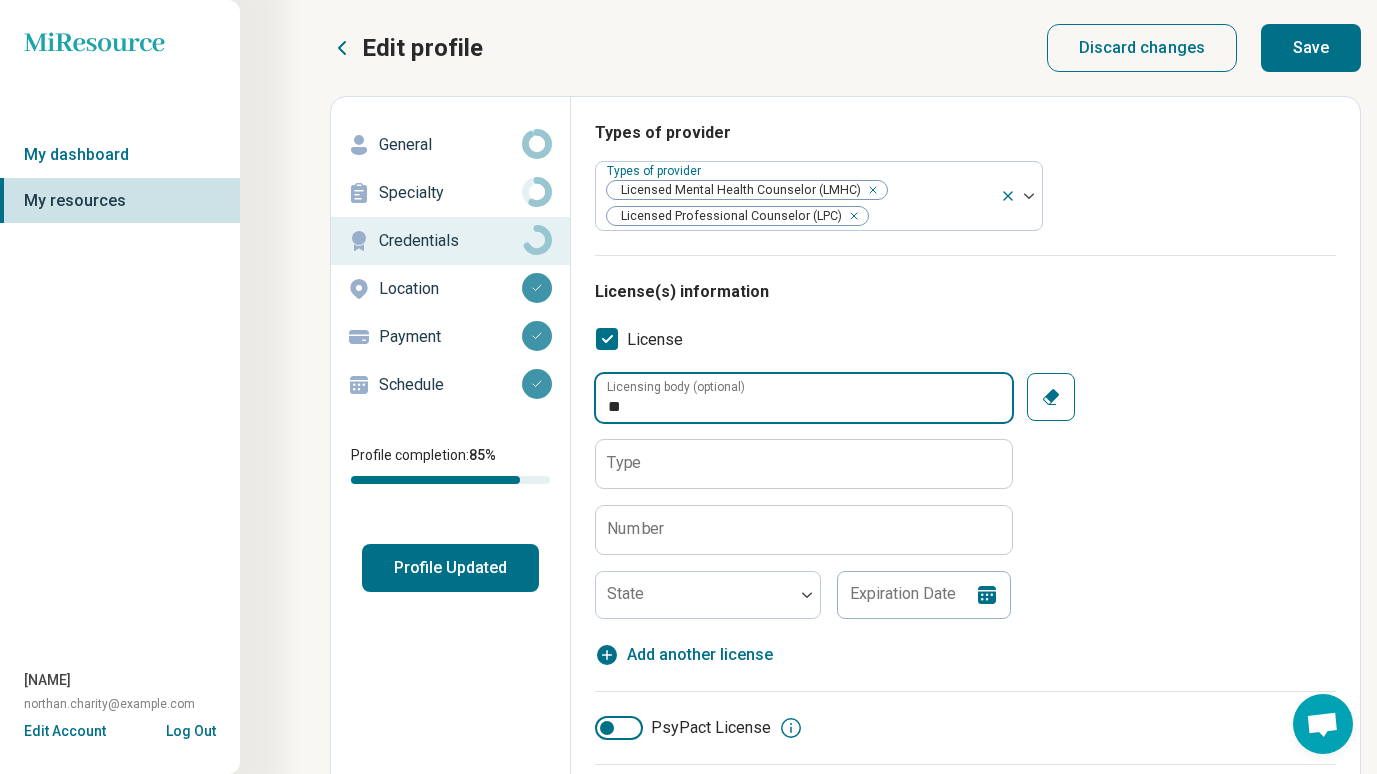 type on "*" 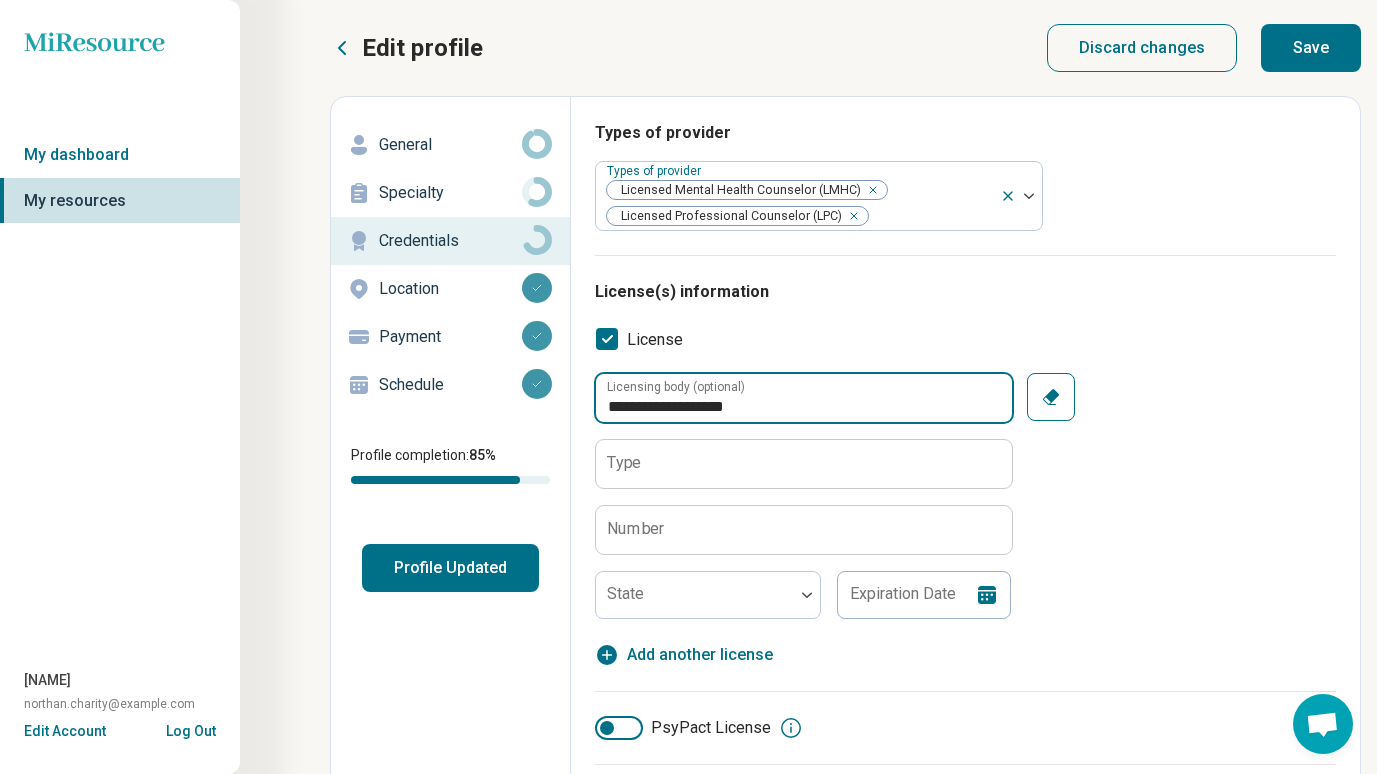 type on "**********" 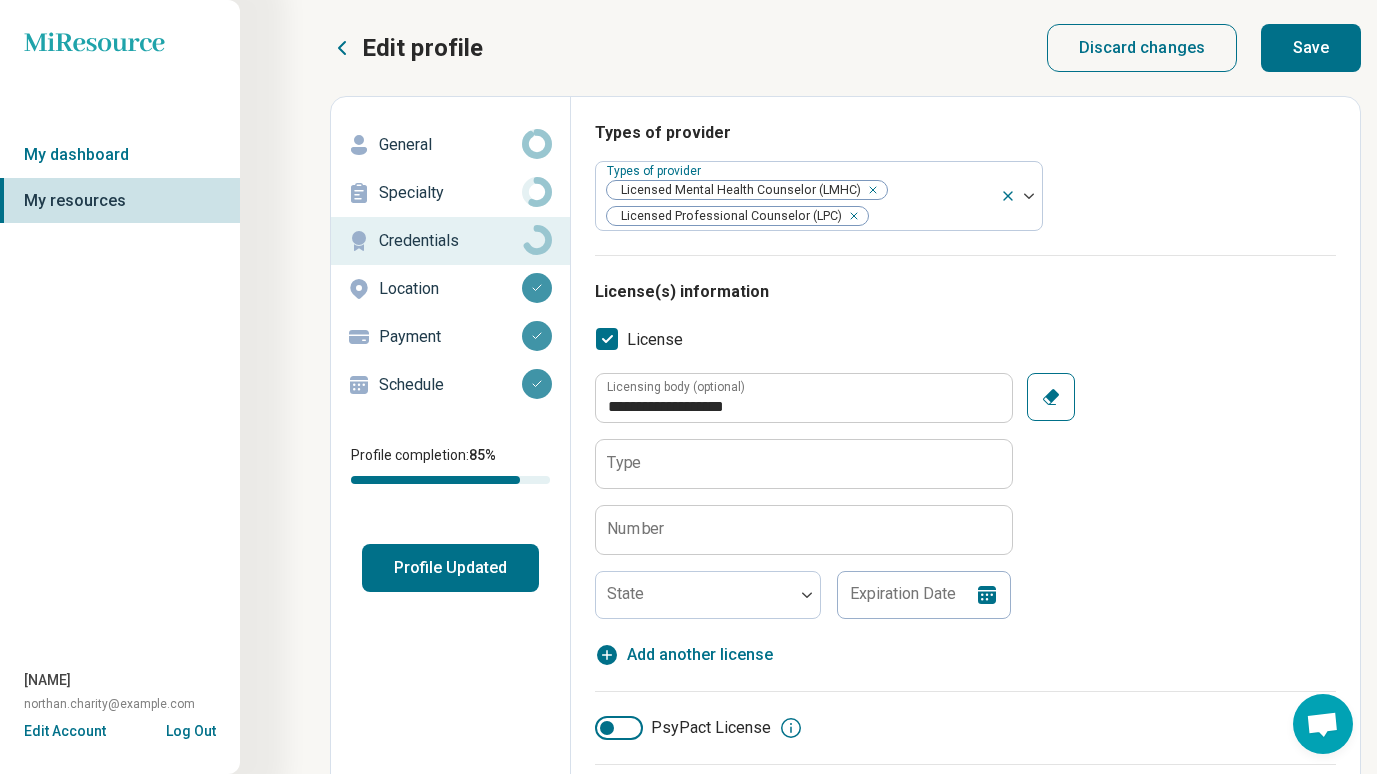 click on "Type" at bounding box center [624, 463] 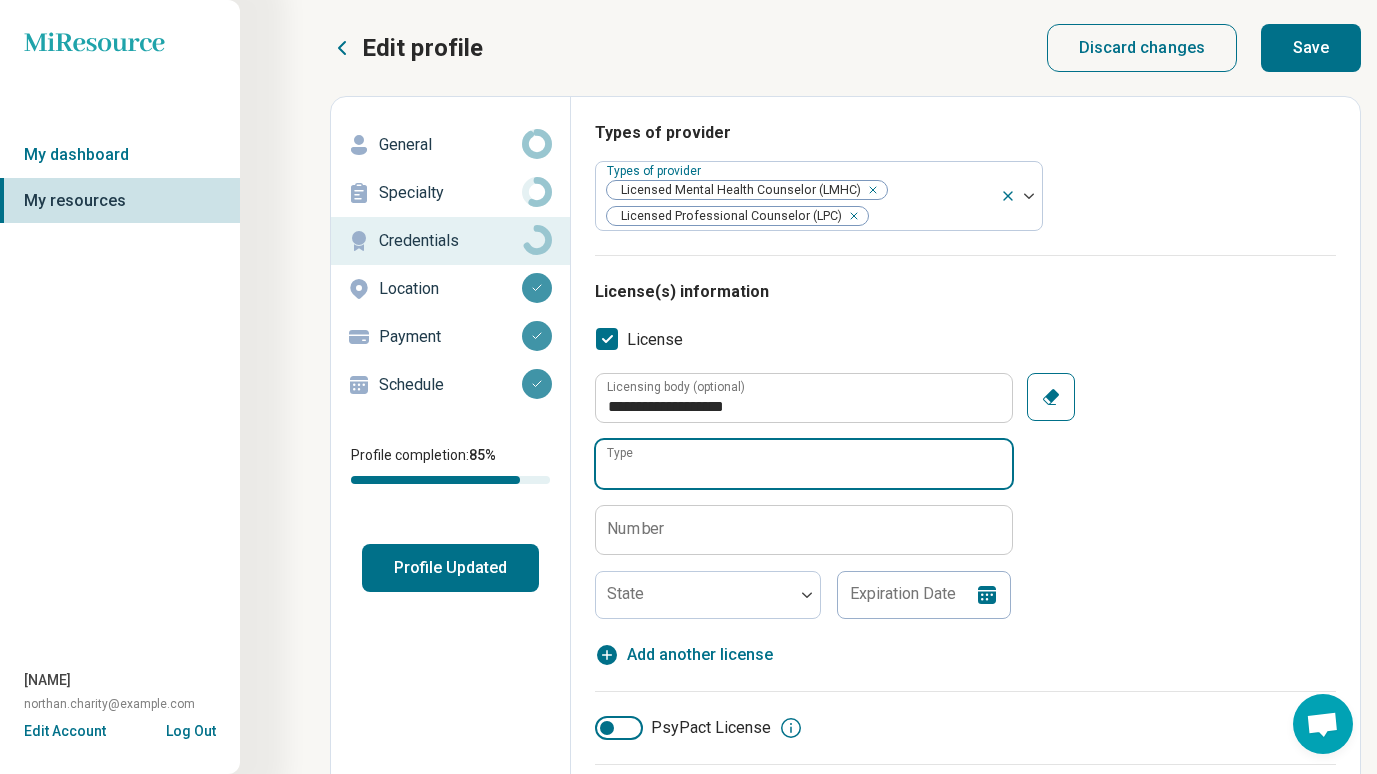 click on "Type" at bounding box center (804, 464) 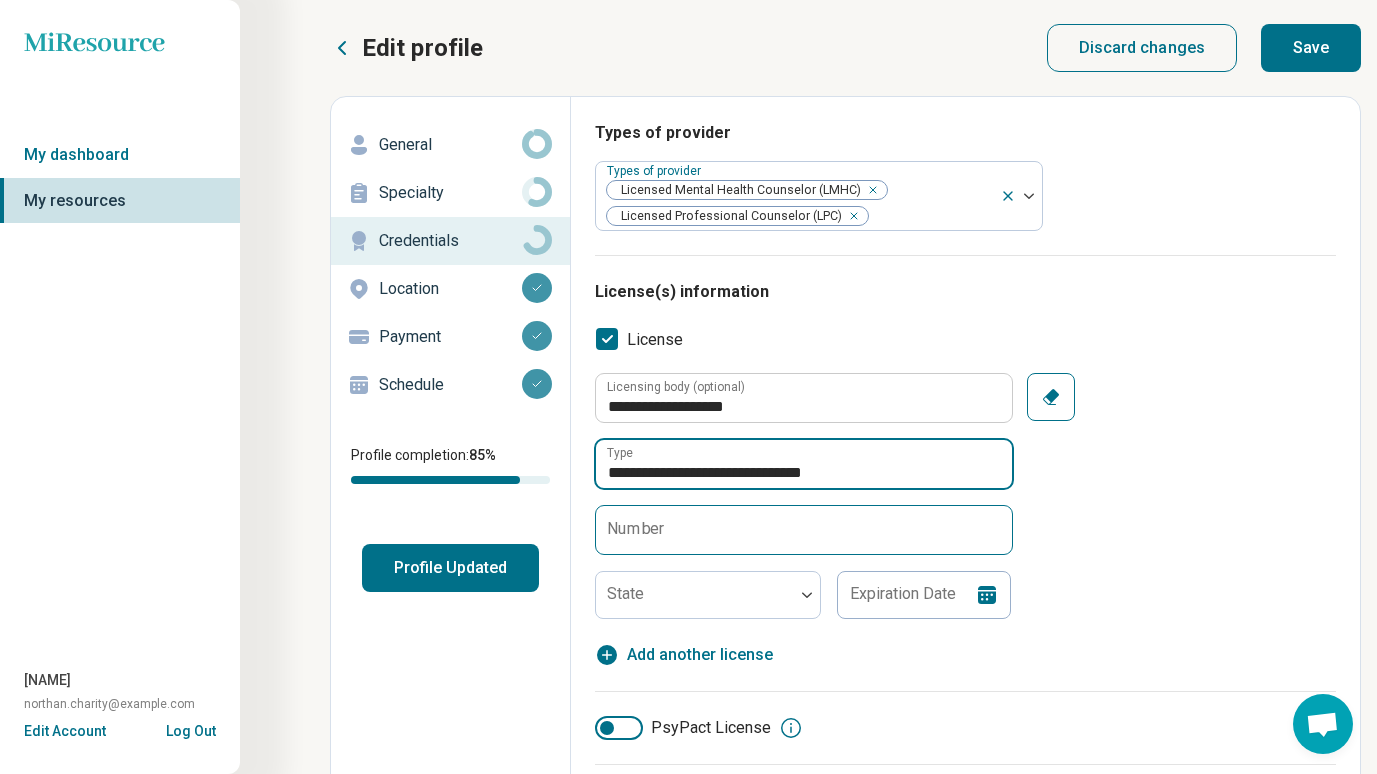 type on "**********" 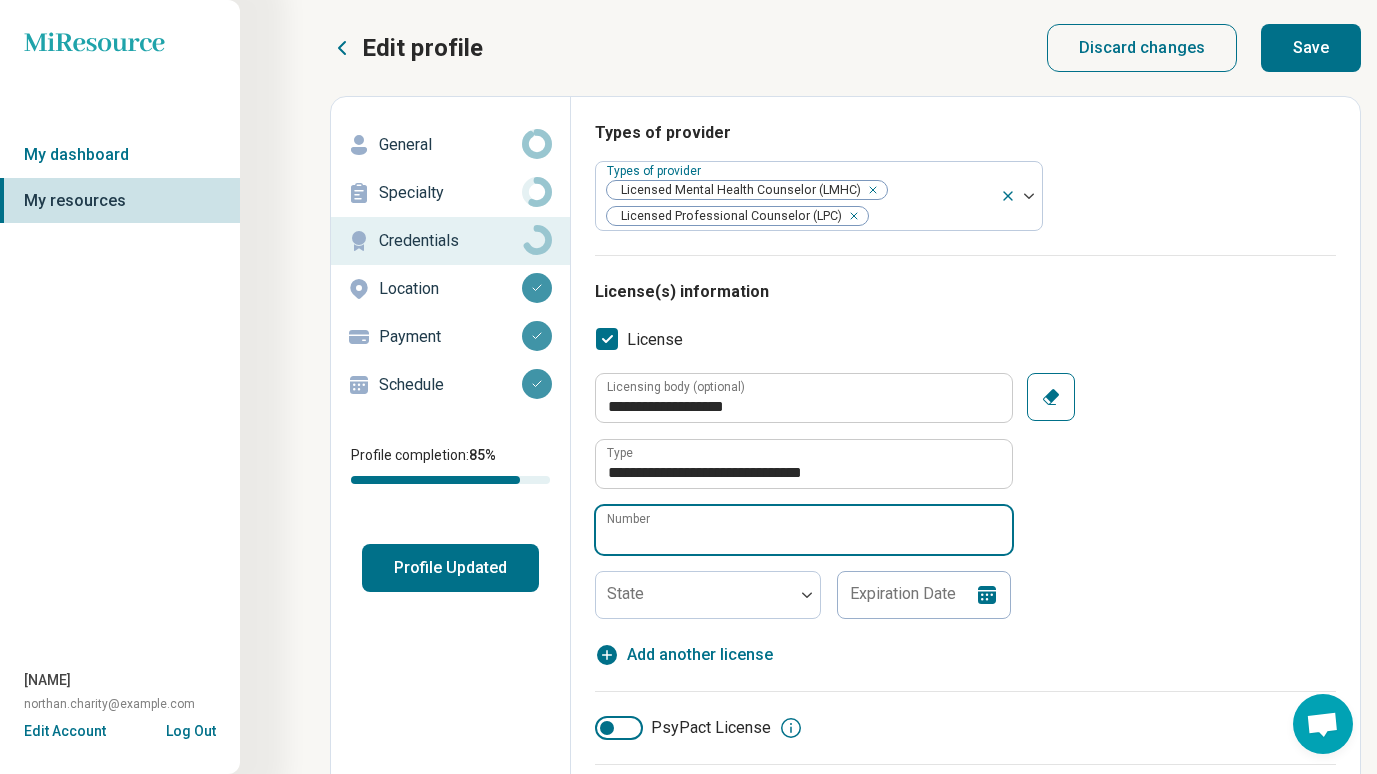 click on "Number" at bounding box center (804, 530) 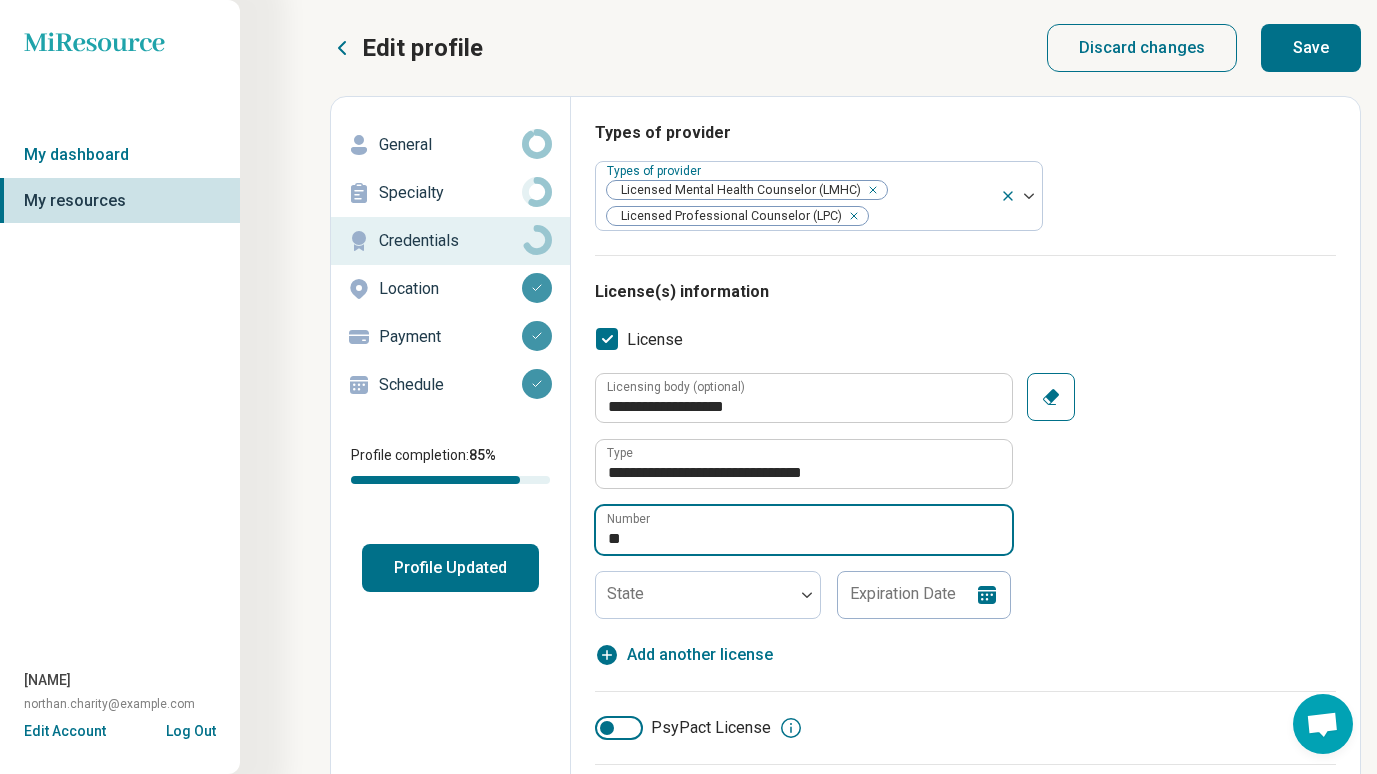 click on "**" at bounding box center [804, 530] 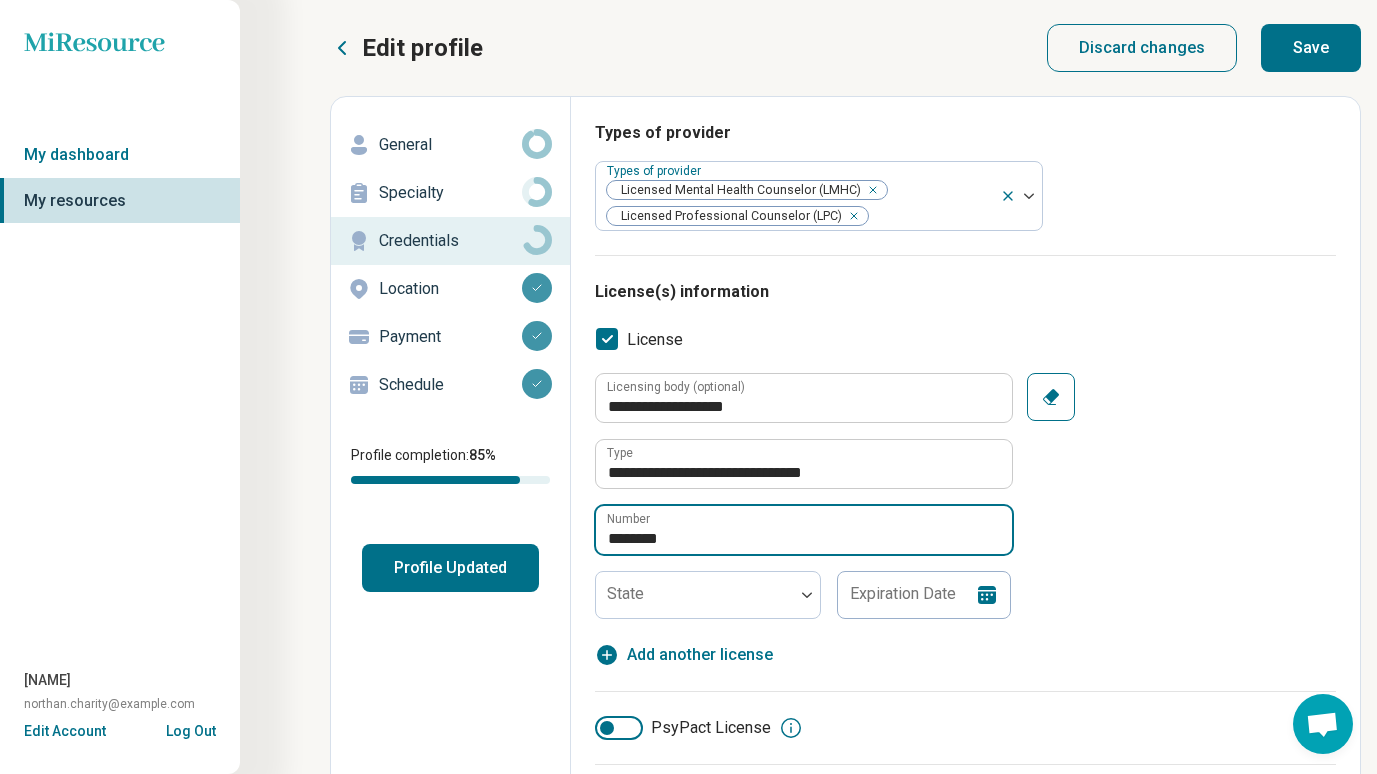 click on "********" at bounding box center (804, 530) 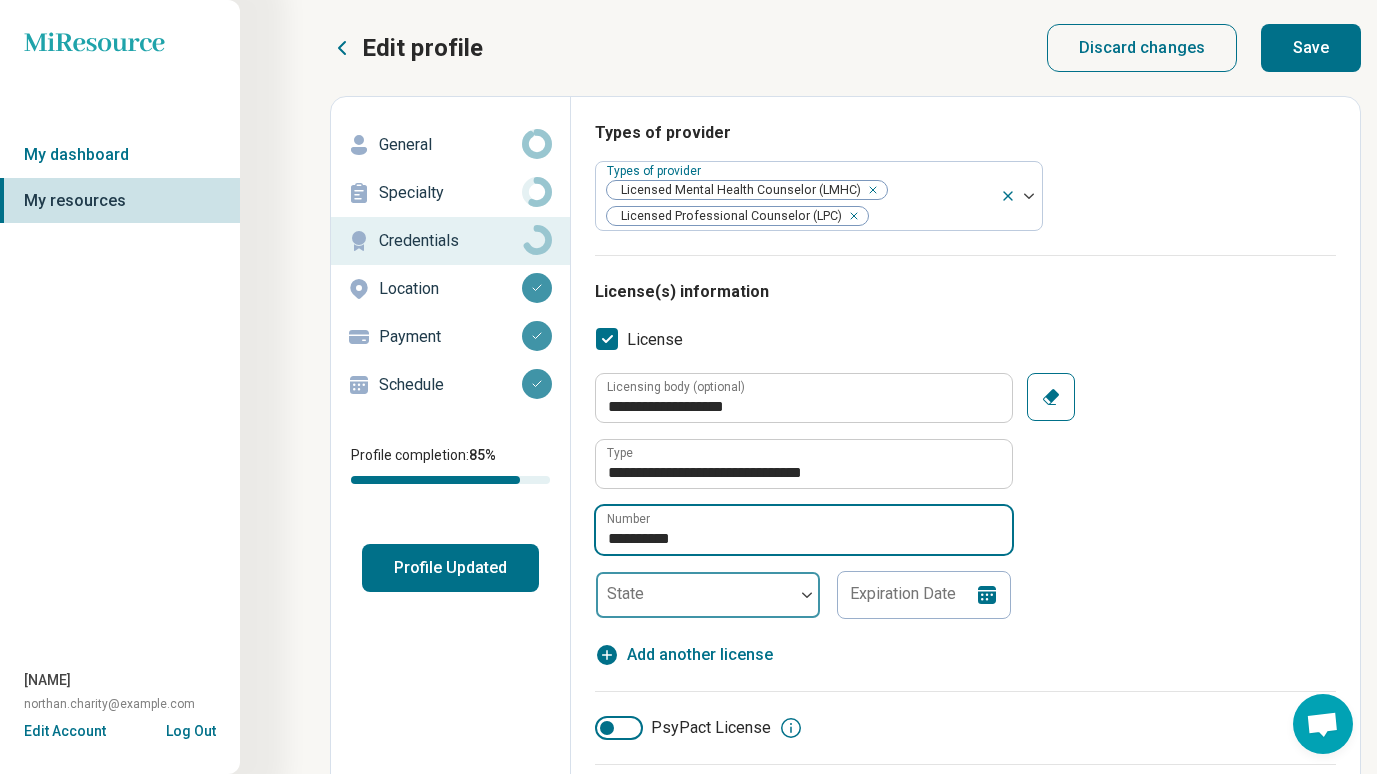 type on "**********" 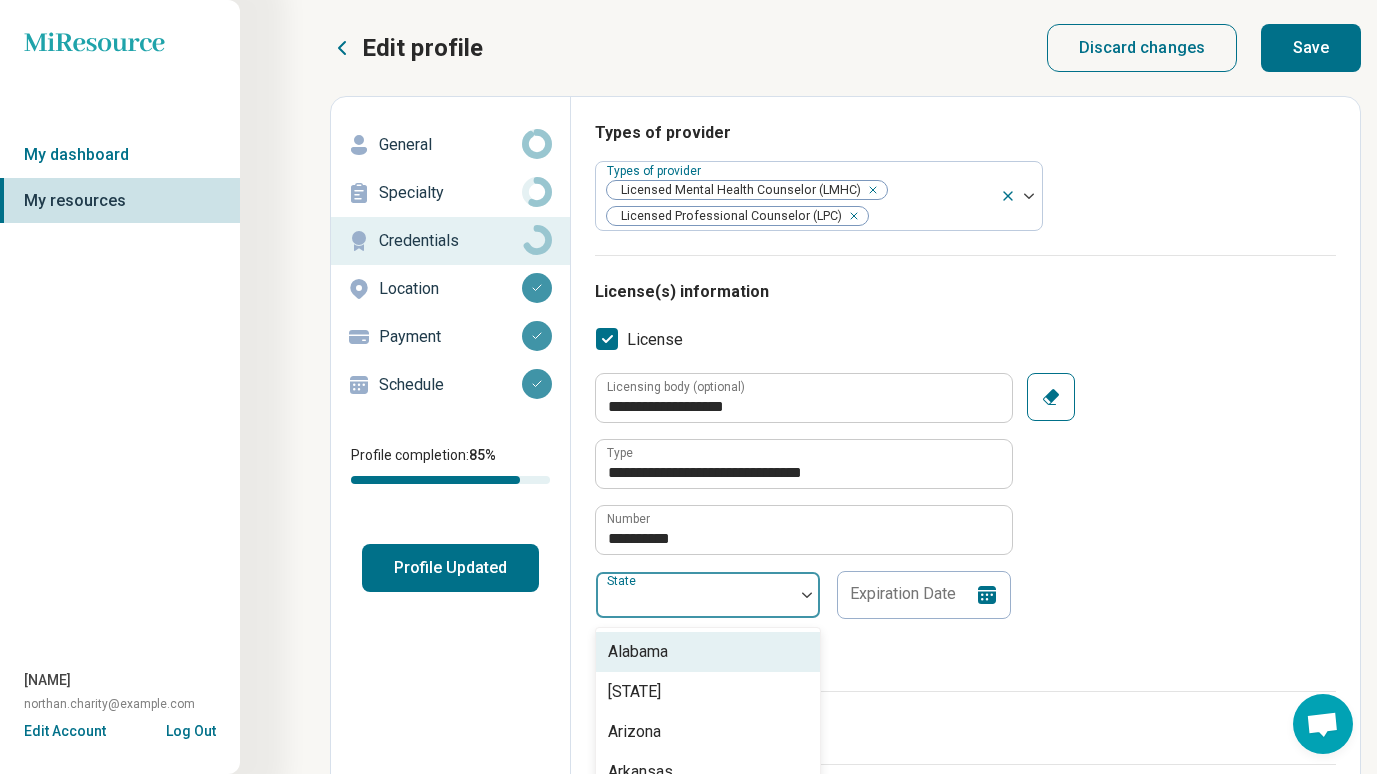 click at bounding box center (695, 603) 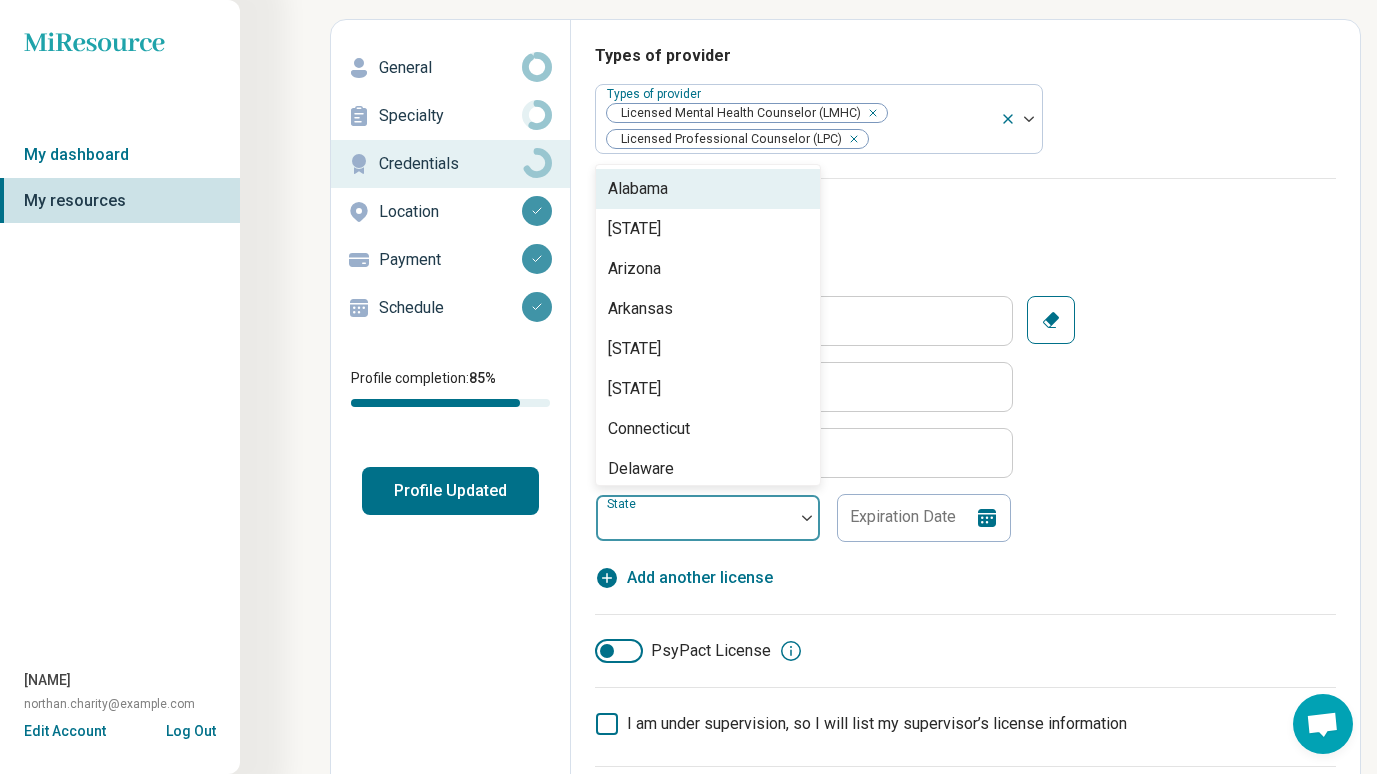 scroll, scrollTop: 184, scrollLeft: 0, axis: vertical 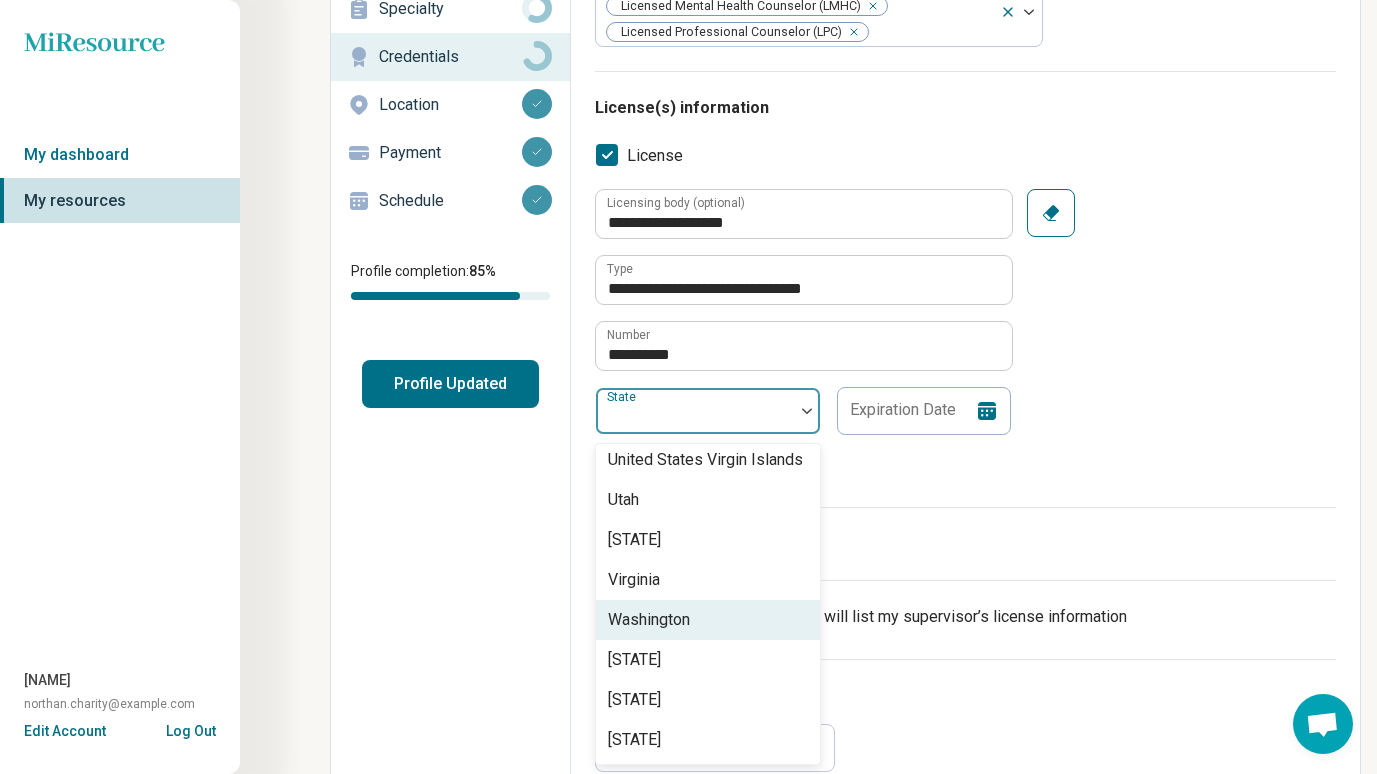 click on "Washington" at bounding box center [649, 620] 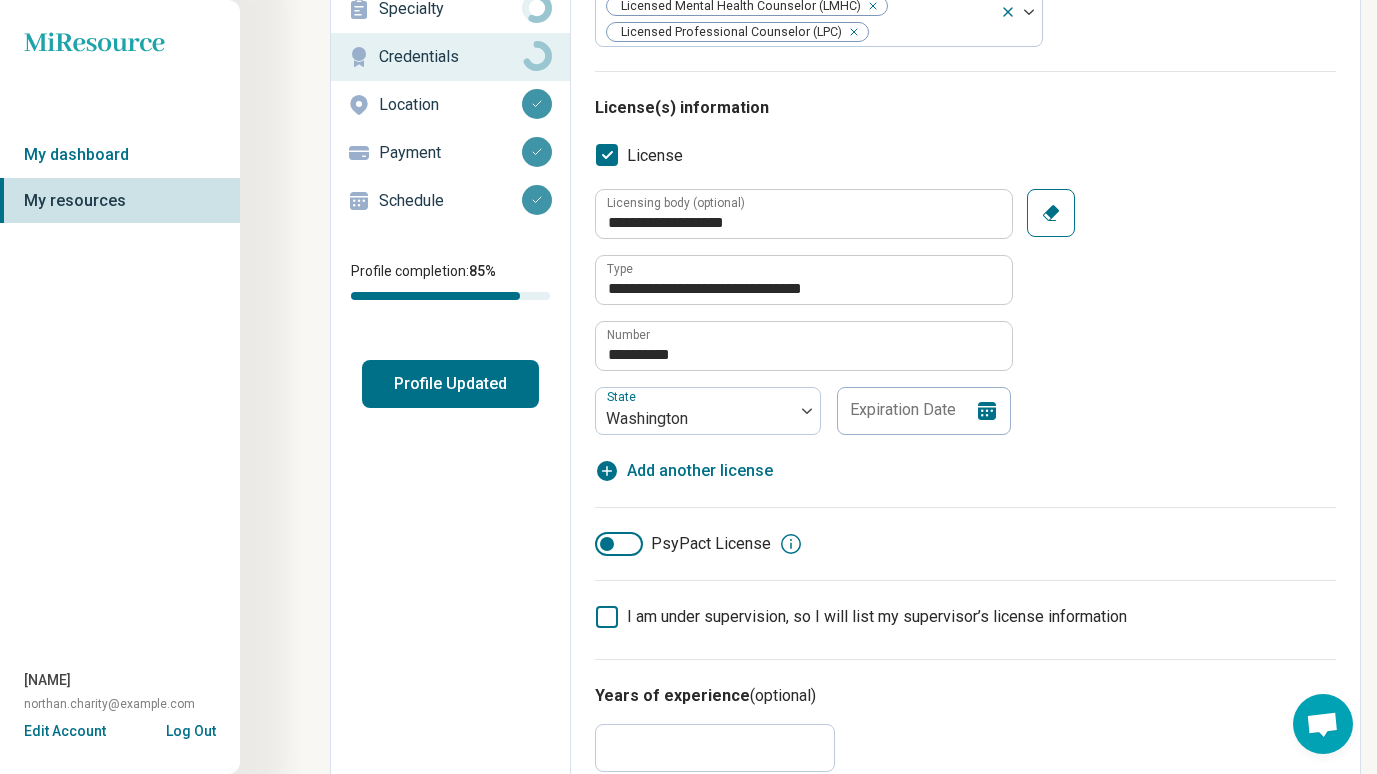 click 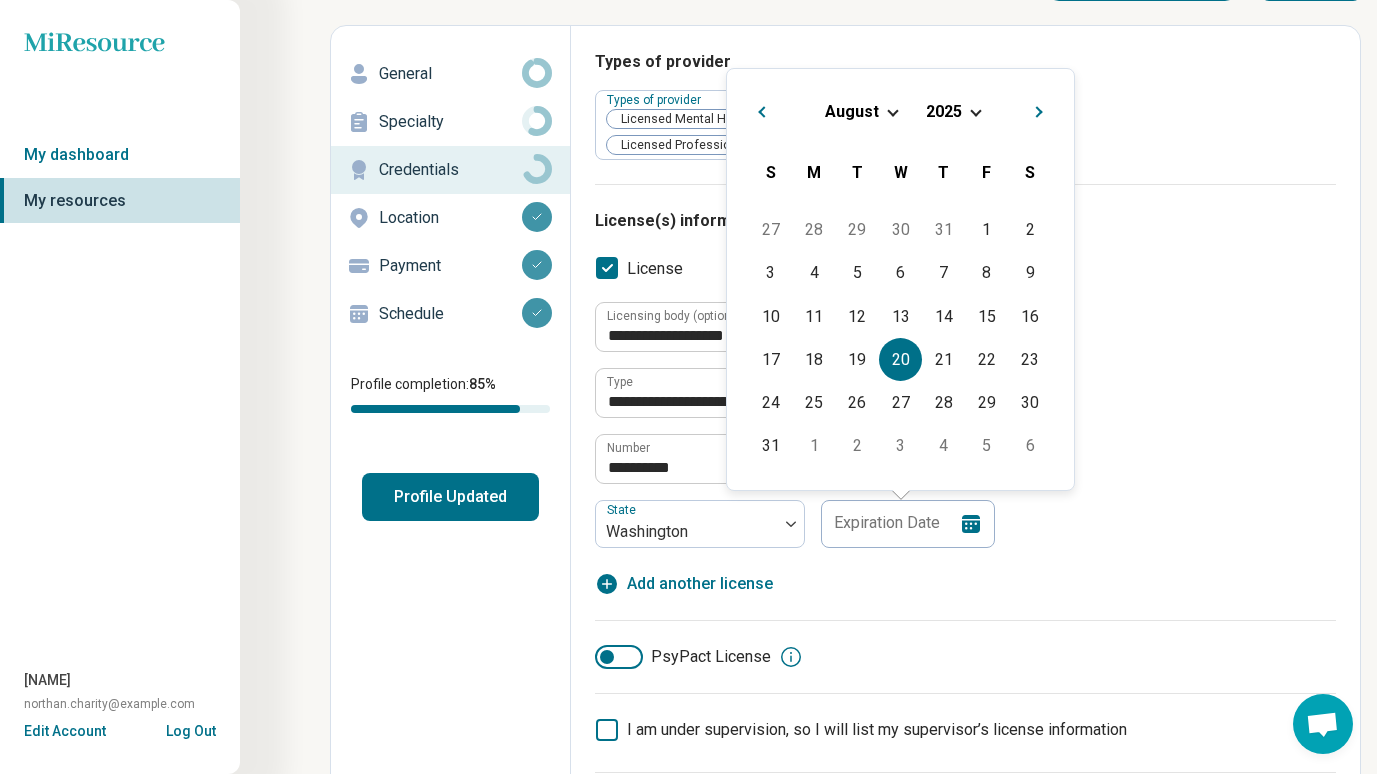 scroll, scrollTop: 70, scrollLeft: 0, axis: vertical 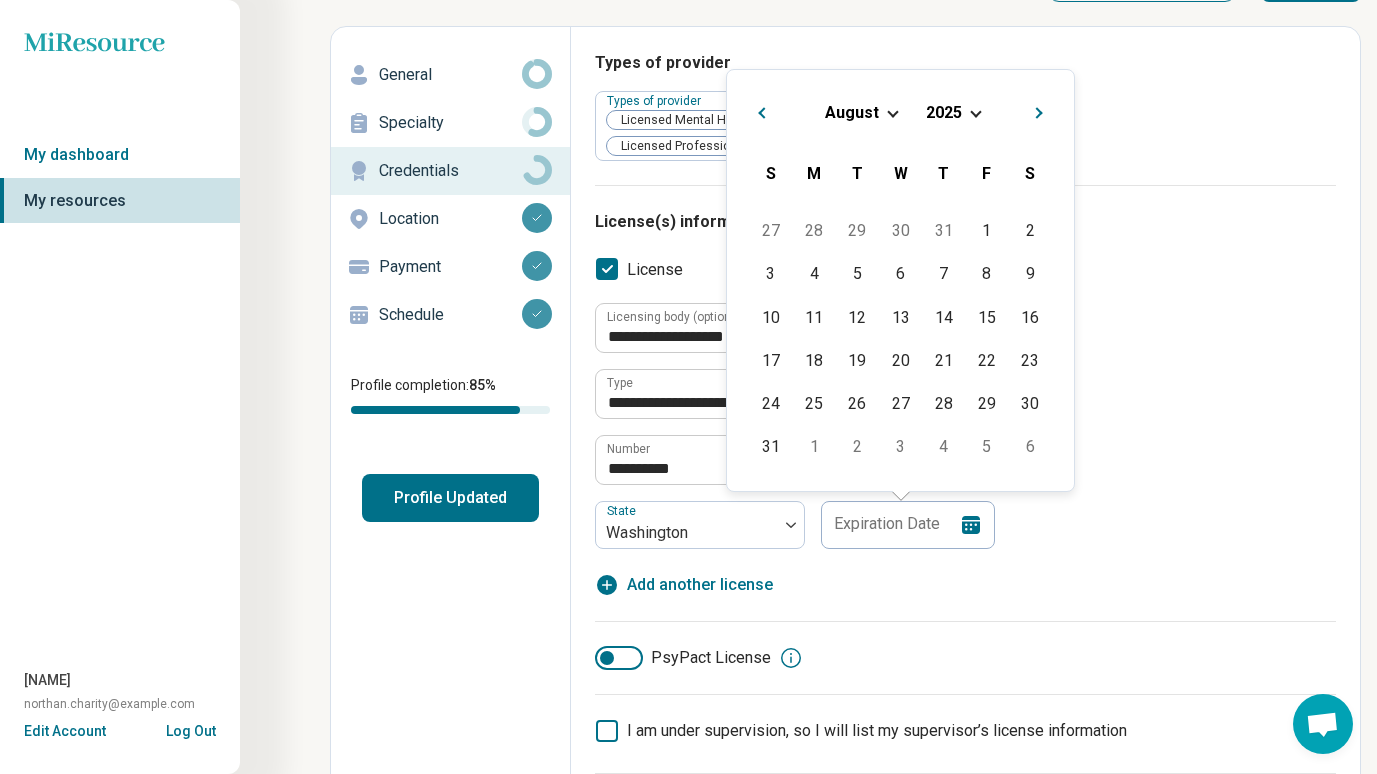 click at bounding box center [975, 111] 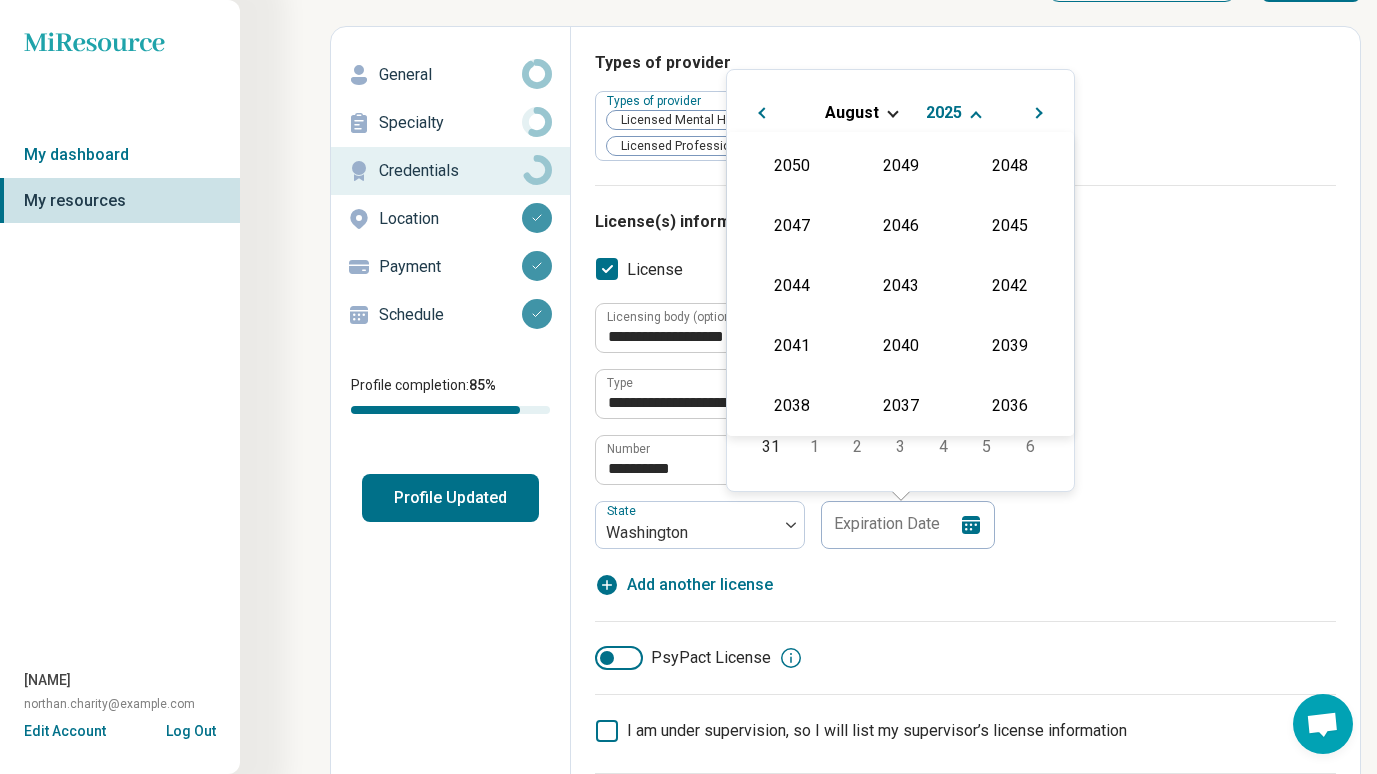 scroll, scrollTop: 362, scrollLeft: 0, axis: vertical 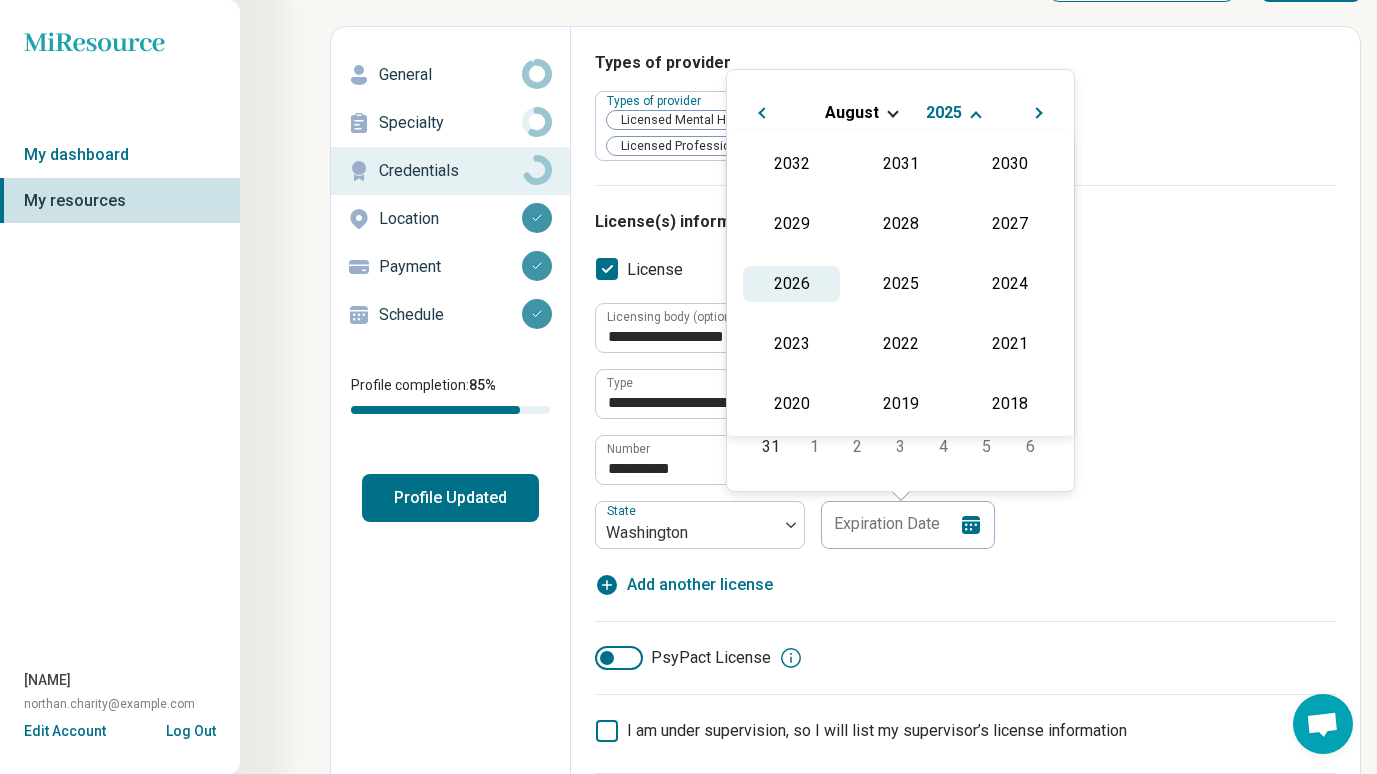 click on "2026" at bounding box center [791, 284] 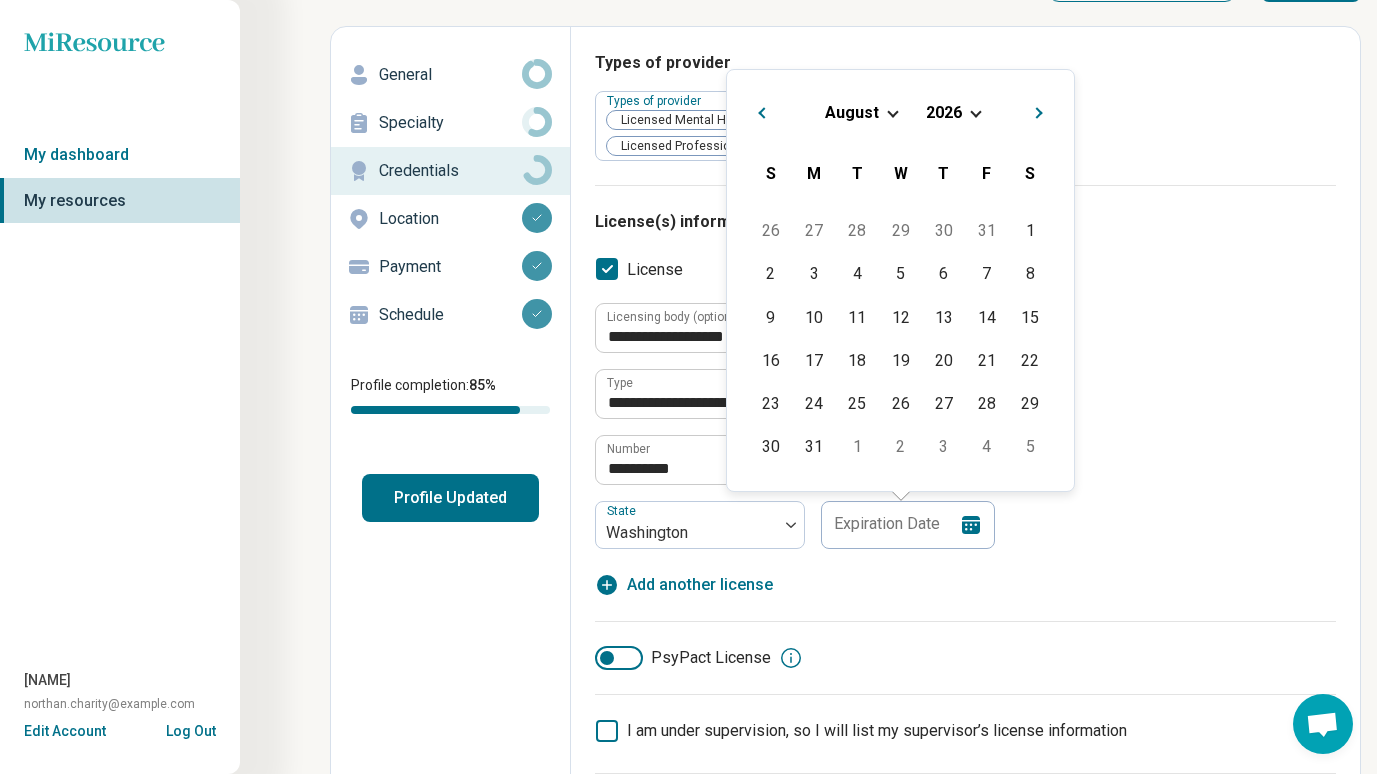 click on "August 2026" at bounding box center (900, 112) 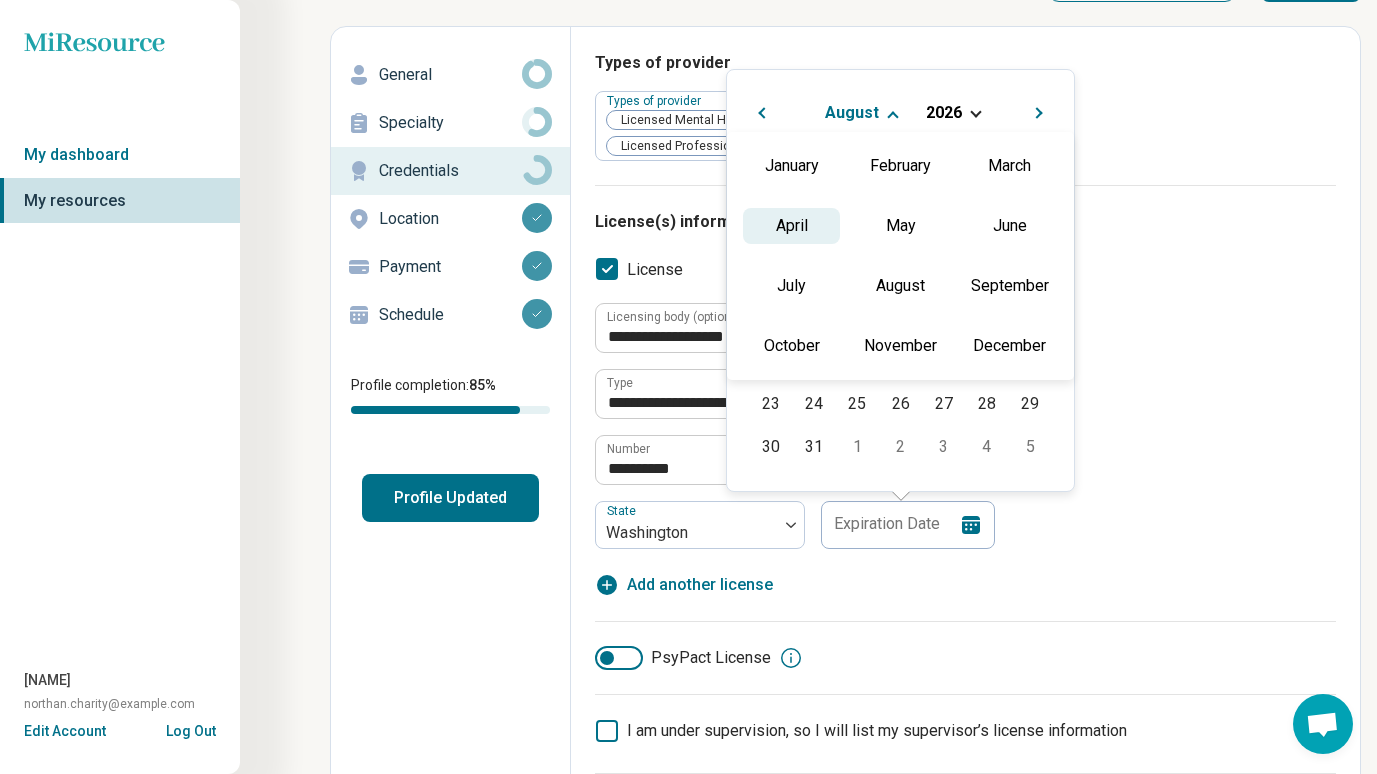 click on "April" at bounding box center (791, 226) 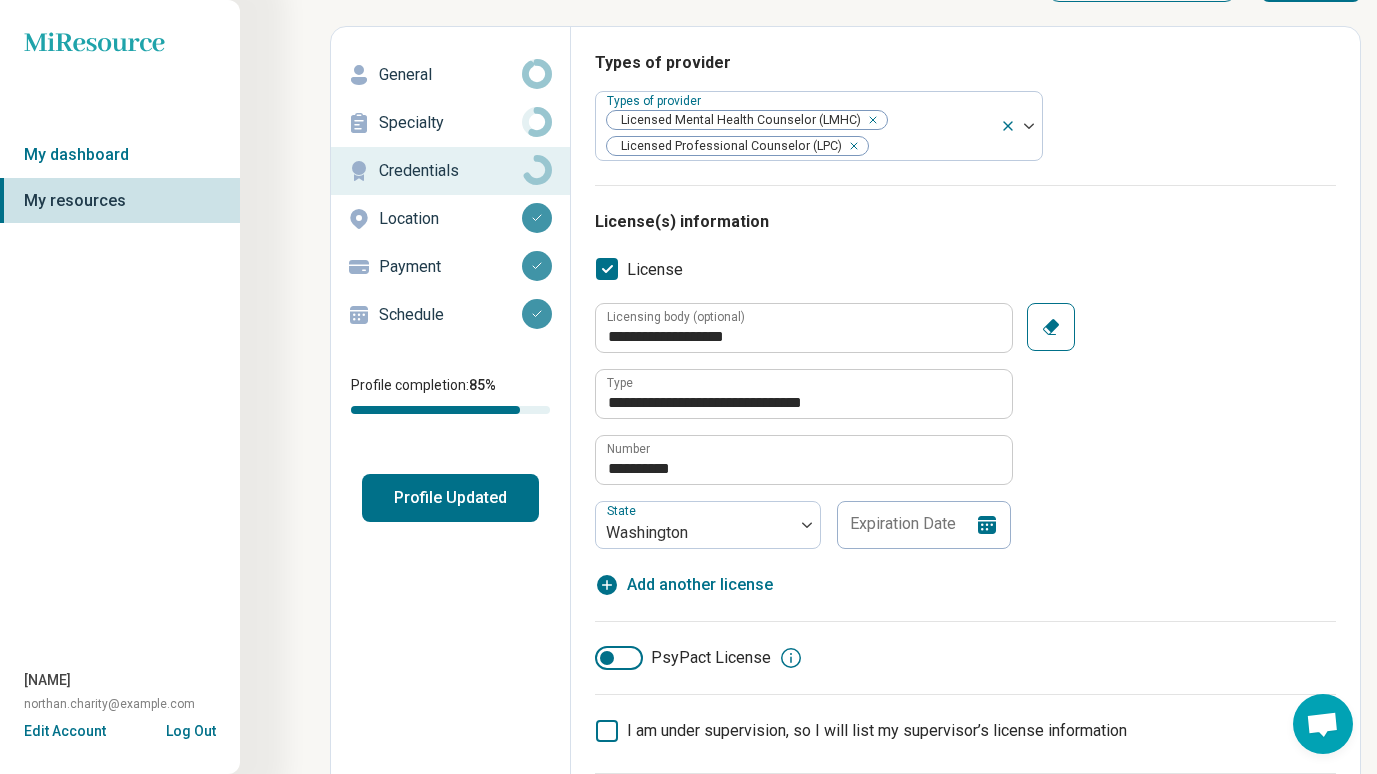 click on "**********" at bounding box center [965, 440] 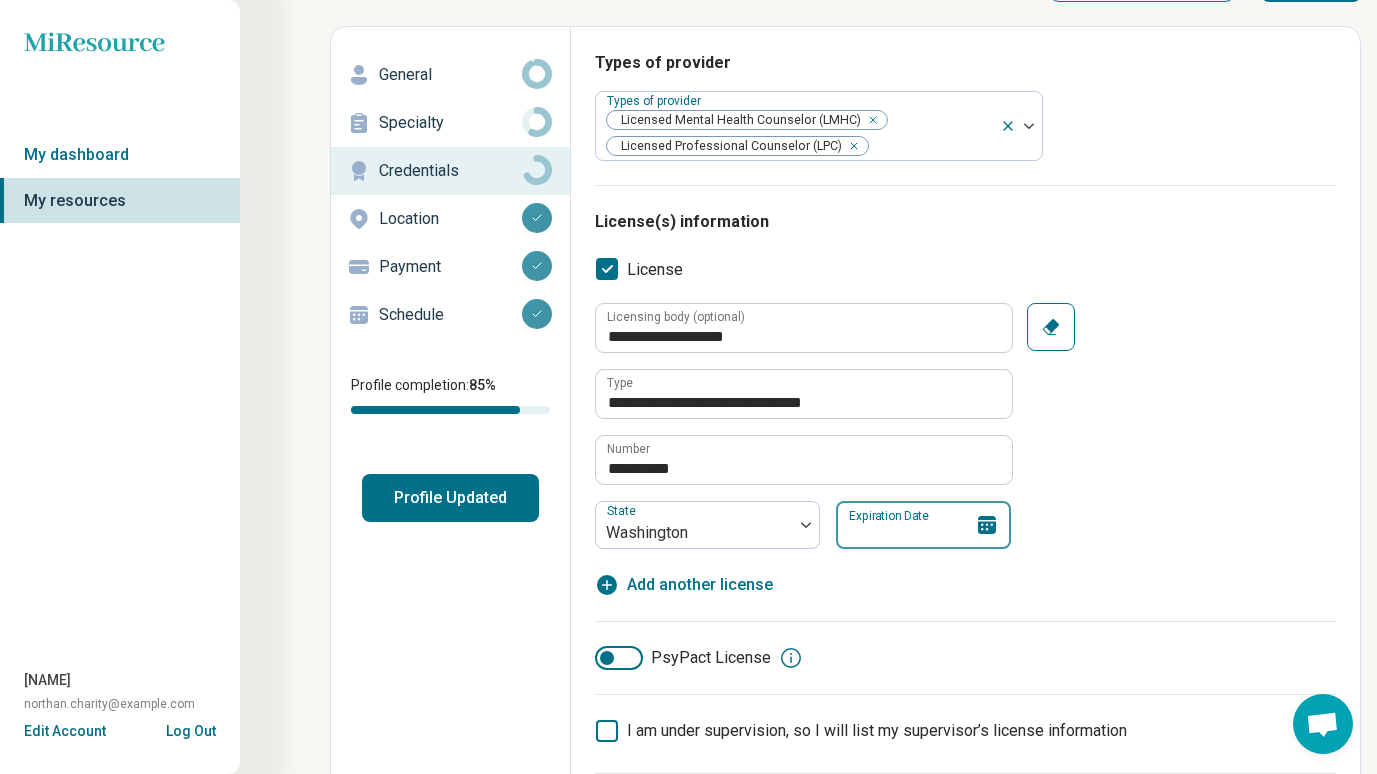 click on "Expiration Date" at bounding box center [923, 525] 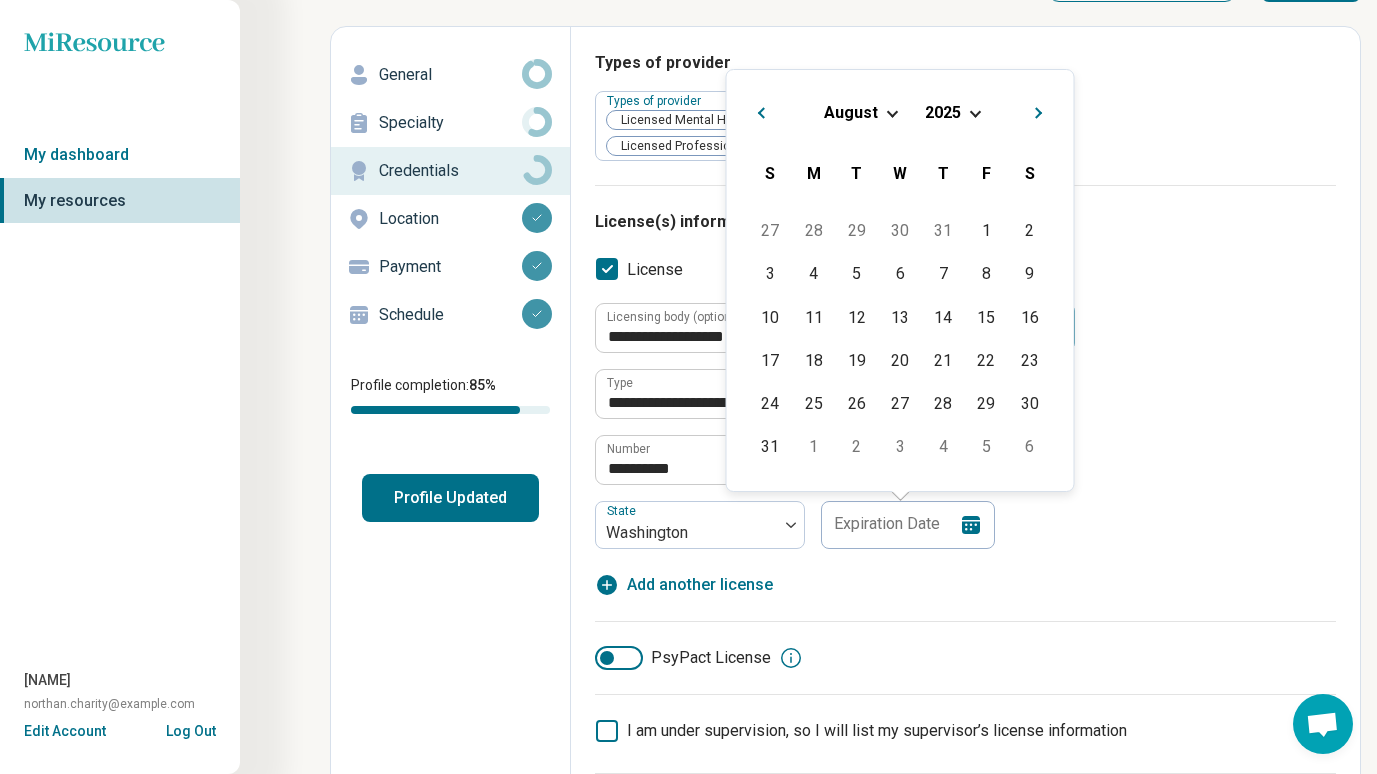 click at bounding box center [974, 111] 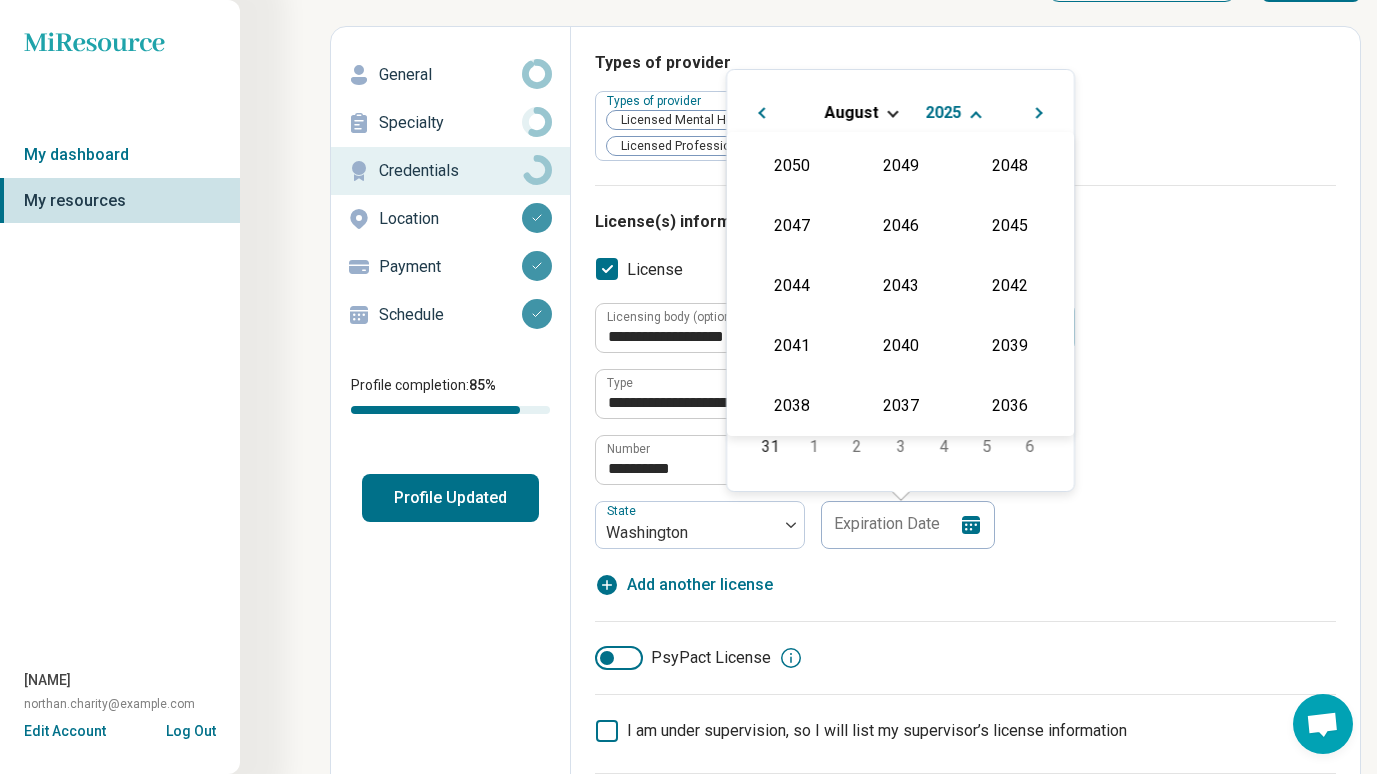 scroll, scrollTop: 362, scrollLeft: 0, axis: vertical 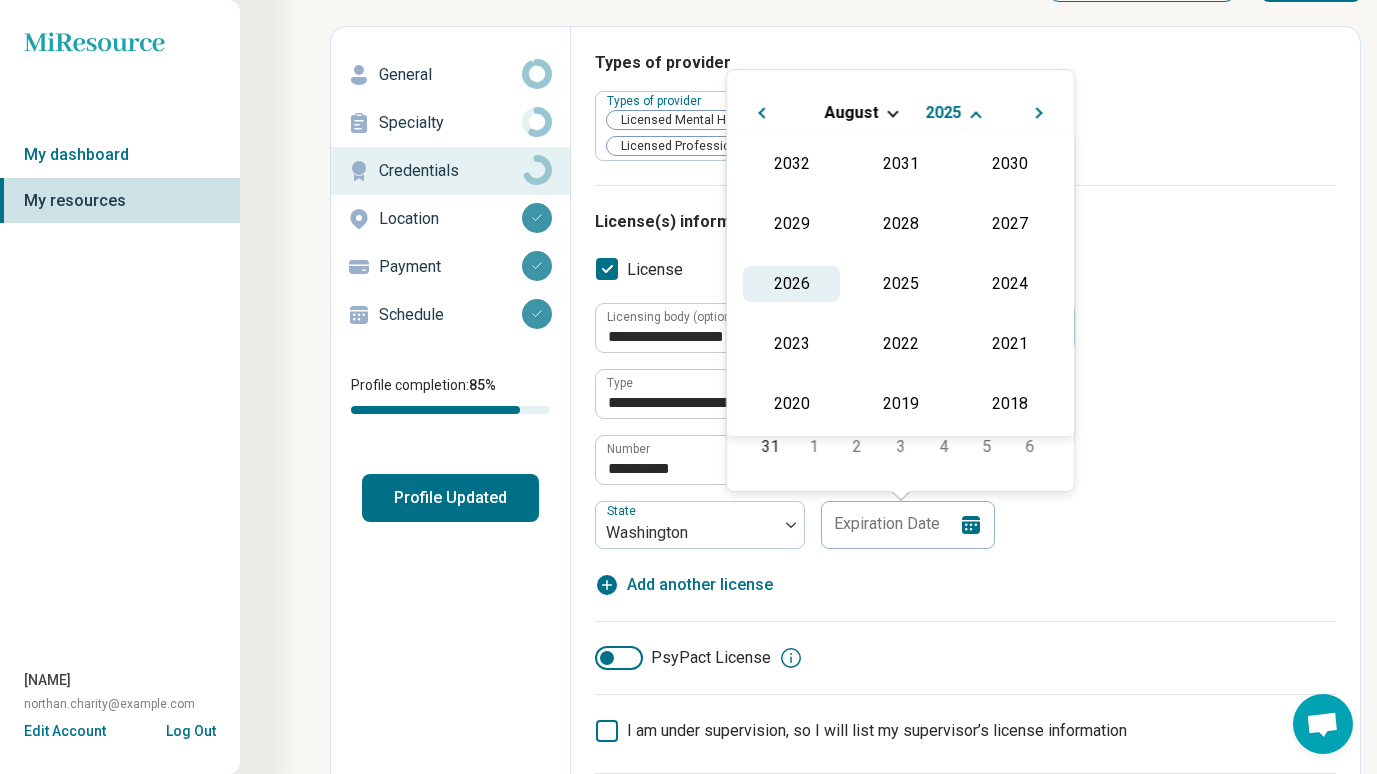 click on "2026" at bounding box center [791, 284] 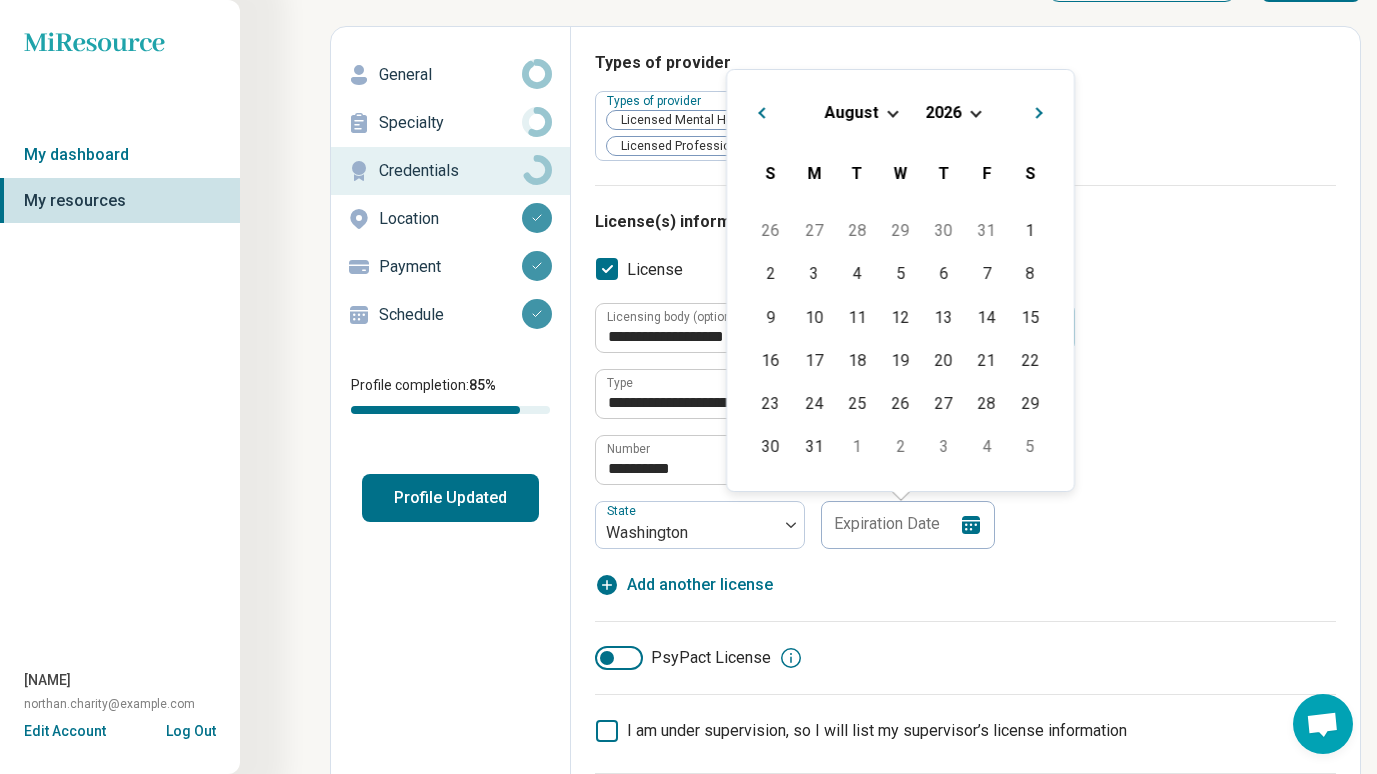 click on "August" at bounding box center [852, 112] 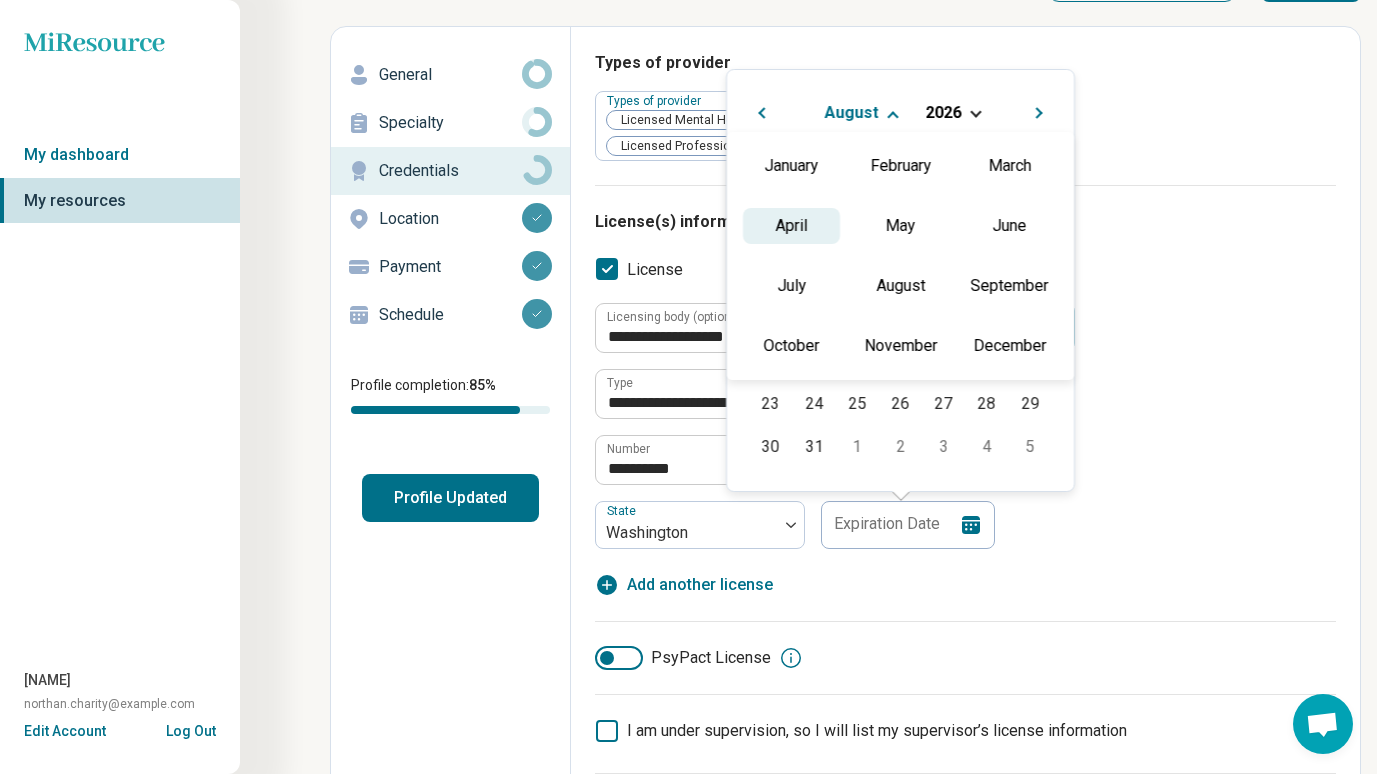 click on "April" at bounding box center (791, 226) 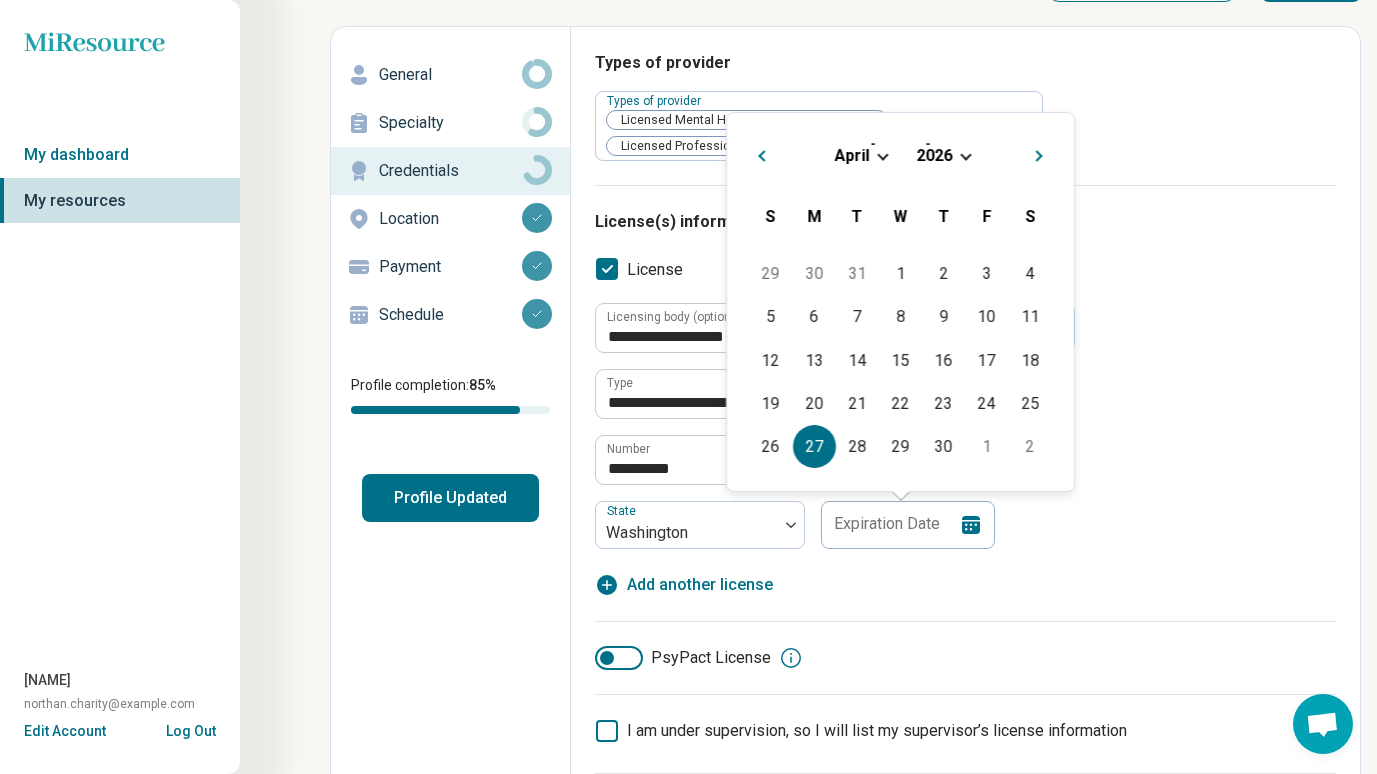 click on "27" at bounding box center (814, 446) 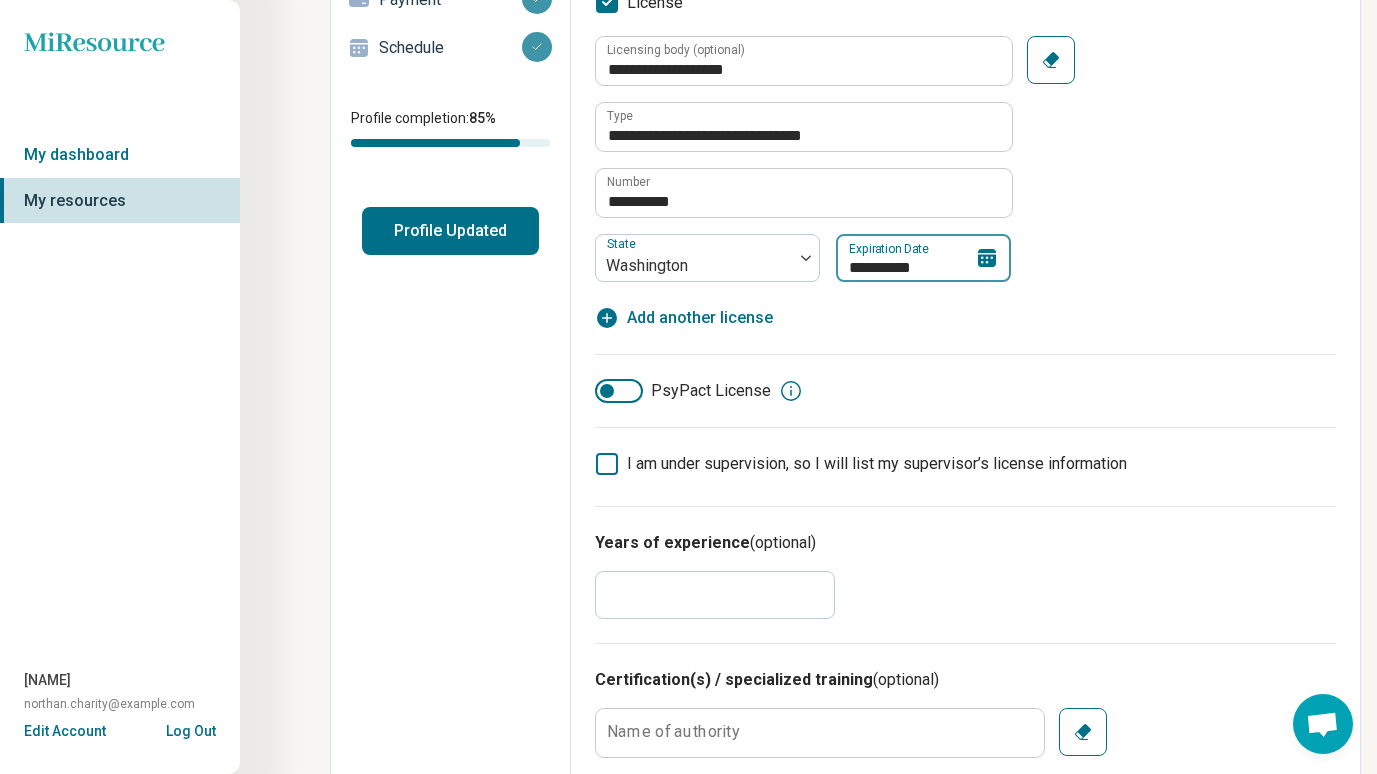 scroll, scrollTop: 338, scrollLeft: 0, axis: vertical 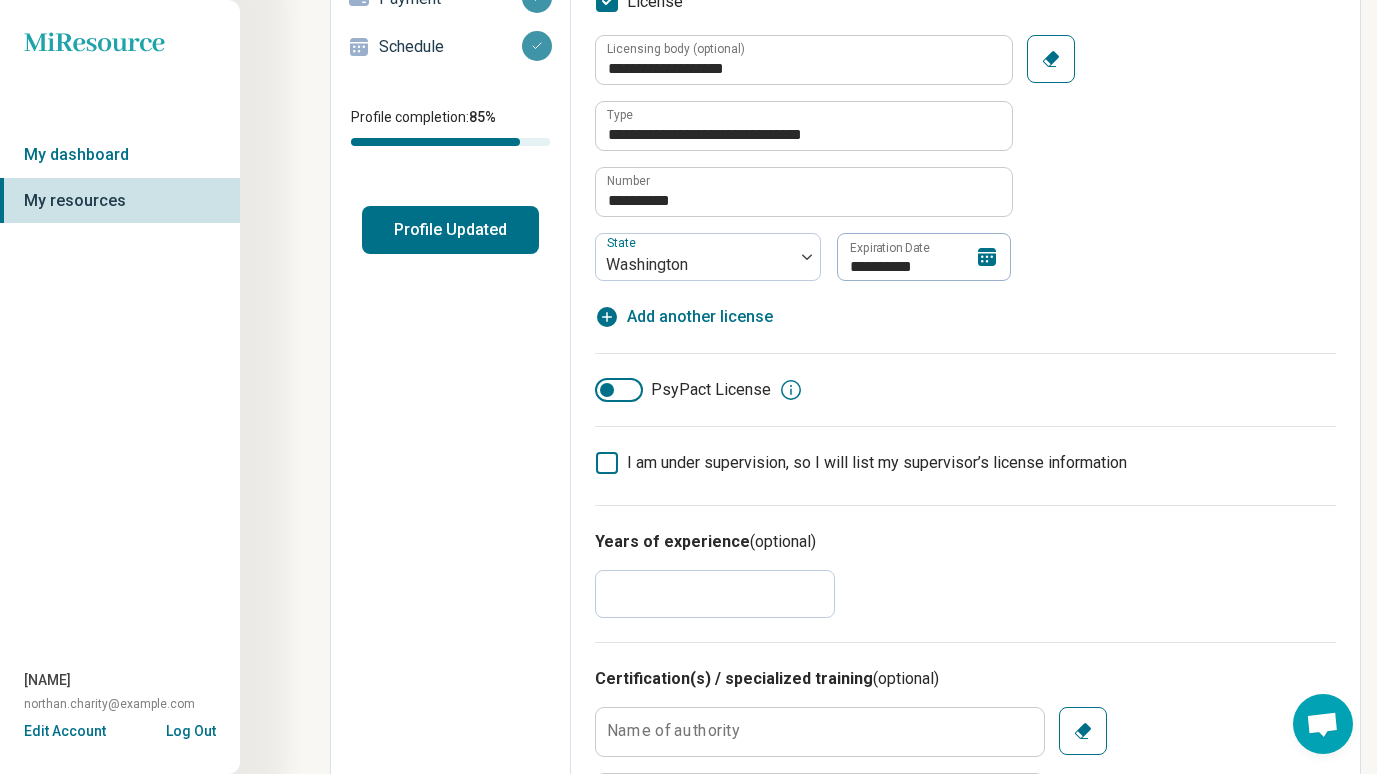click 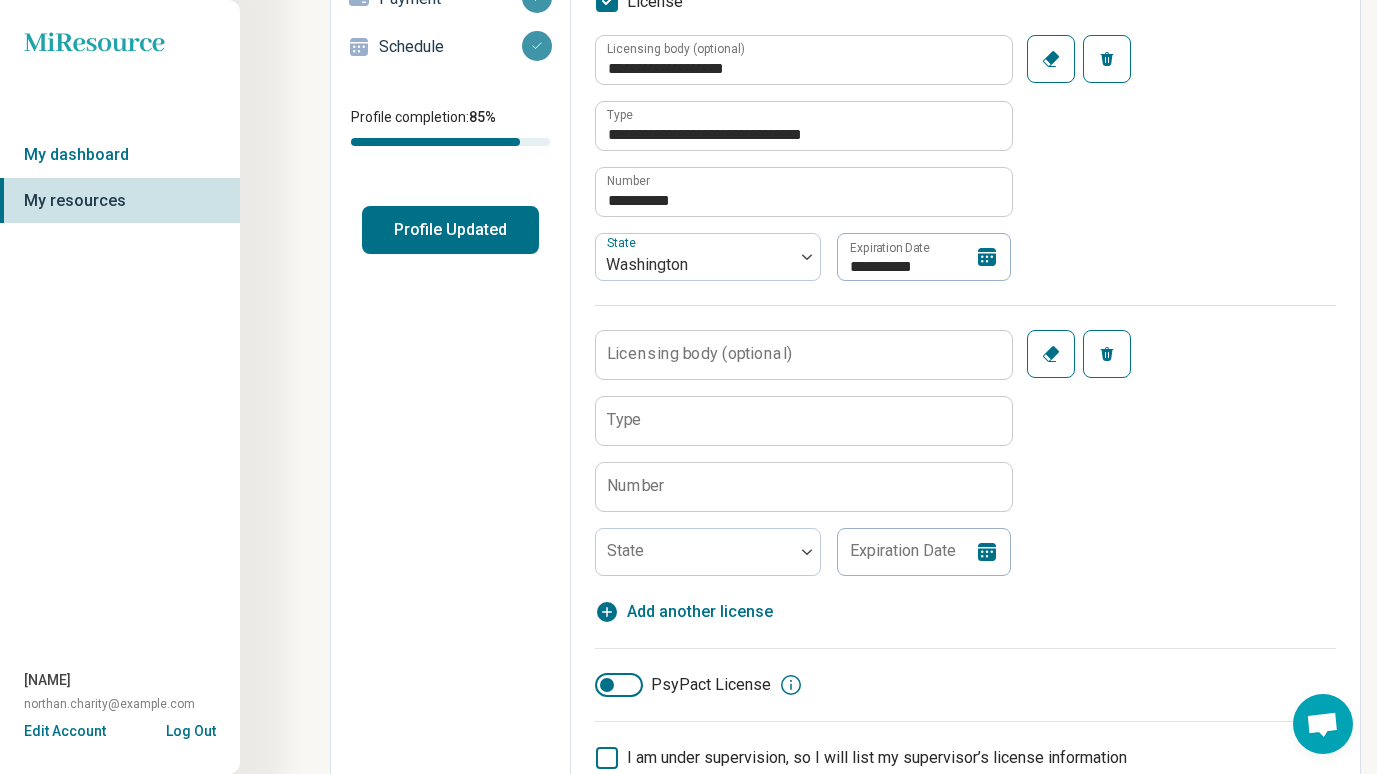 click on "Licensing body (optional)" at bounding box center [699, 354] 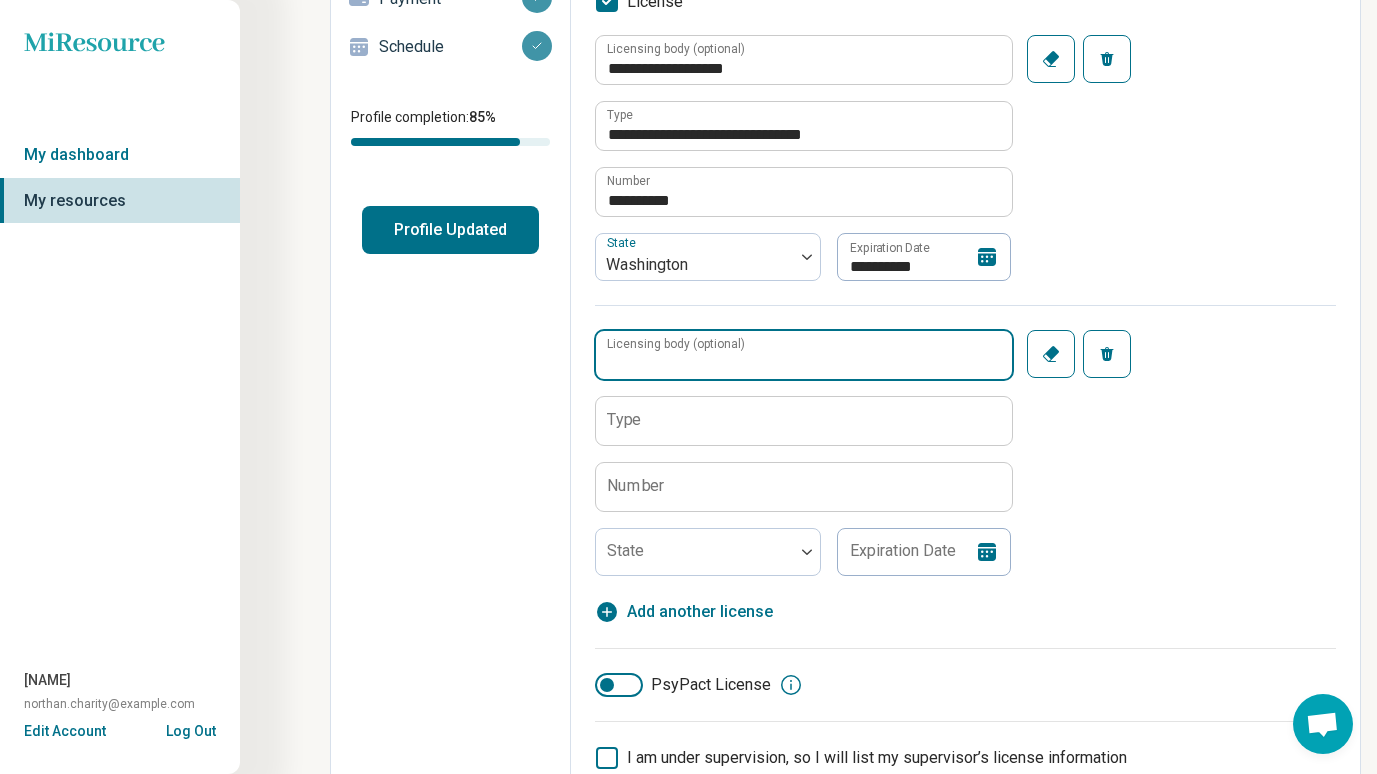 click on "Licensing body (optional)" at bounding box center [804, 355] 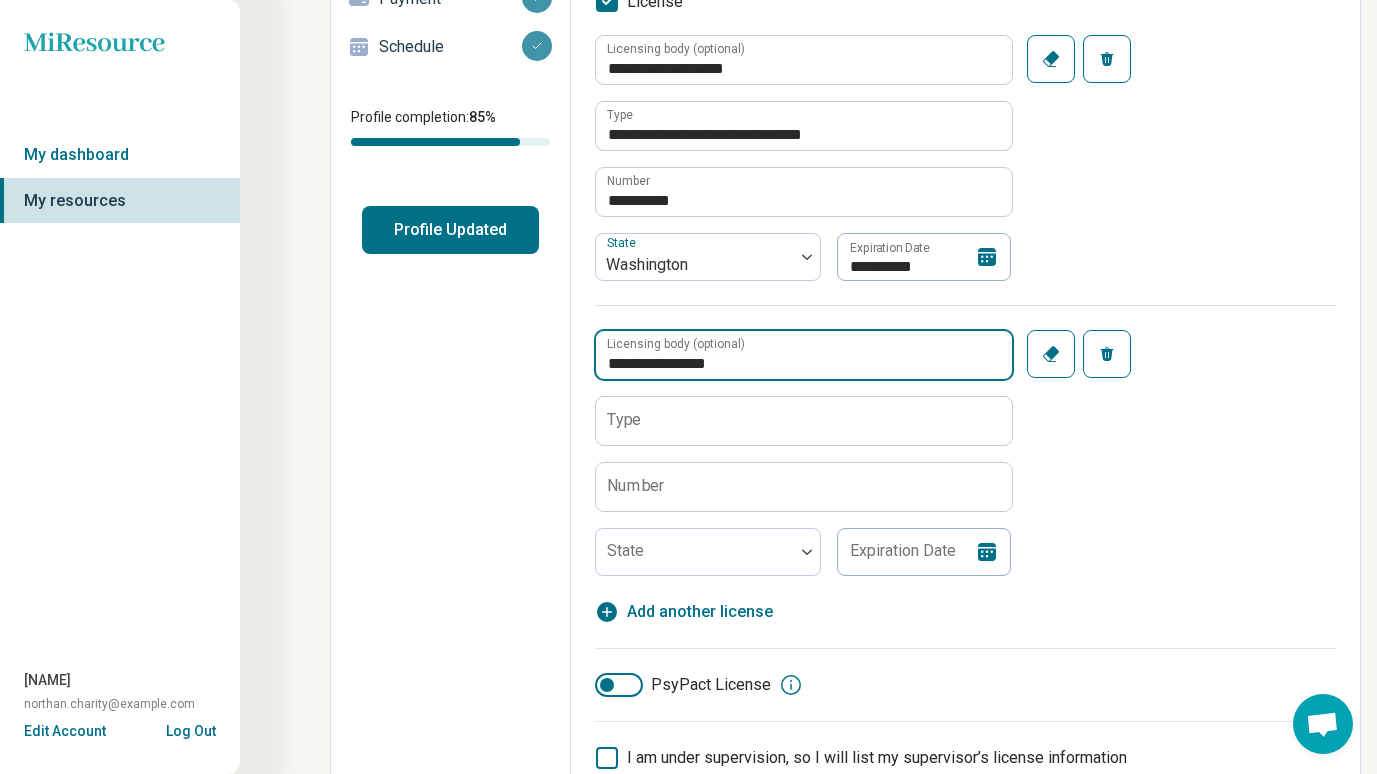type on "**********" 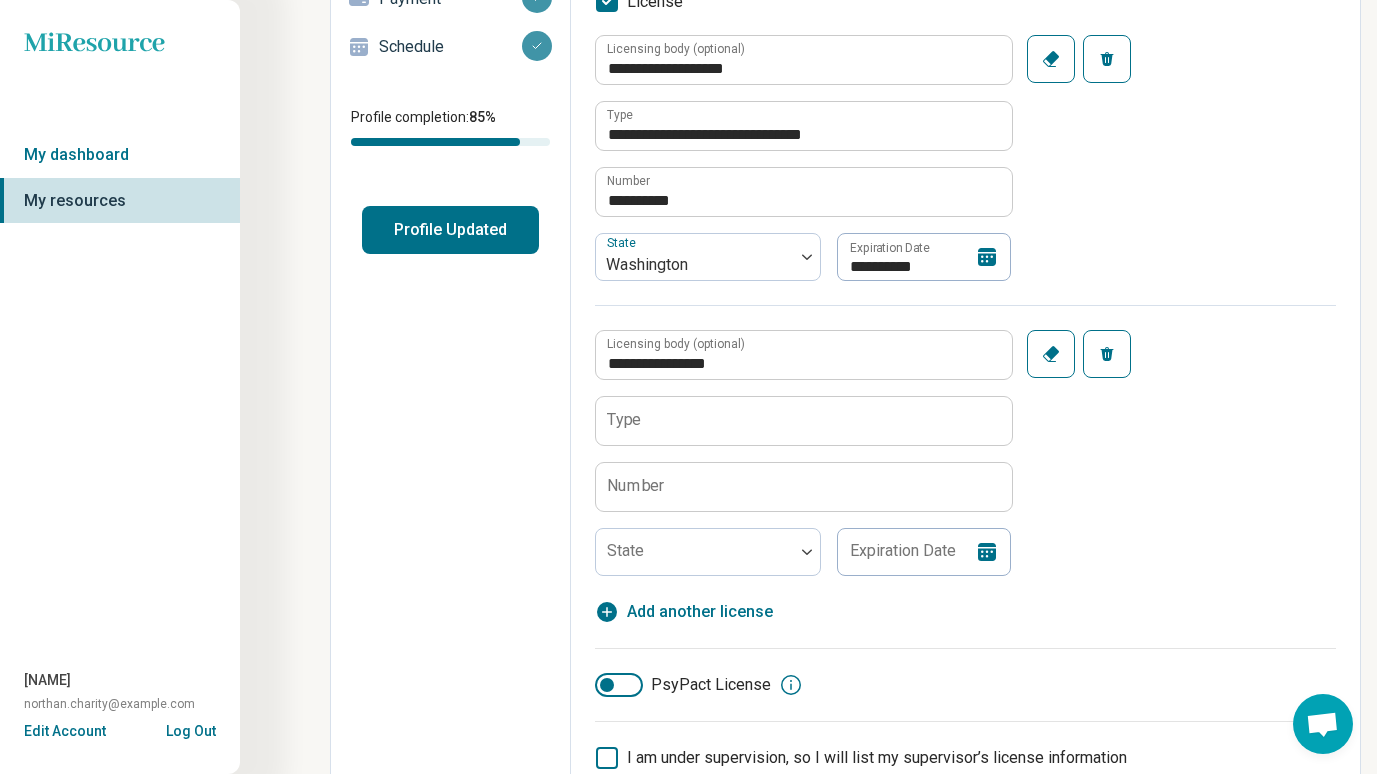 click on "Type" at bounding box center [624, 420] 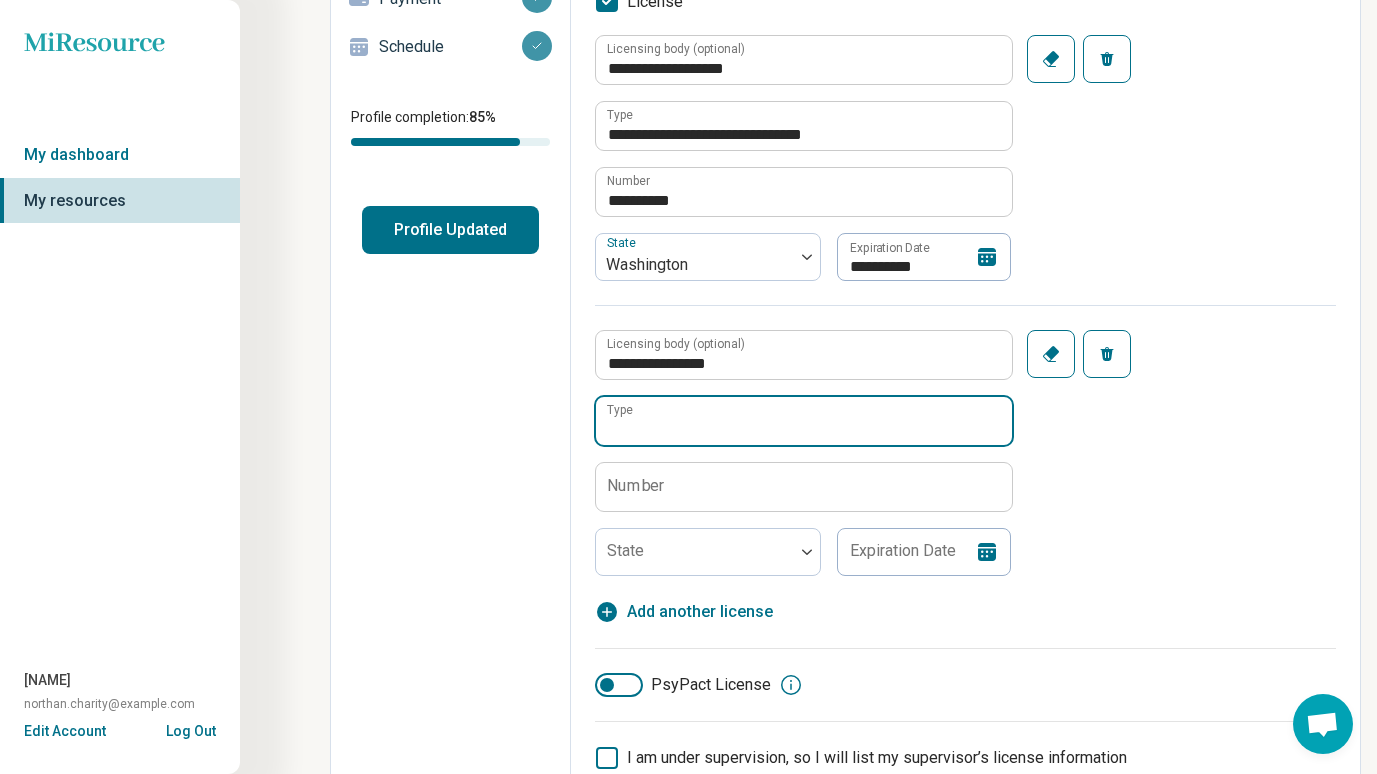 click on "Type" at bounding box center [804, 421] 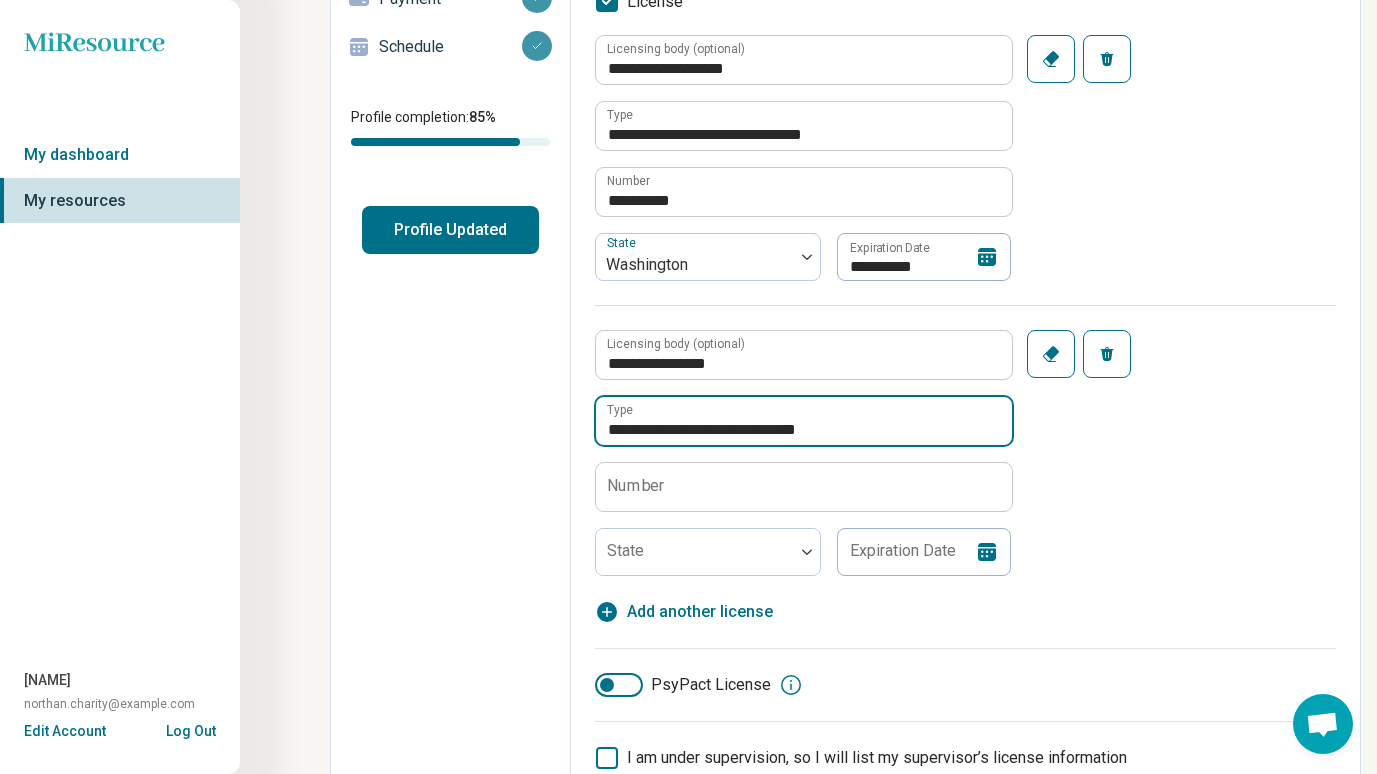 type on "**********" 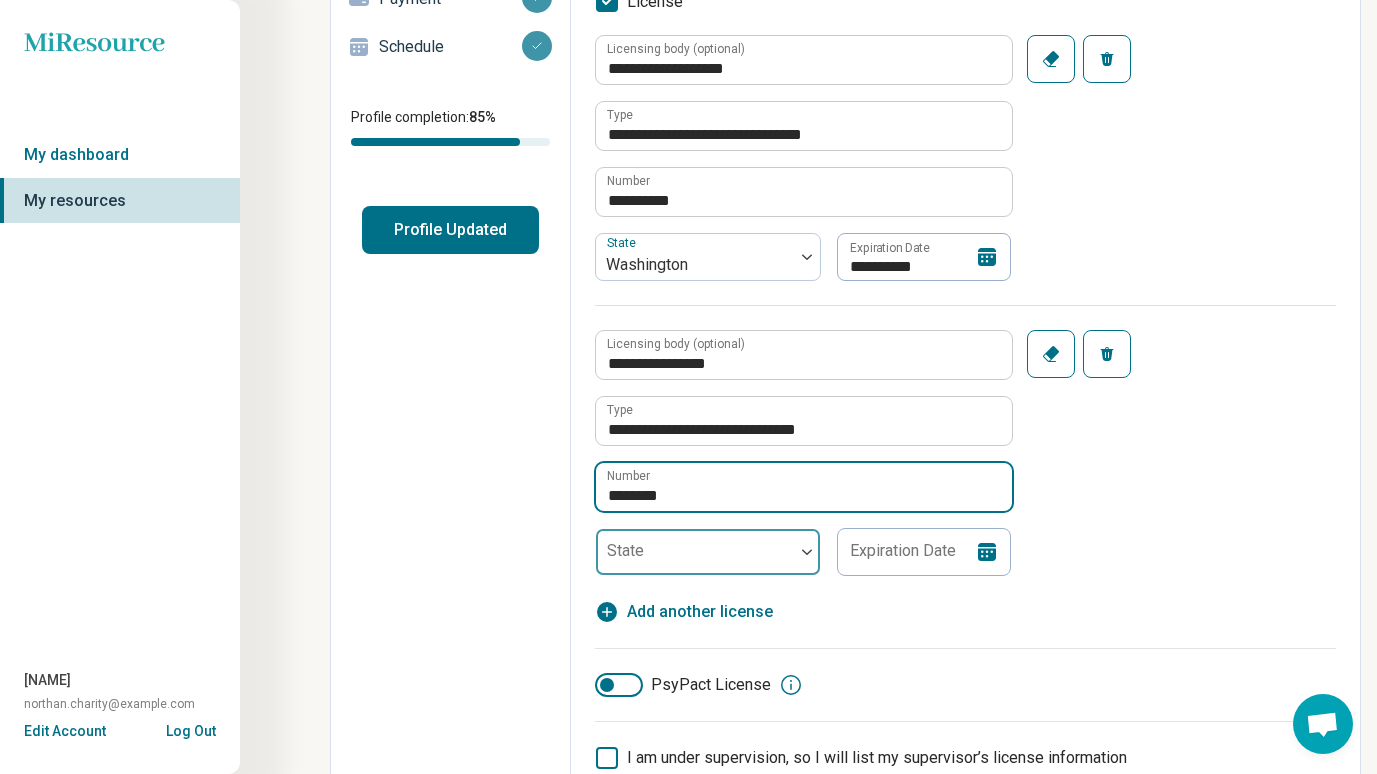 type on "********" 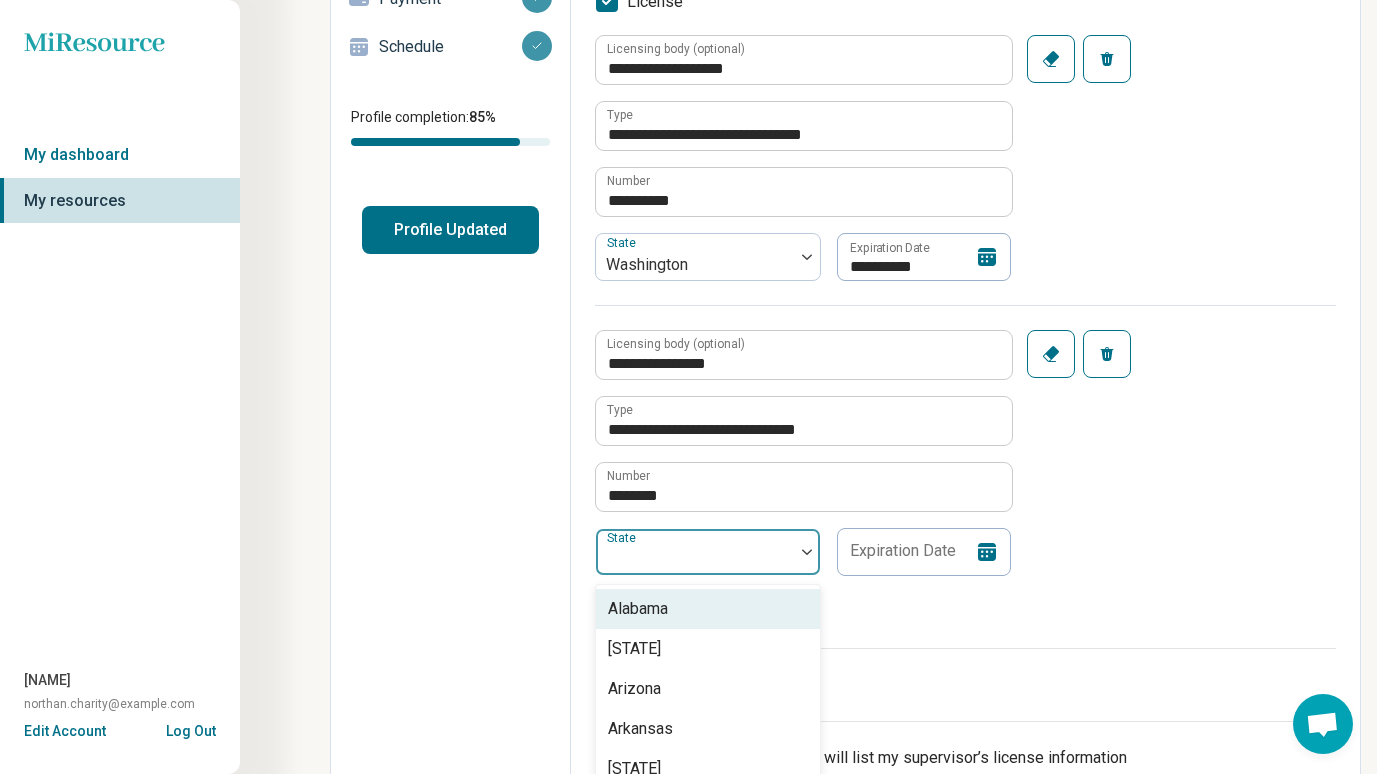 click at bounding box center [695, 560] 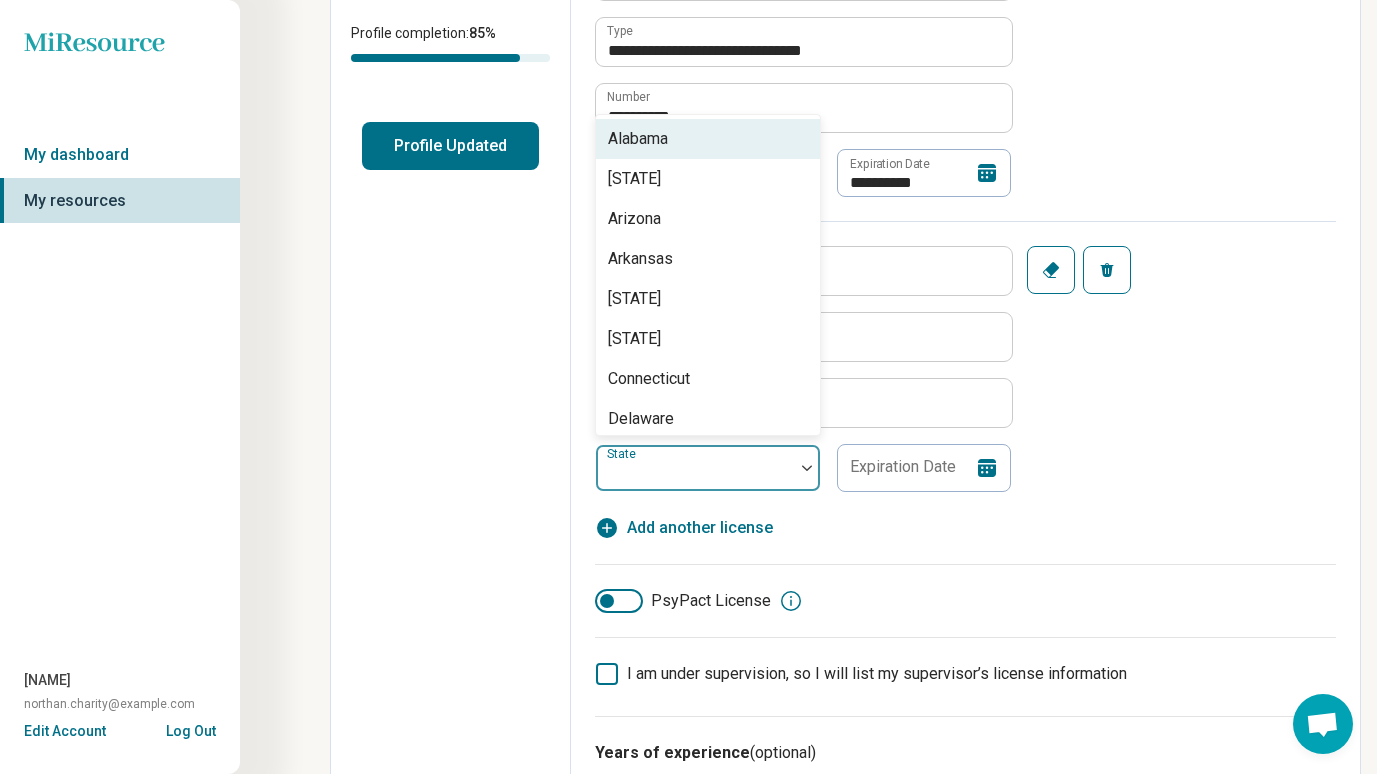 scroll, scrollTop: 479, scrollLeft: 0, axis: vertical 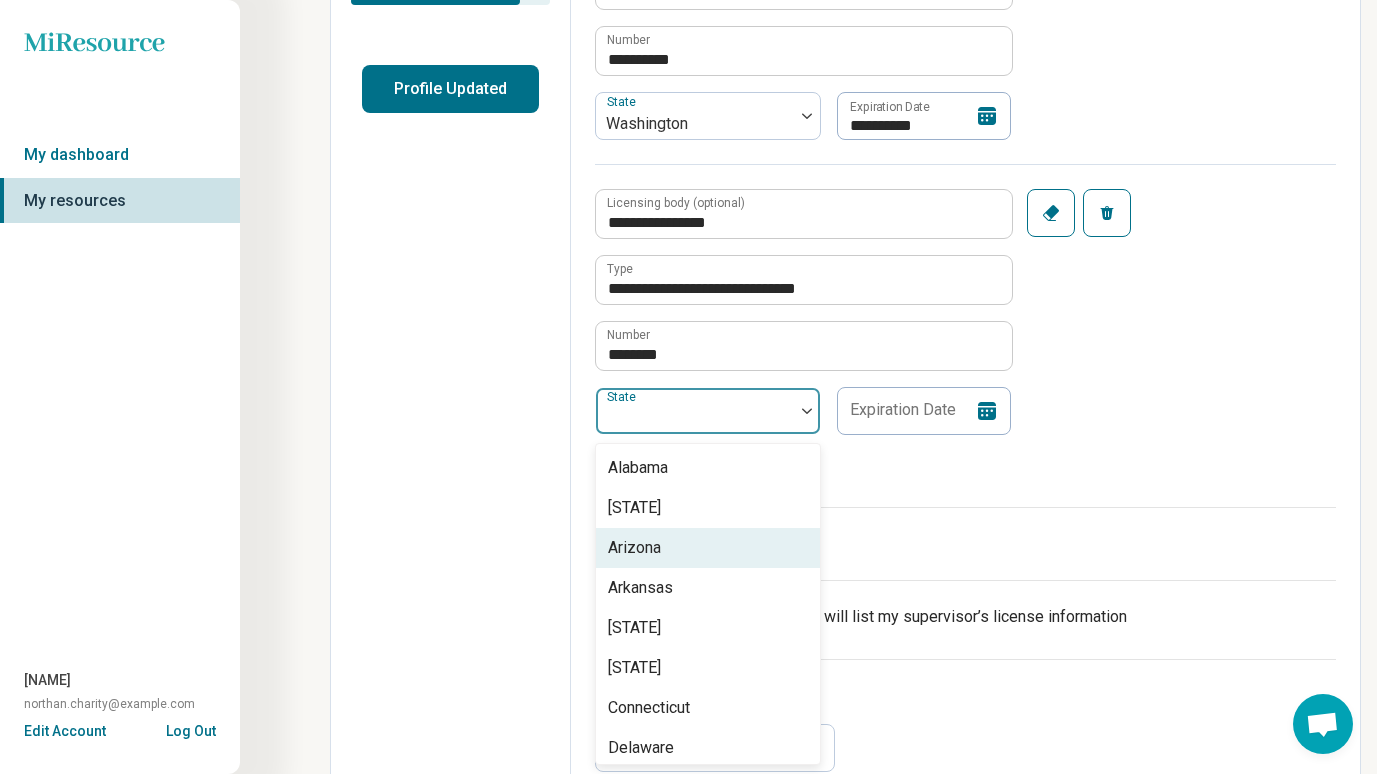 click on "Arizona" at bounding box center [634, 548] 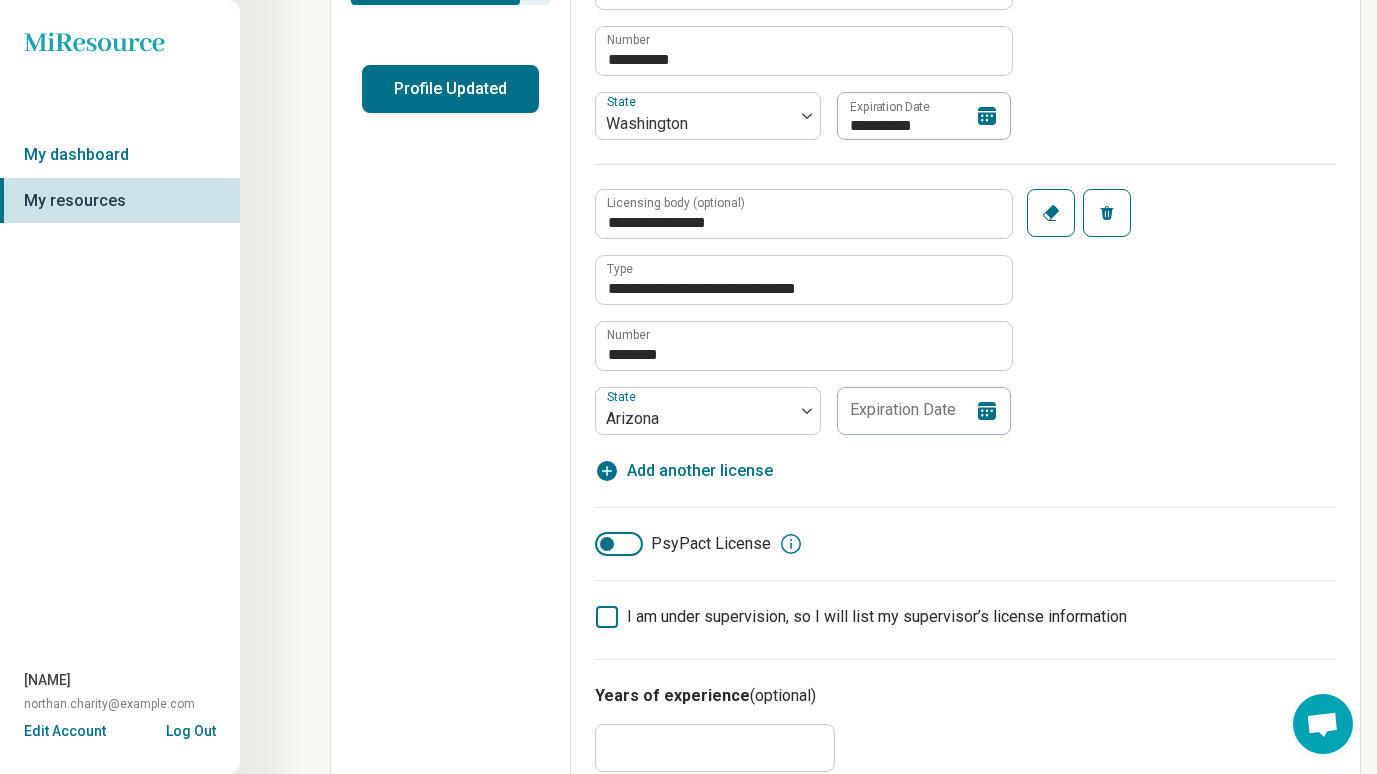 click 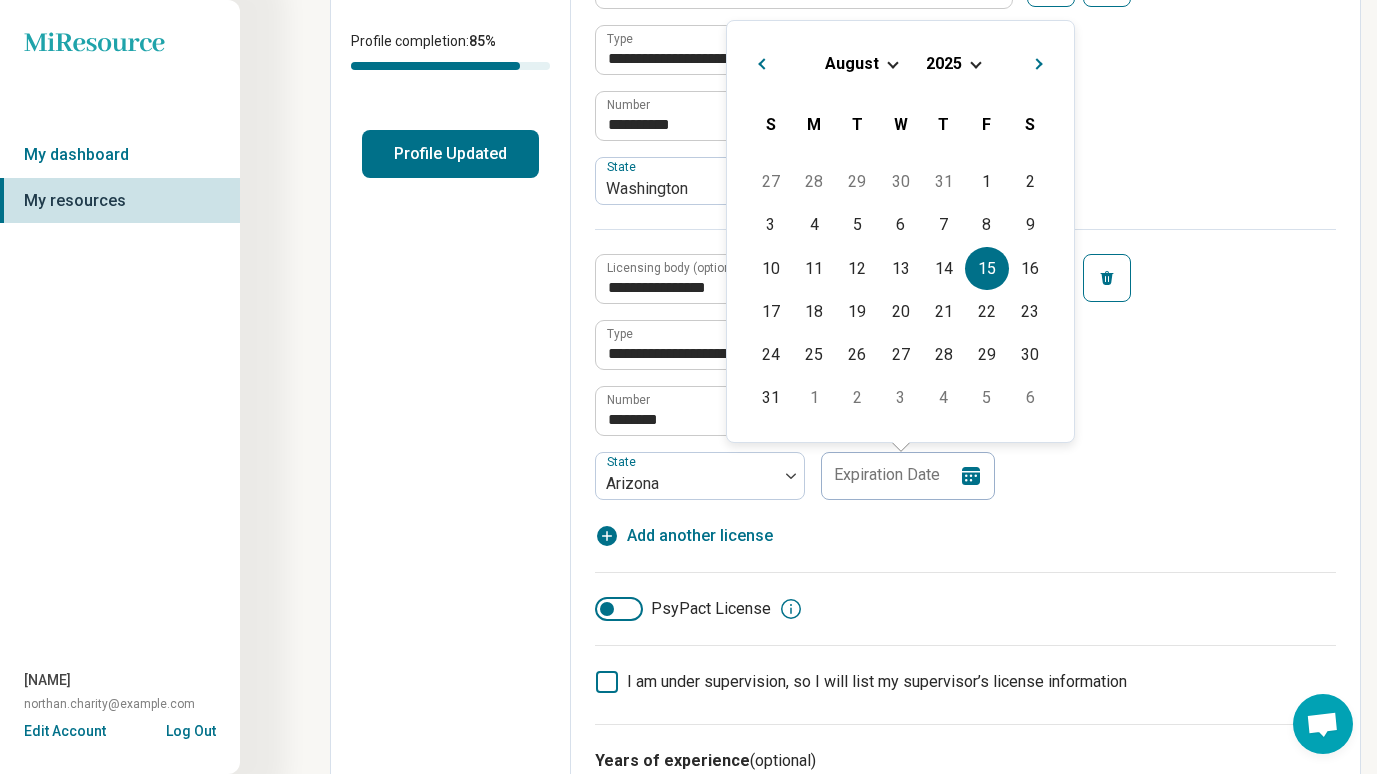 scroll, scrollTop: 413, scrollLeft: 0, axis: vertical 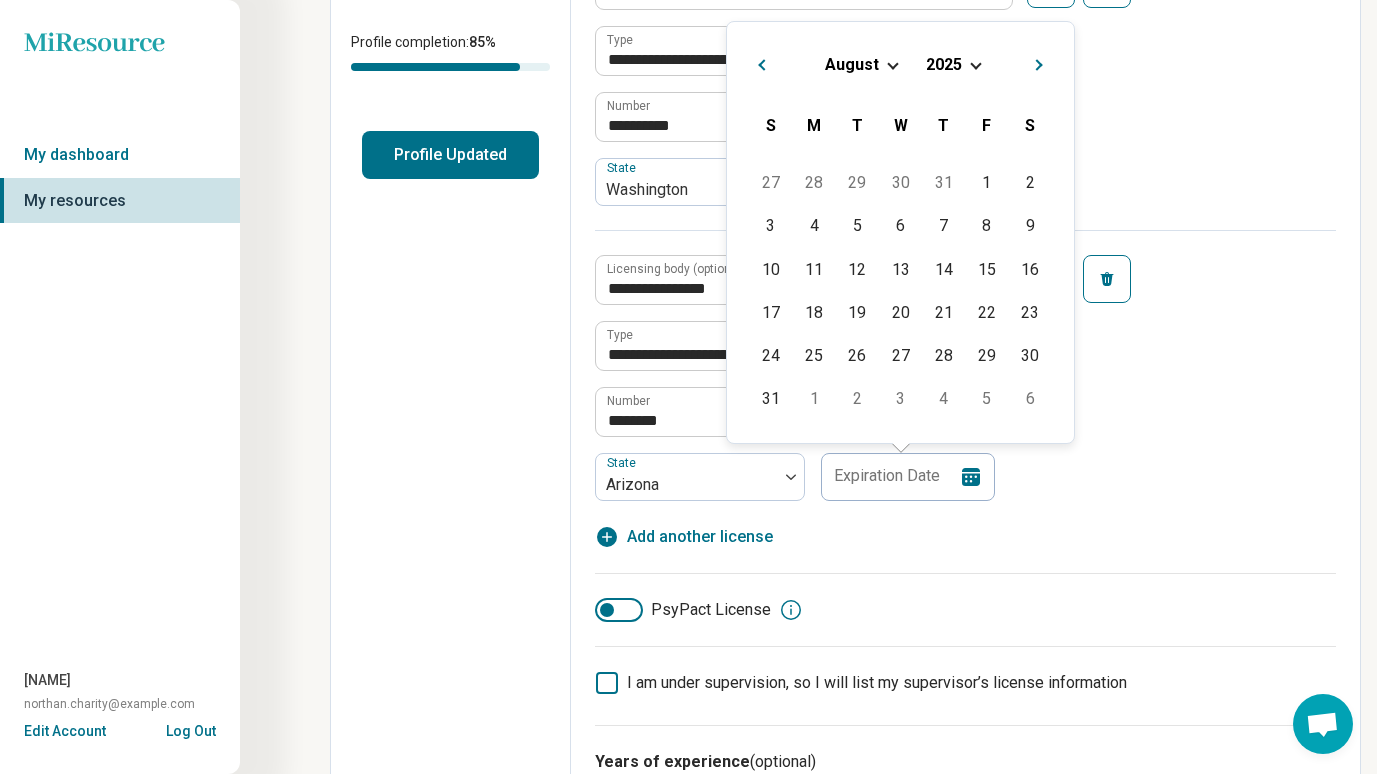 click at bounding box center [975, 63] 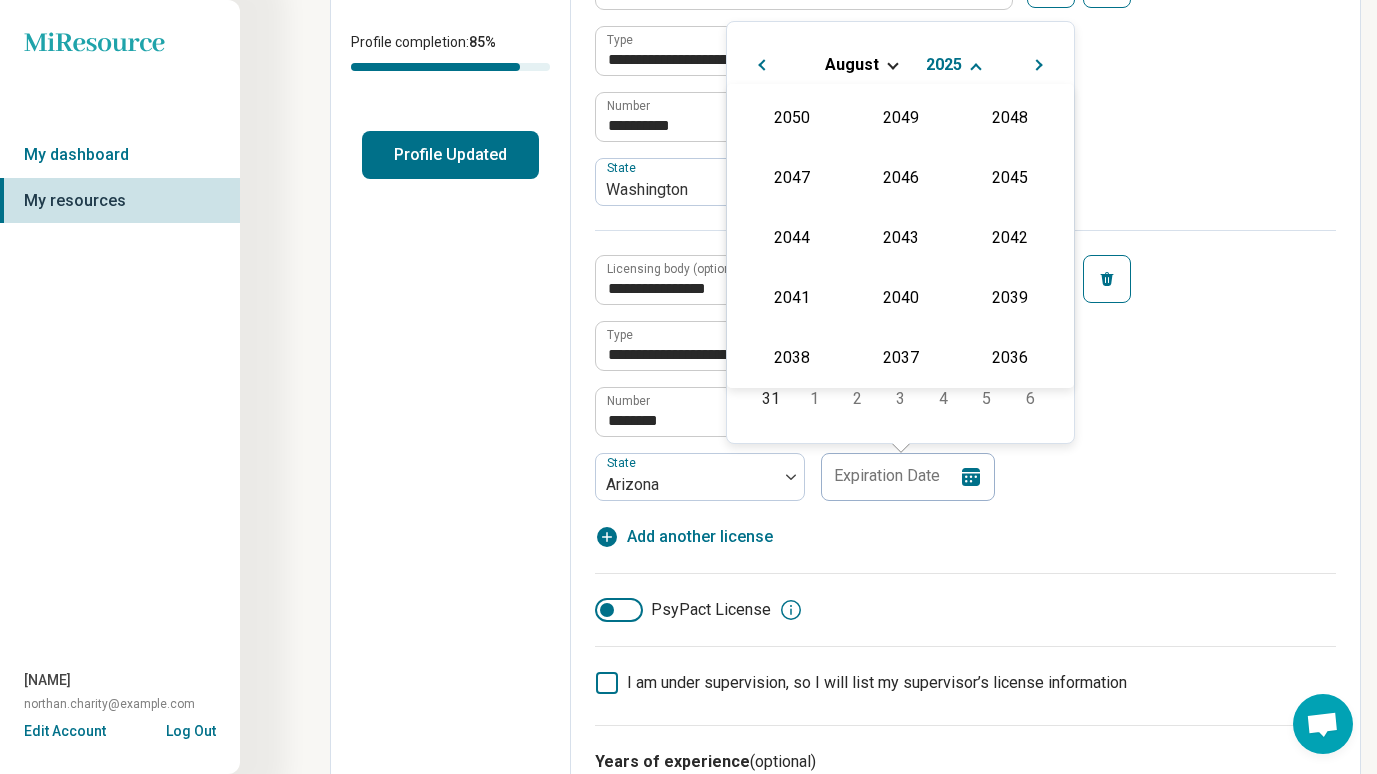 scroll, scrollTop: 362, scrollLeft: 0, axis: vertical 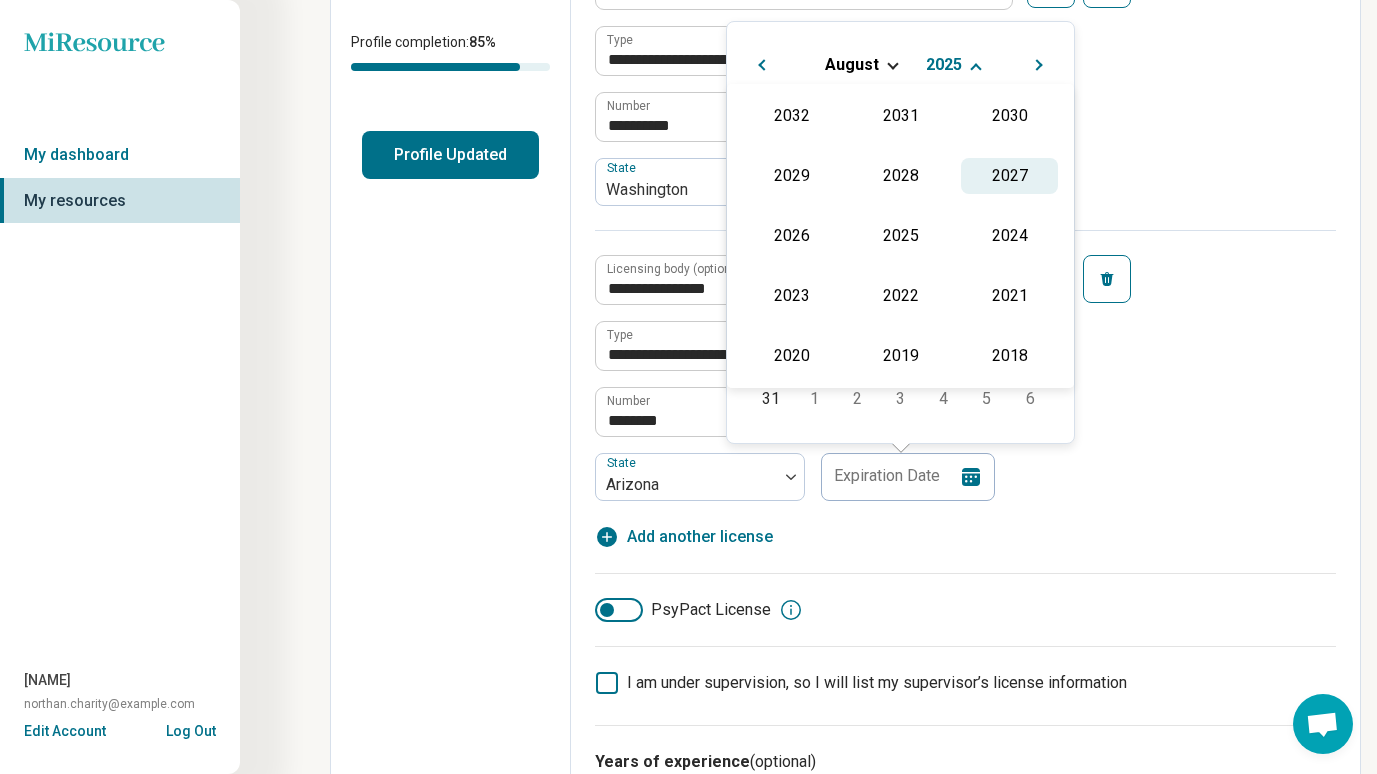 click on "2027" at bounding box center (1009, 176) 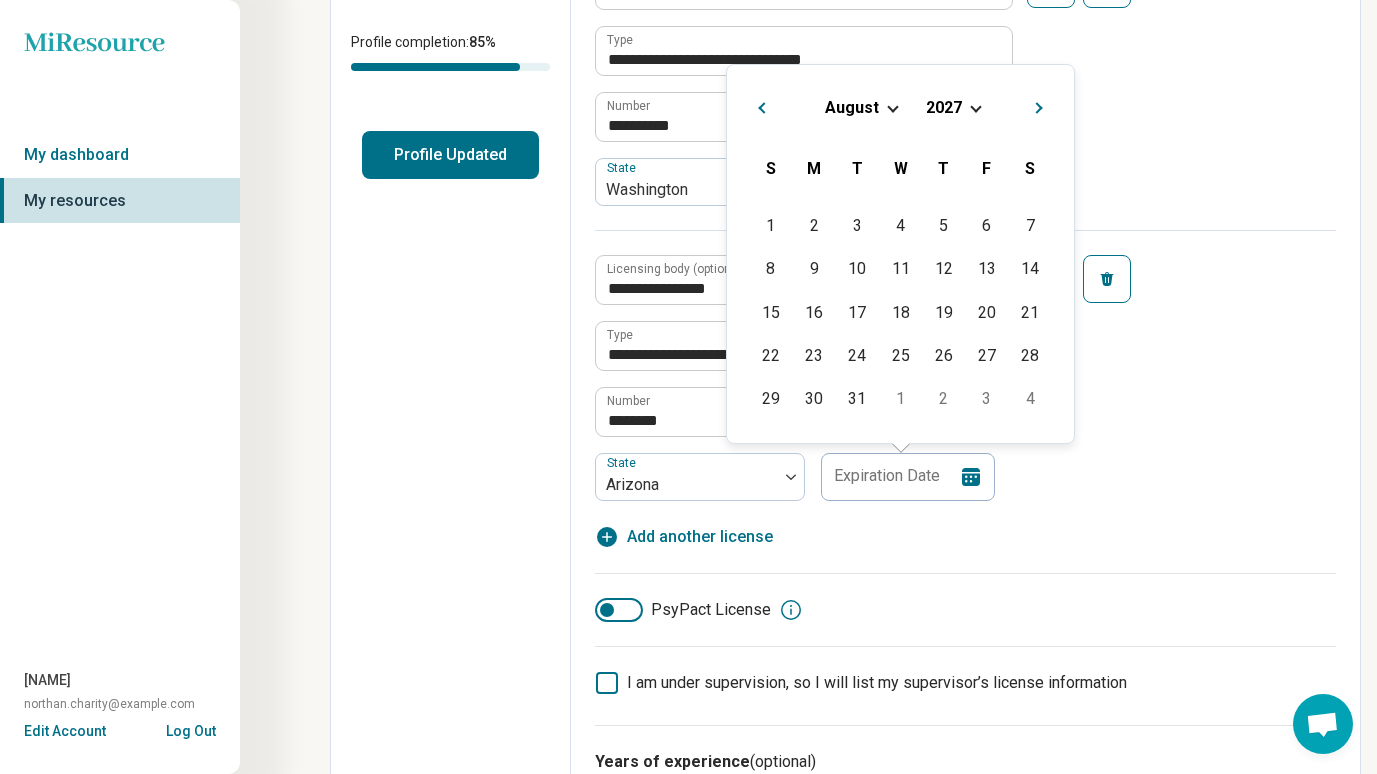click on "Previous Month" at bounding box center (761, 110) 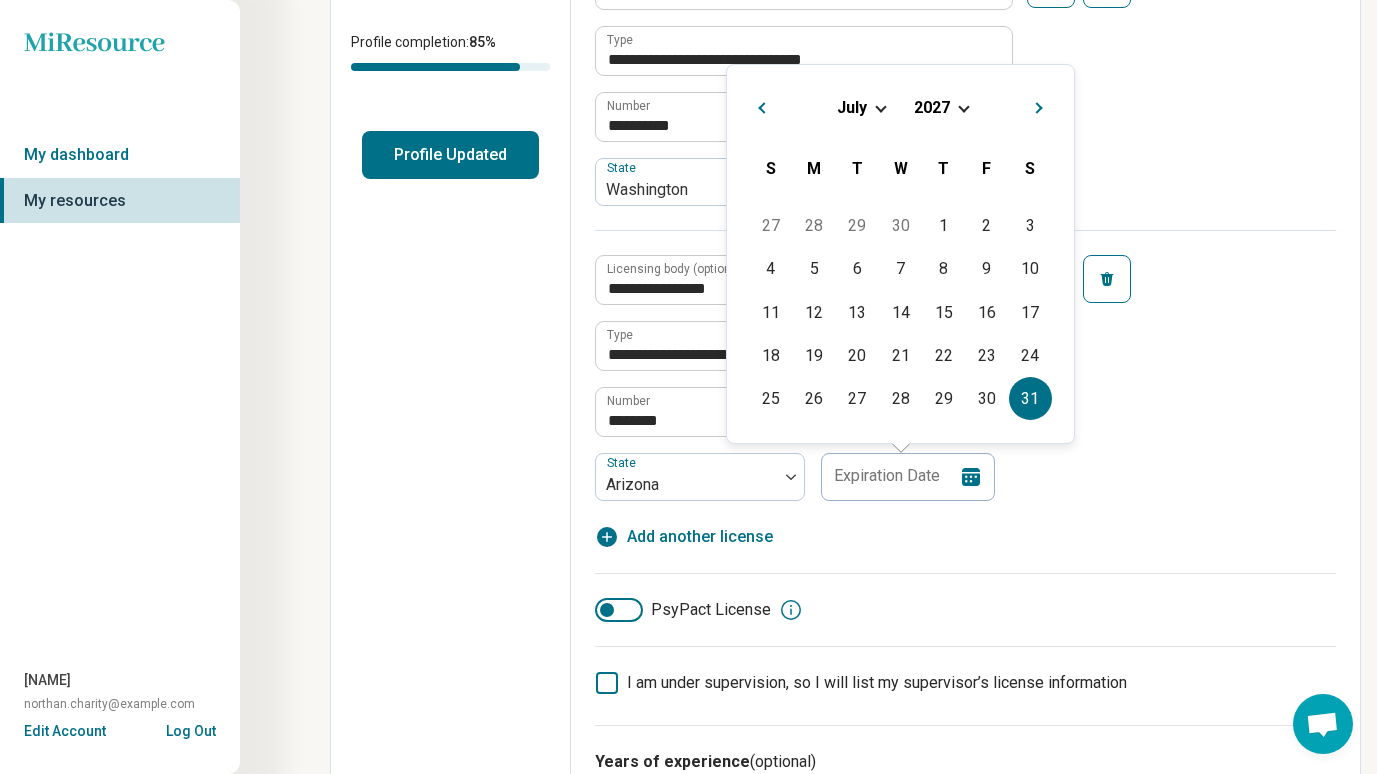 click on "31" at bounding box center [1030, 398] 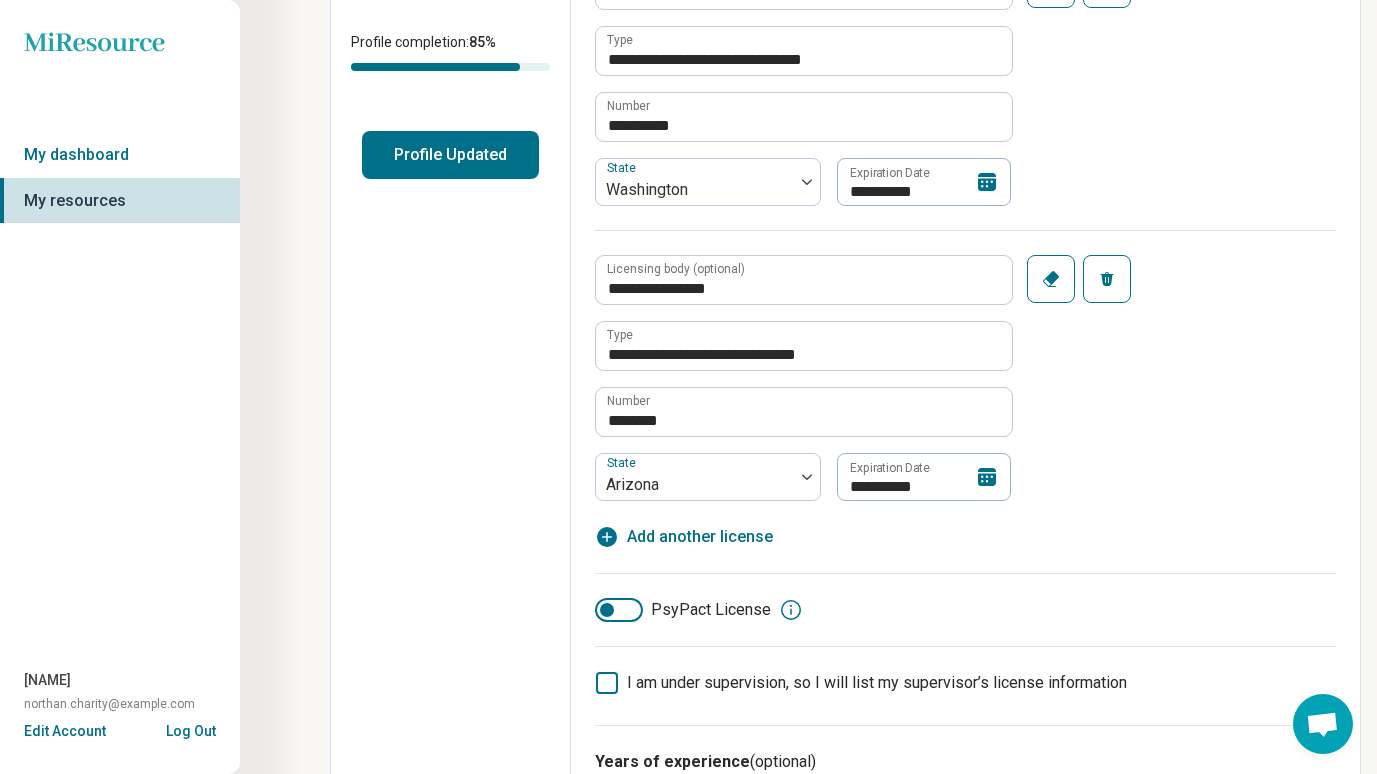 click on "**********" at bounding box center (965, 254) 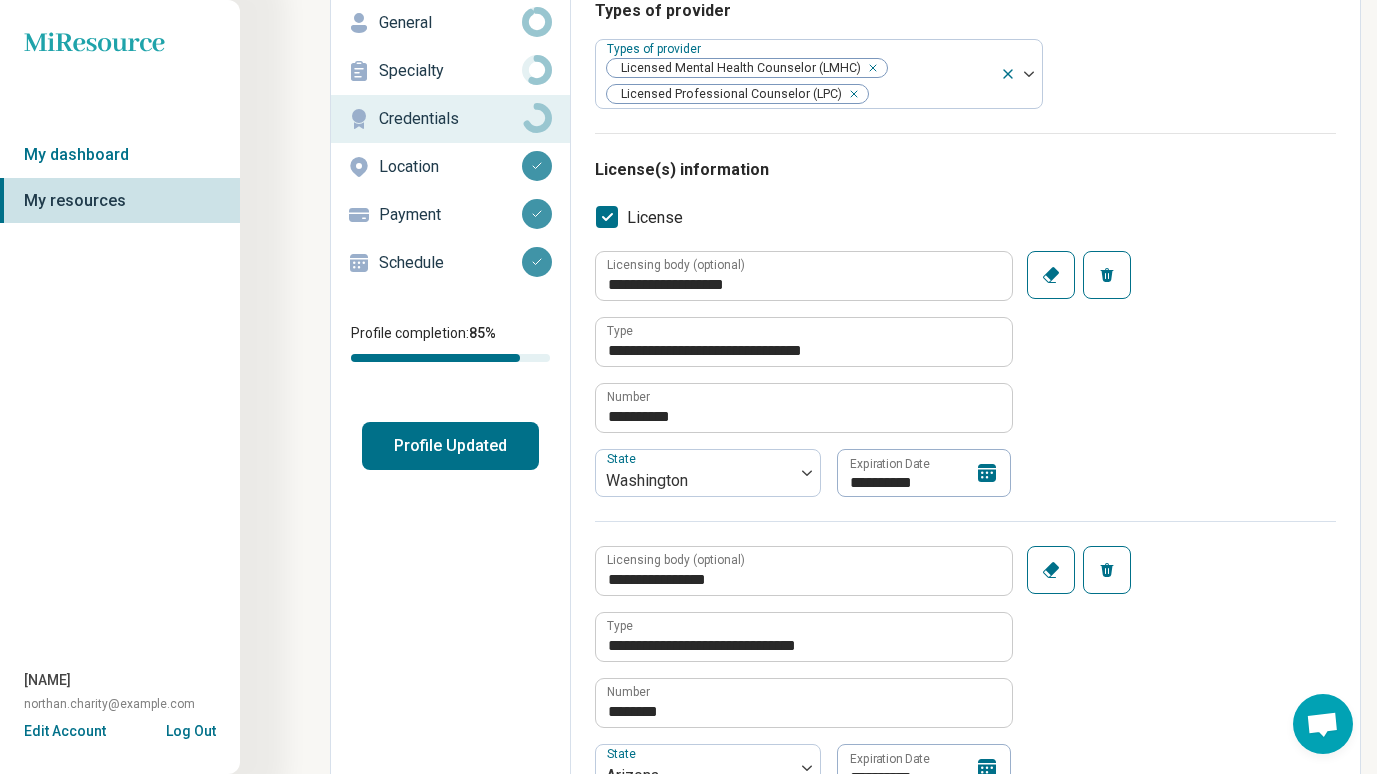 scroll, scrollTop: 0, scrollLeft: 0, axis: both 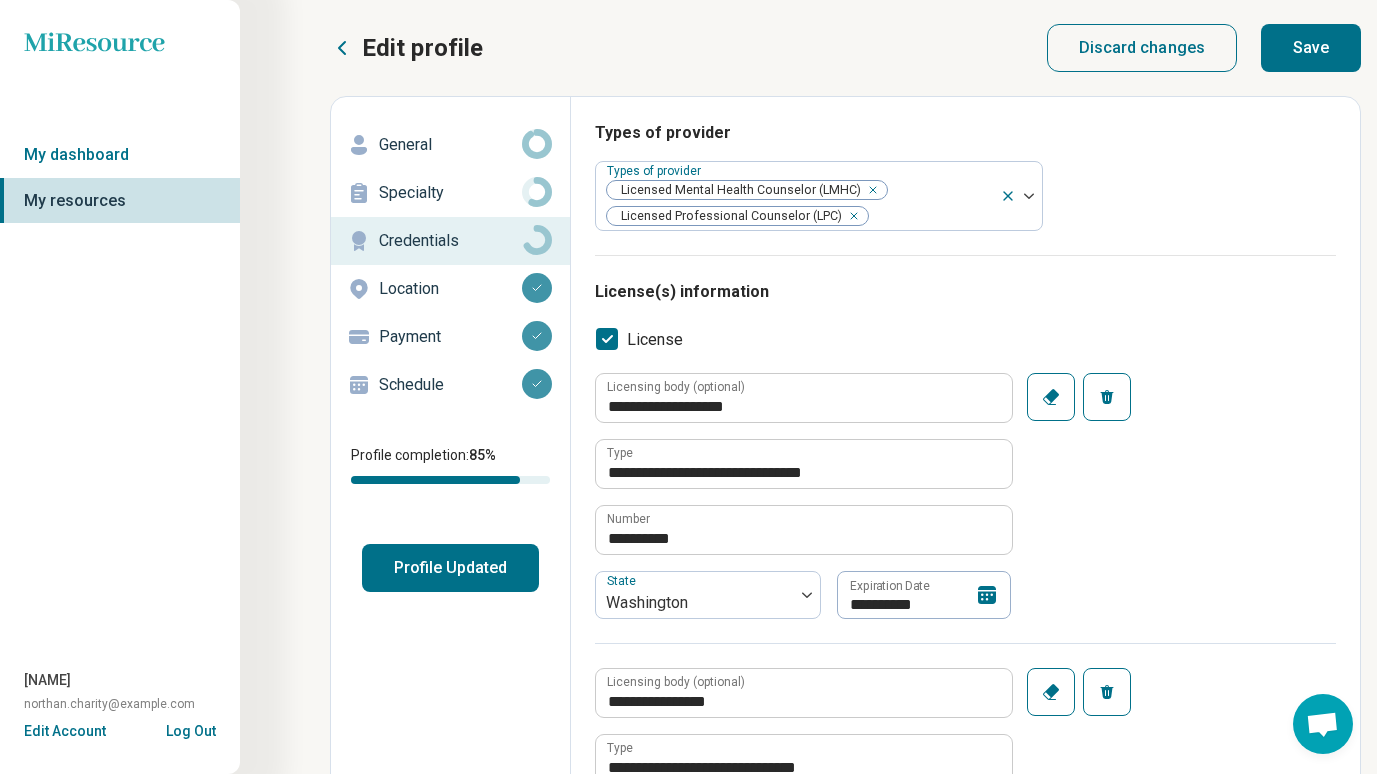 click on "Save" at bounding box center (1311, 48) 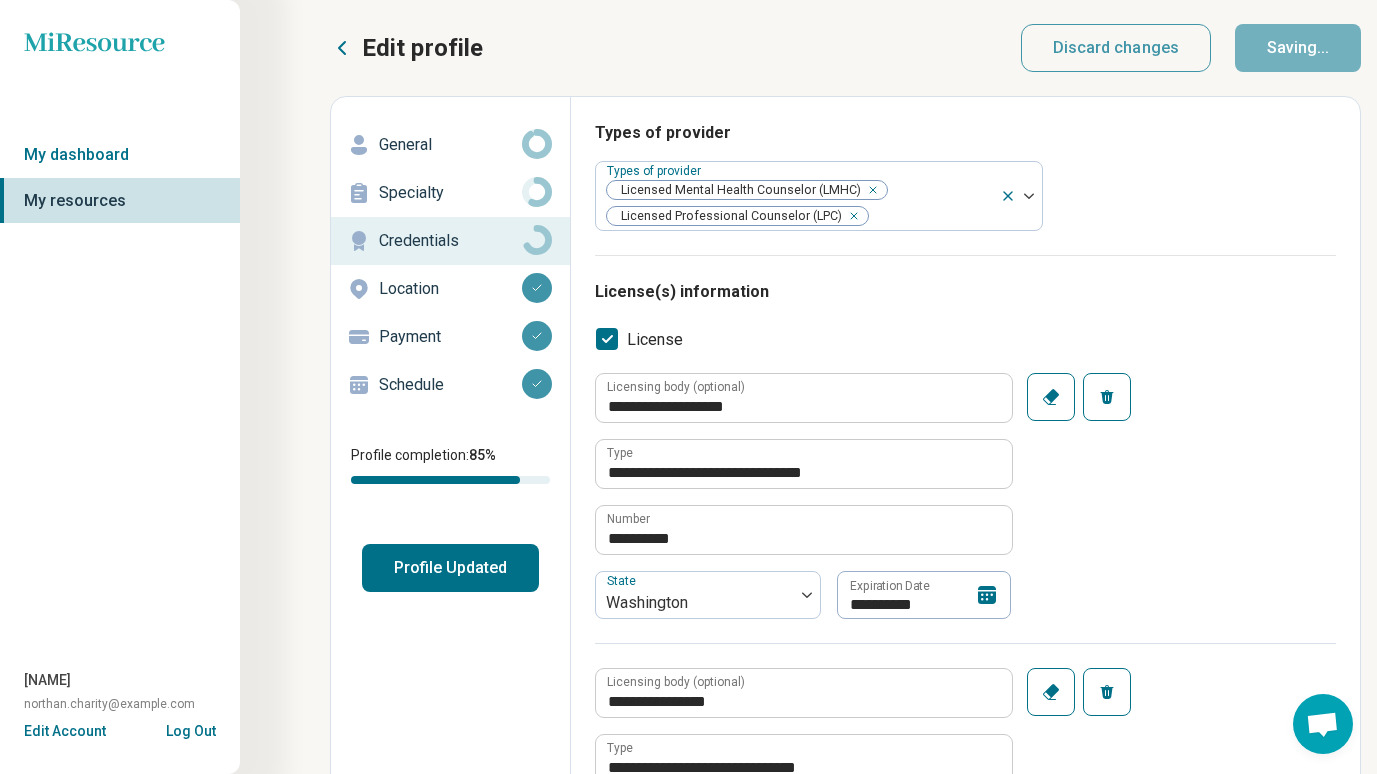 type on "*" 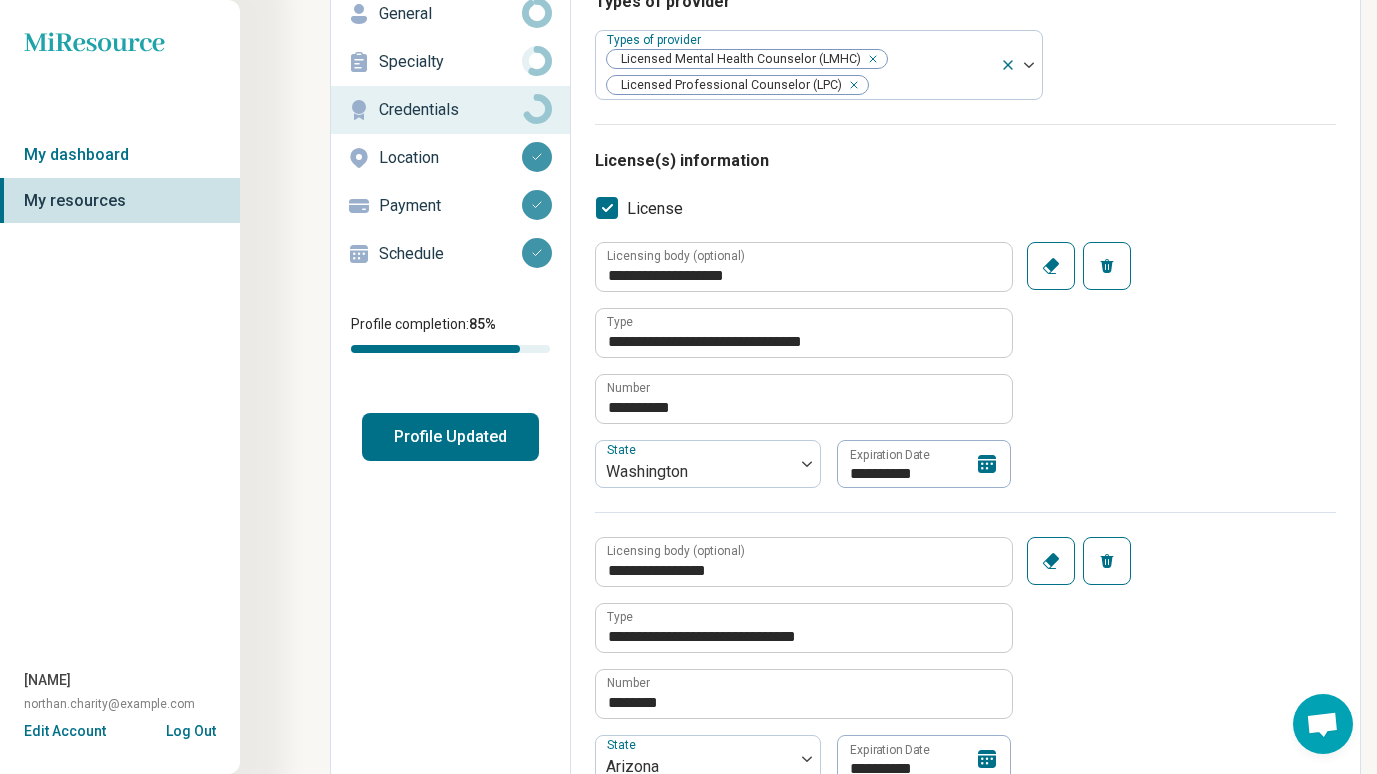 scroll, scrollTop: 0, scrollLeft: 0, axis: both 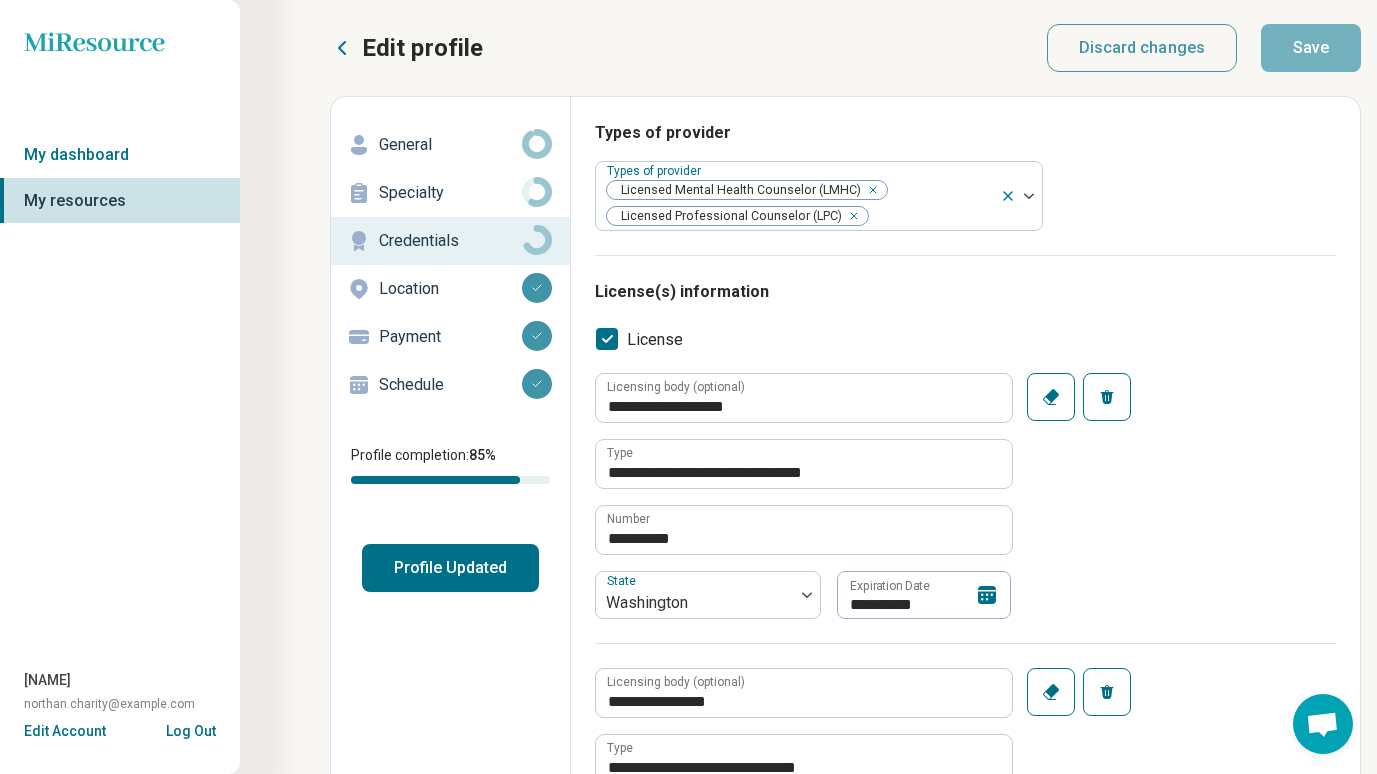 click on "Location" at bounding box center (450, 289) 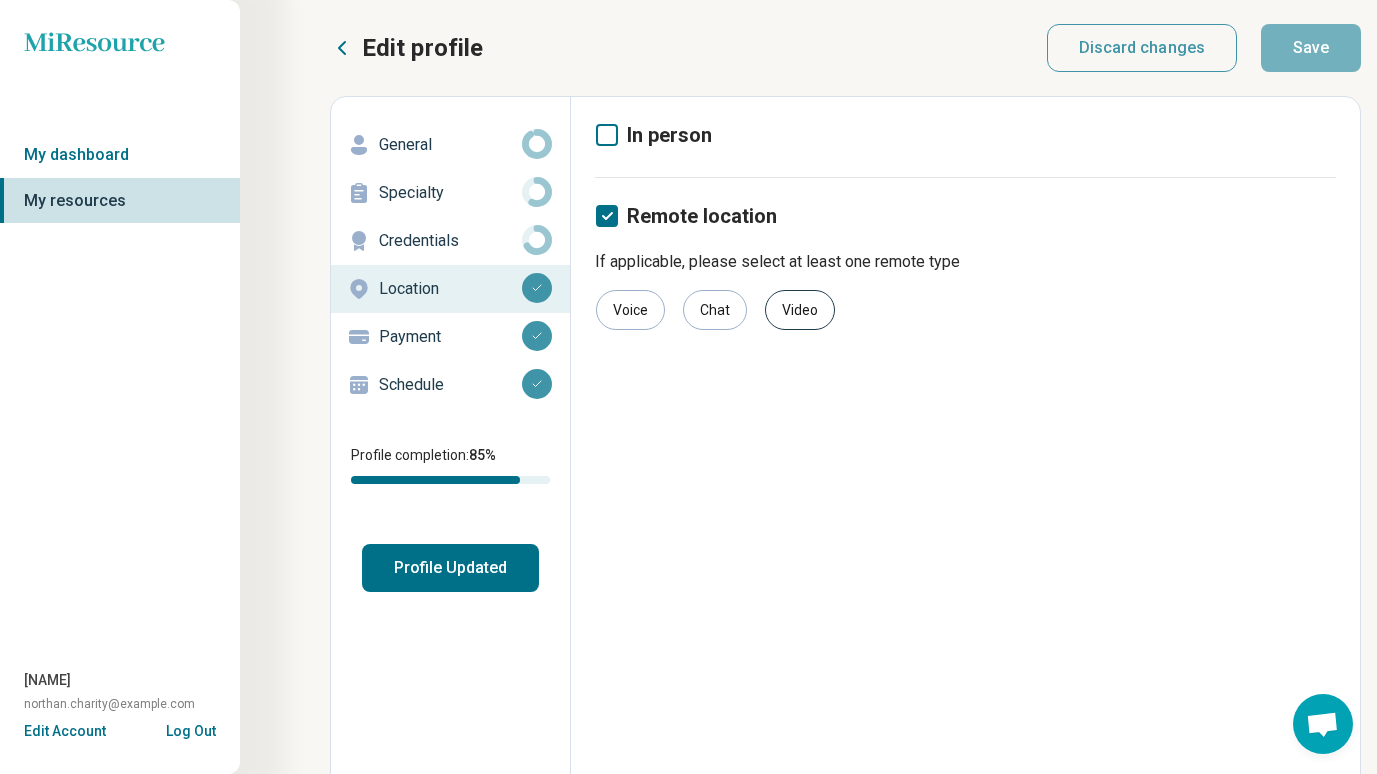 click on "Video" at bounding box center [800, 310] 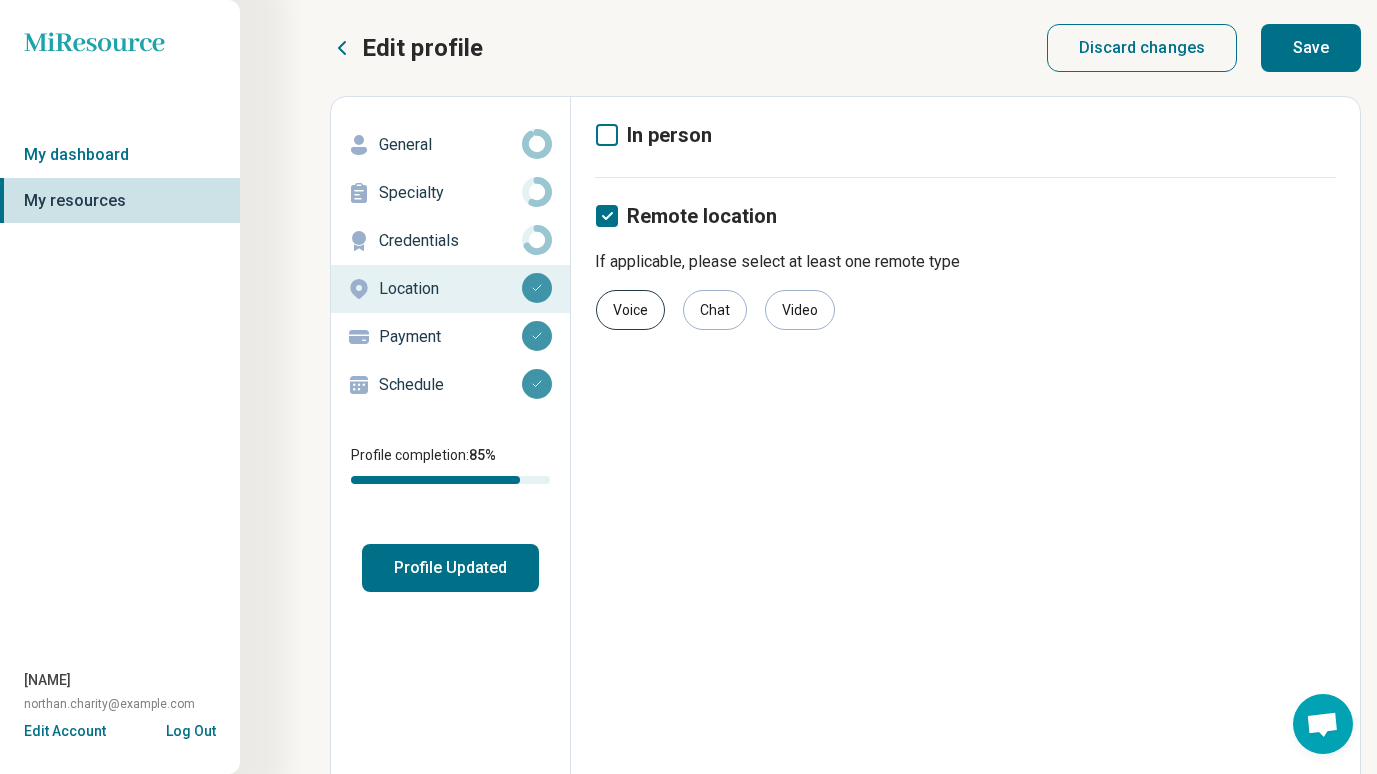 click on "Voice" at bounding box center [630, 310] 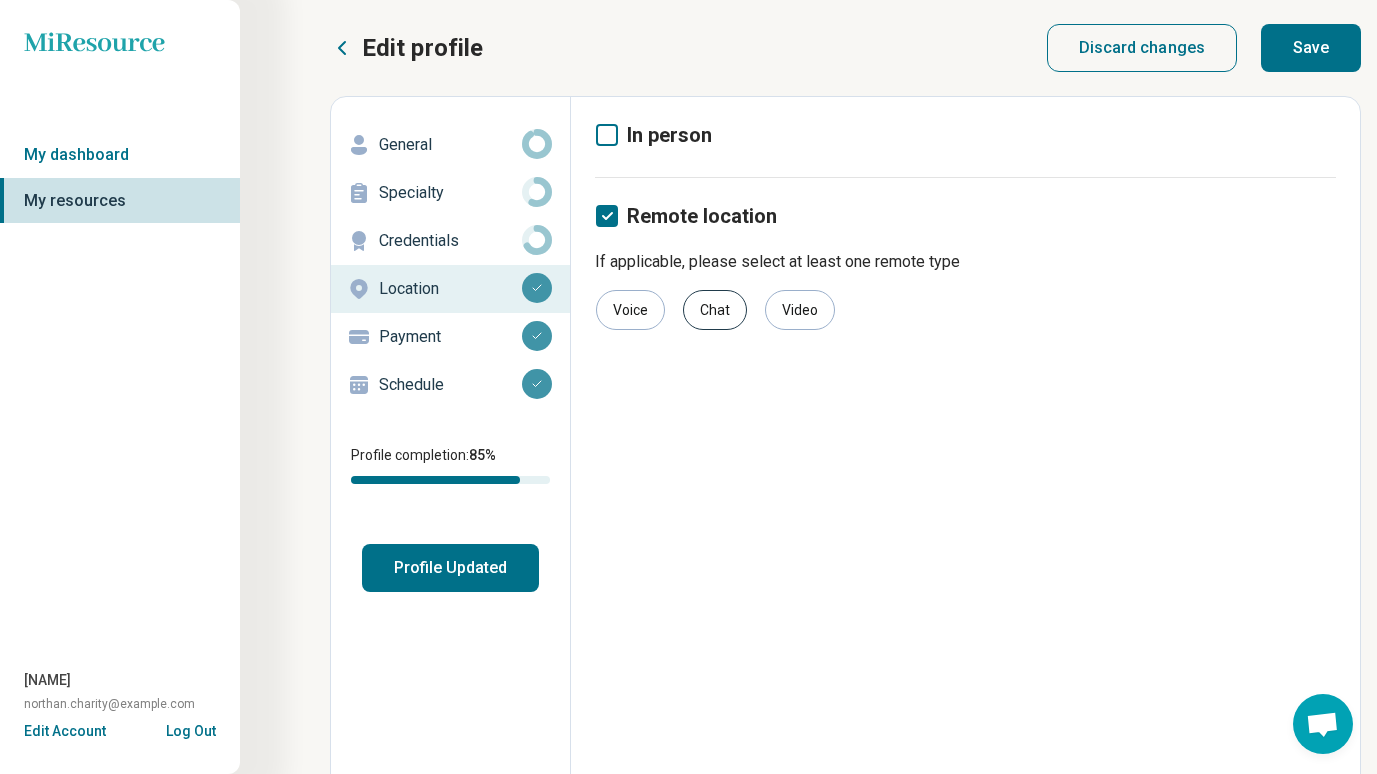 click on "Chat" at bounding box center (715, 310) 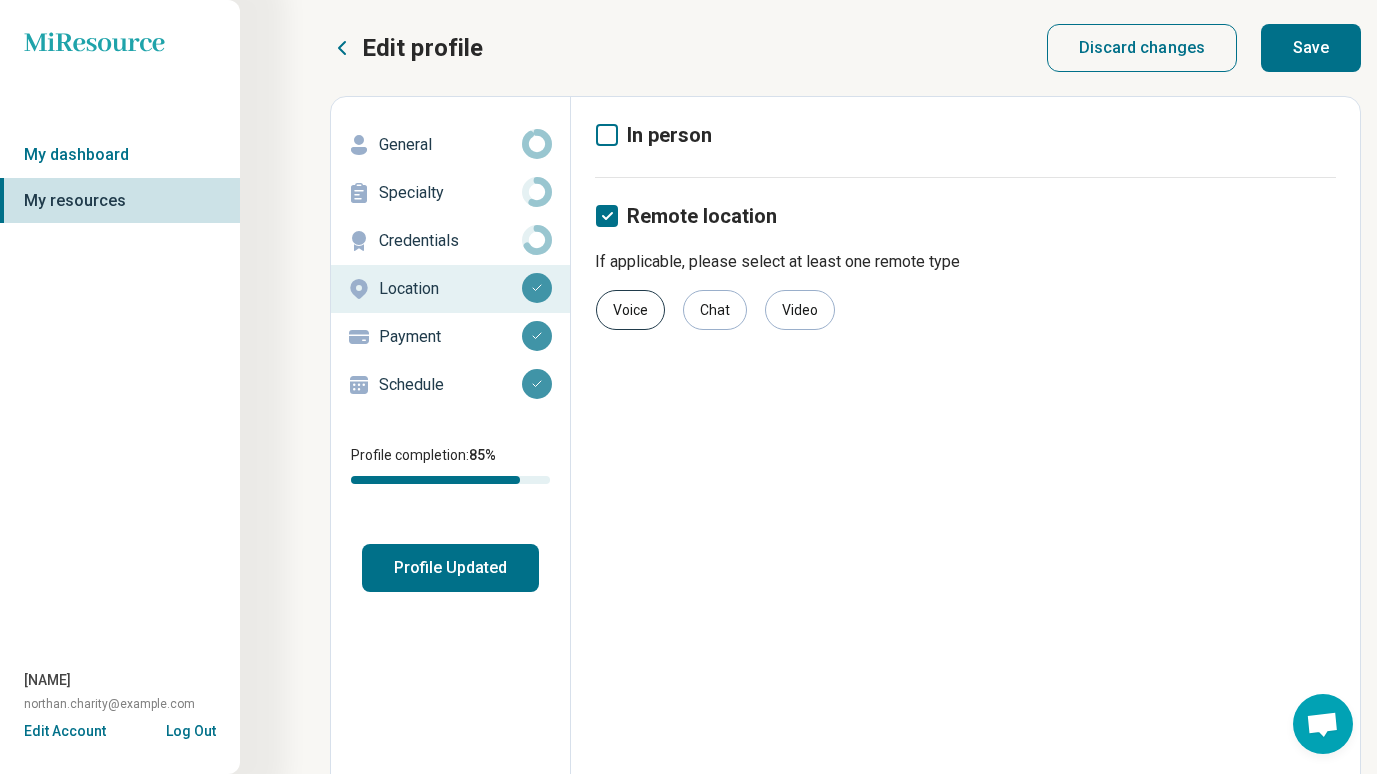 click on "Voice" at bounding box center [630, 310] 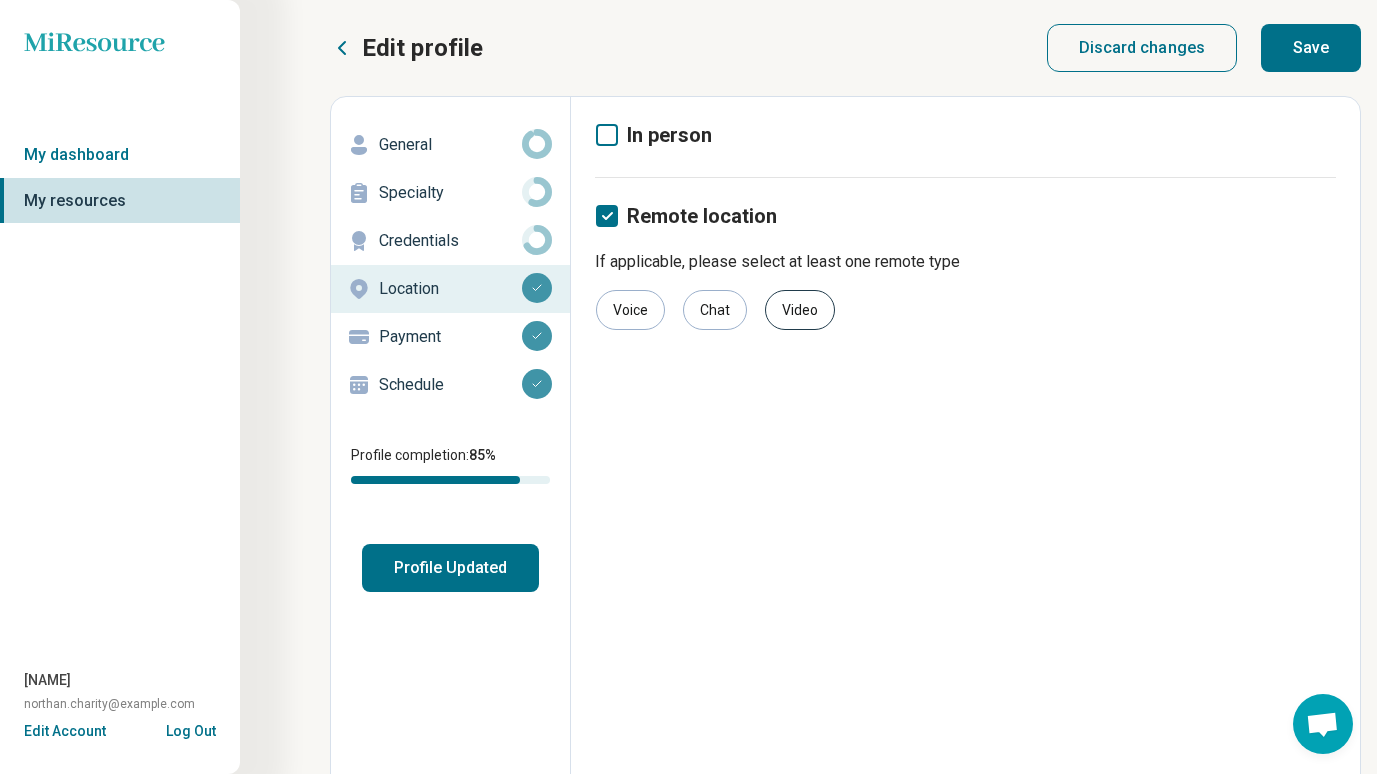 click on "Video" at bounding box center (800, 310) 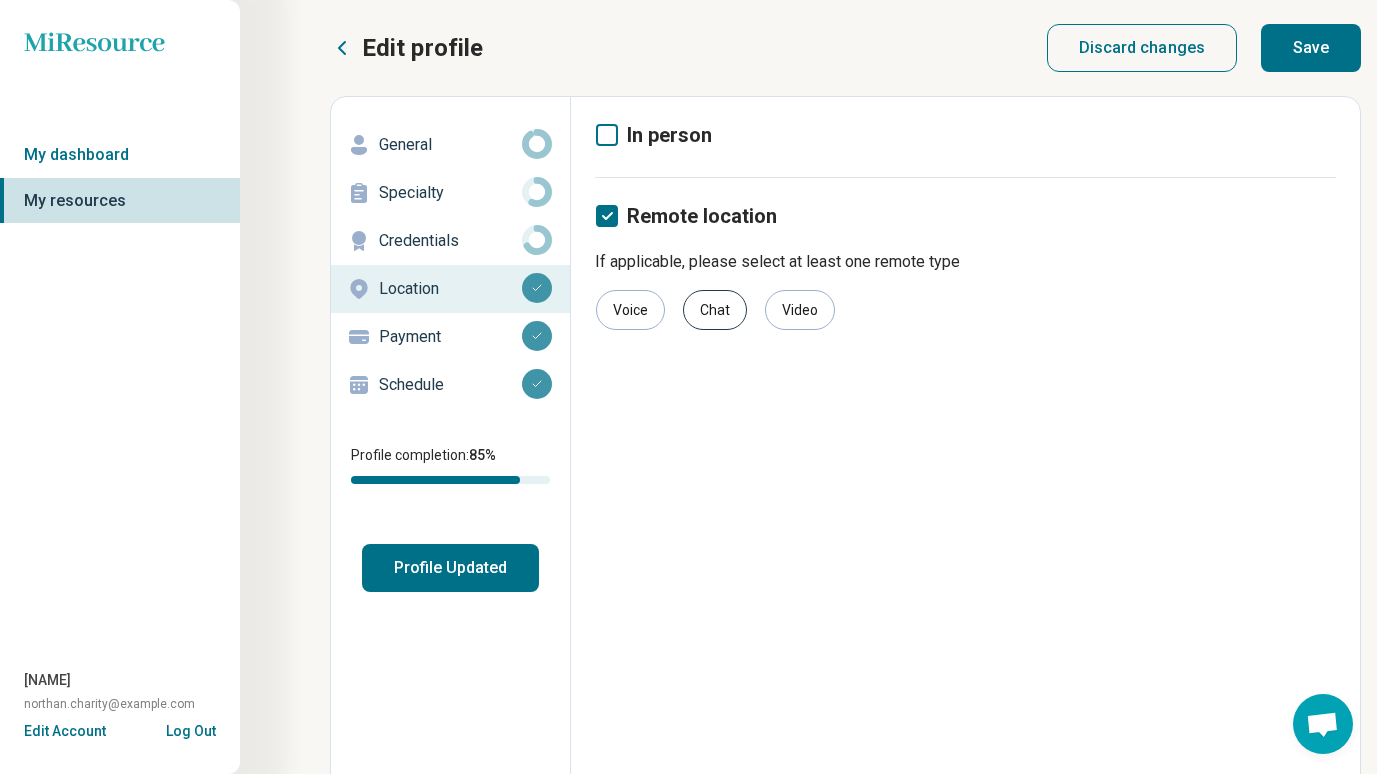 click on "Chat" at bounding box center (715, 310) 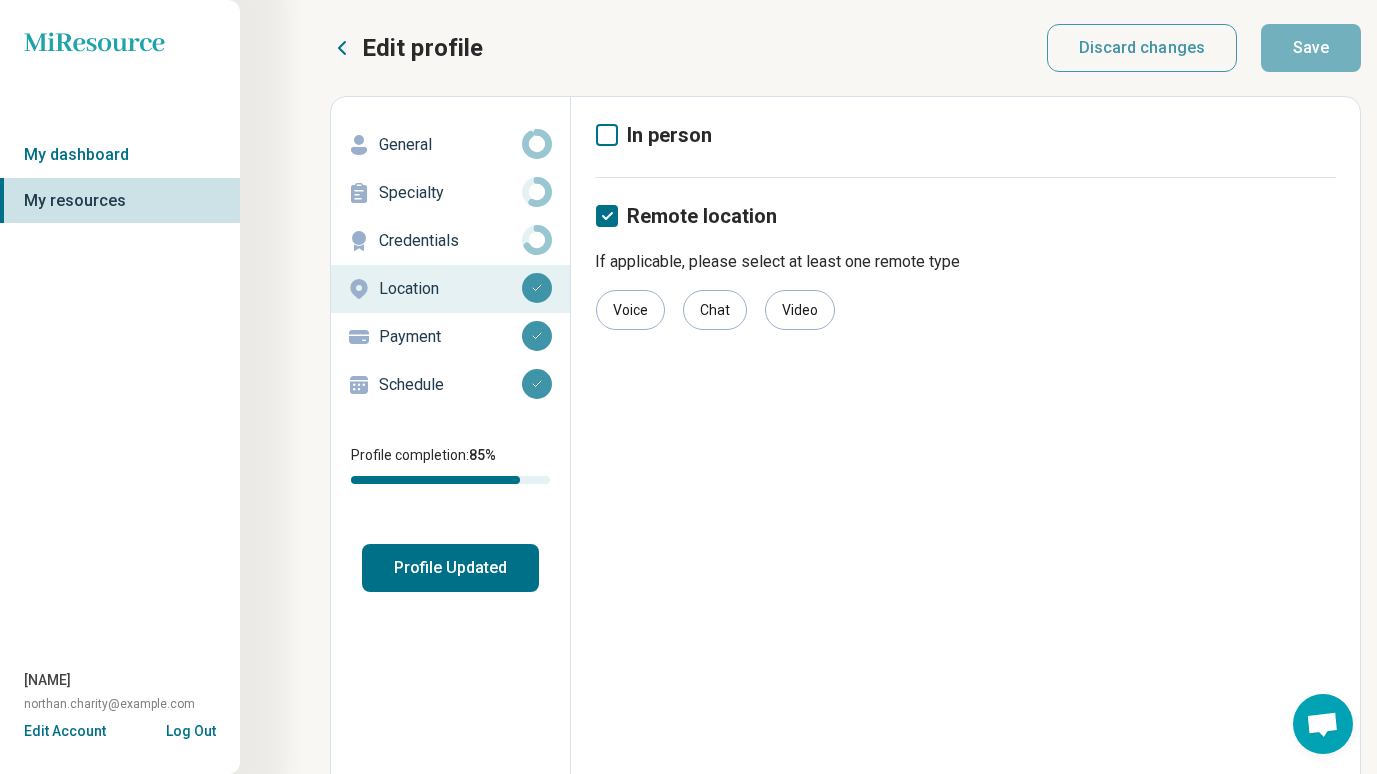 click on "Payment" at bounding box center [450, 337] 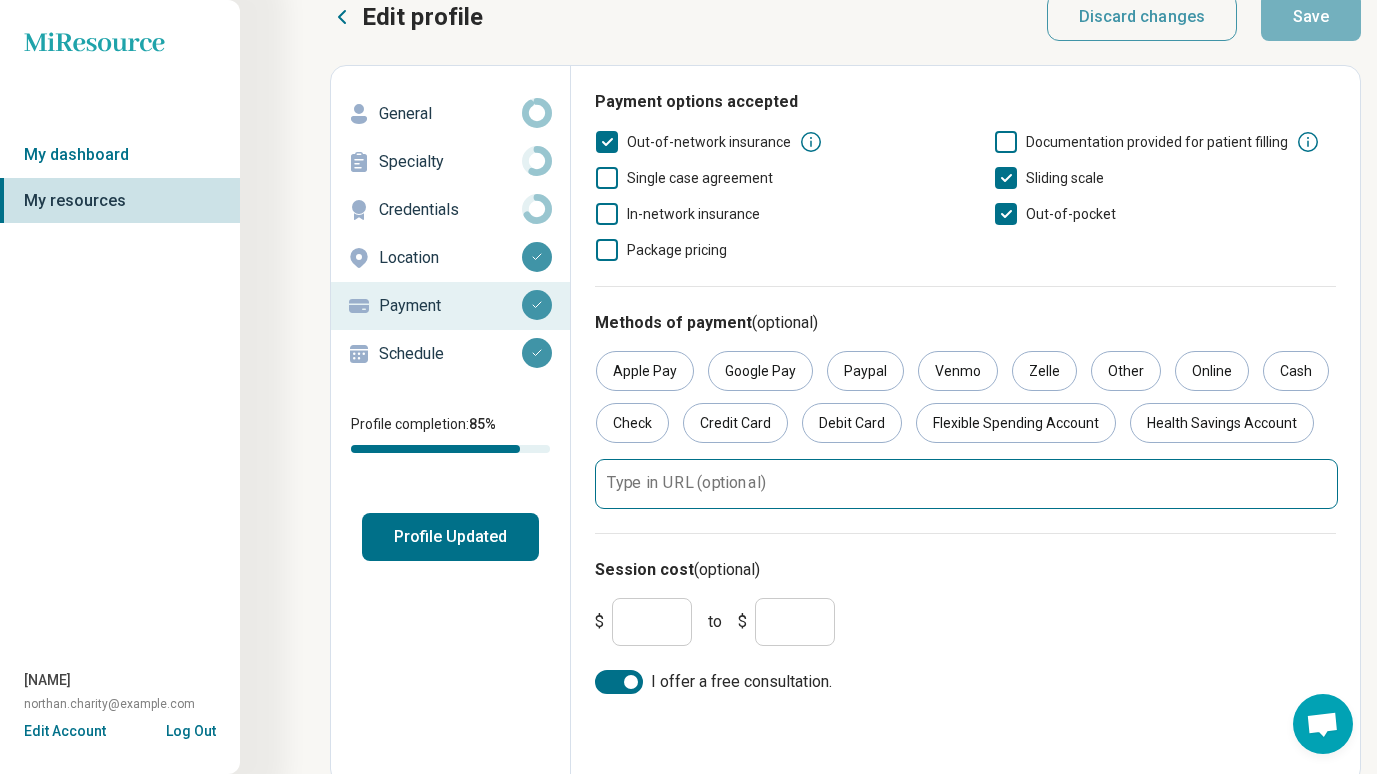 scroll, scrollTop: 42, scrollLeft: 0, axis: vertical 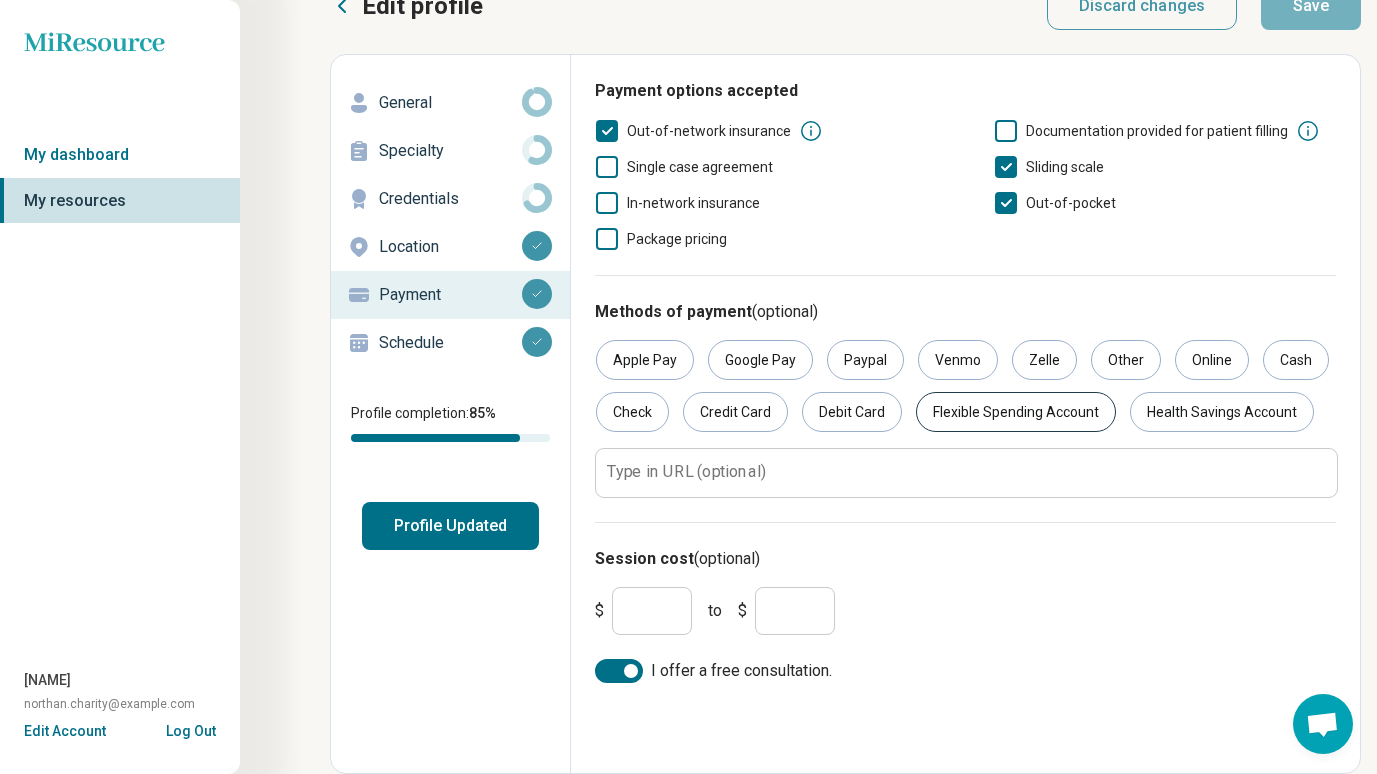 click on "Flexible Spending Account" at bounding box center [1016, 412] 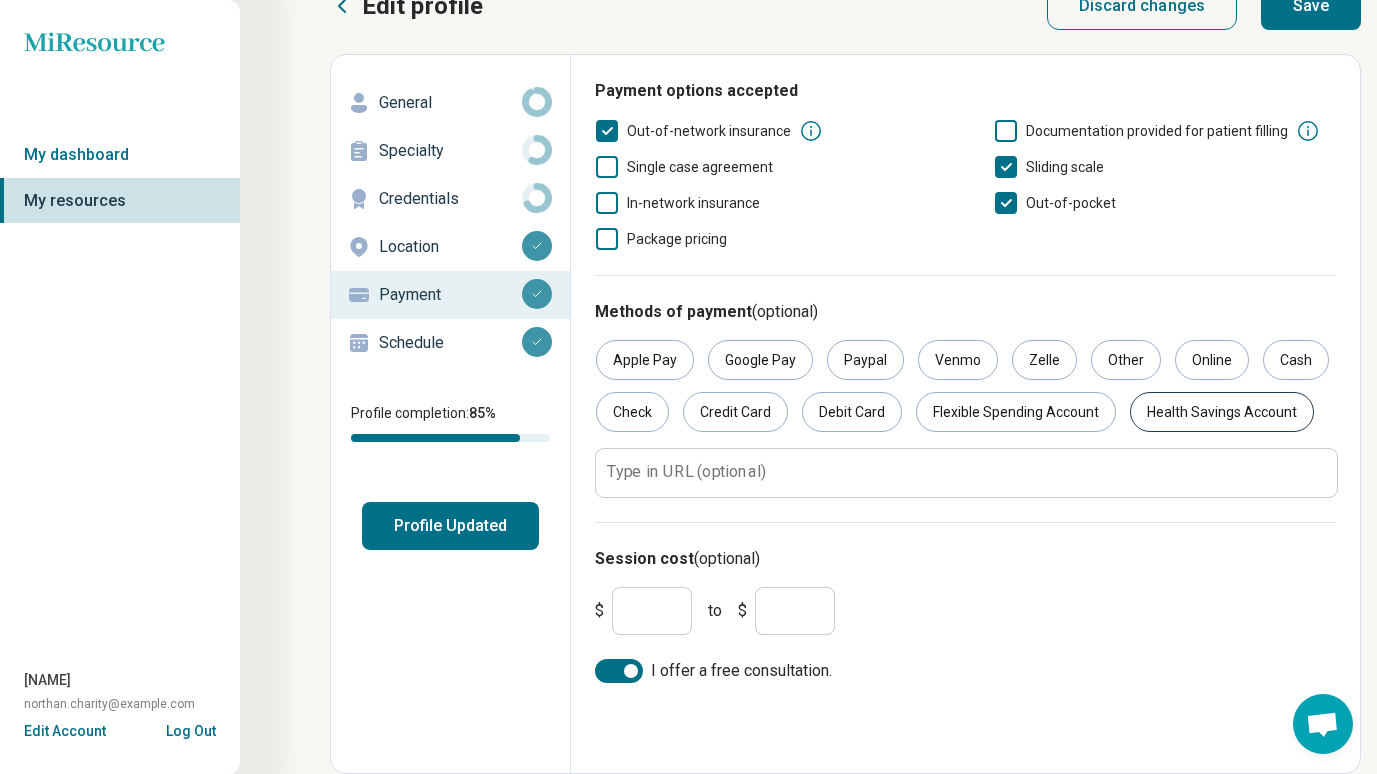 click on "Health Savings Account" at bounding box center (1222, 412) 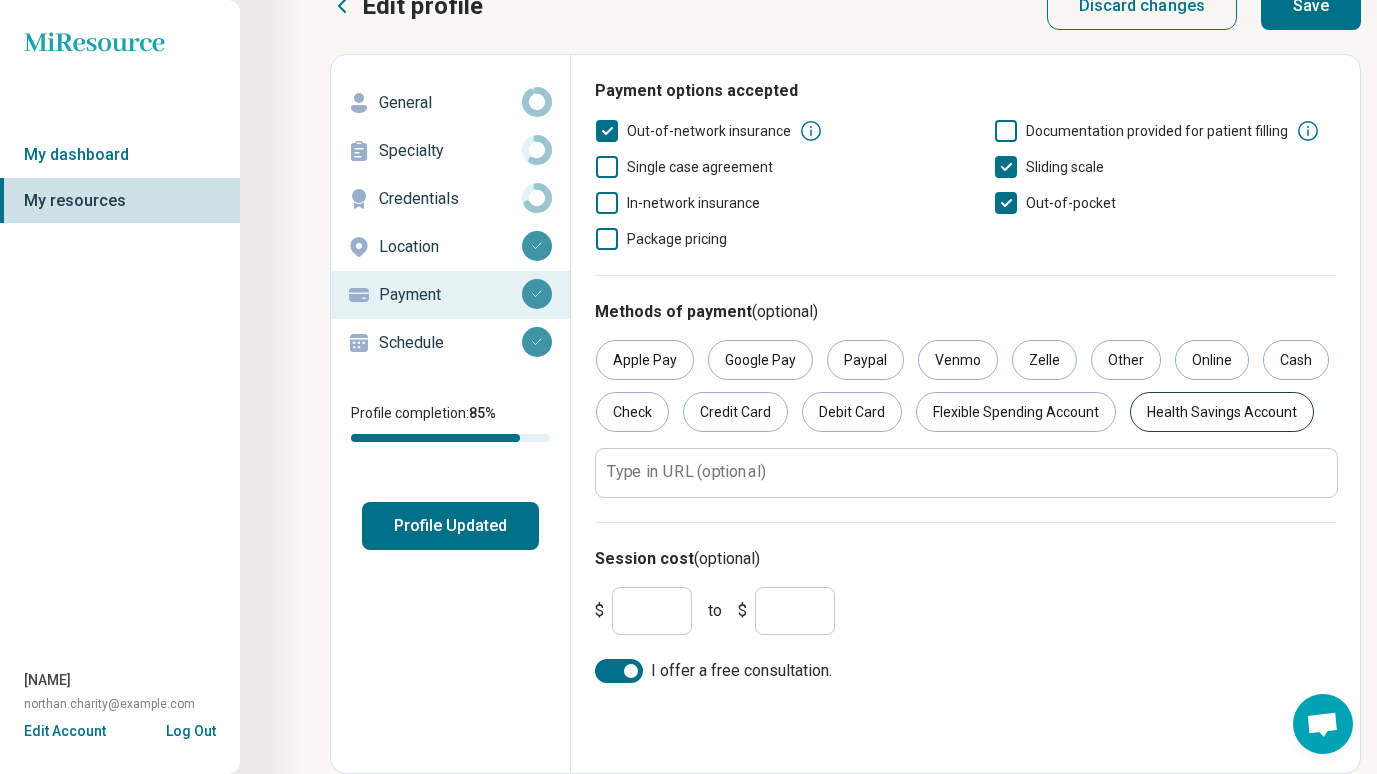 scroll, scrollTop: 0, scrollLeft: 0, axis: both 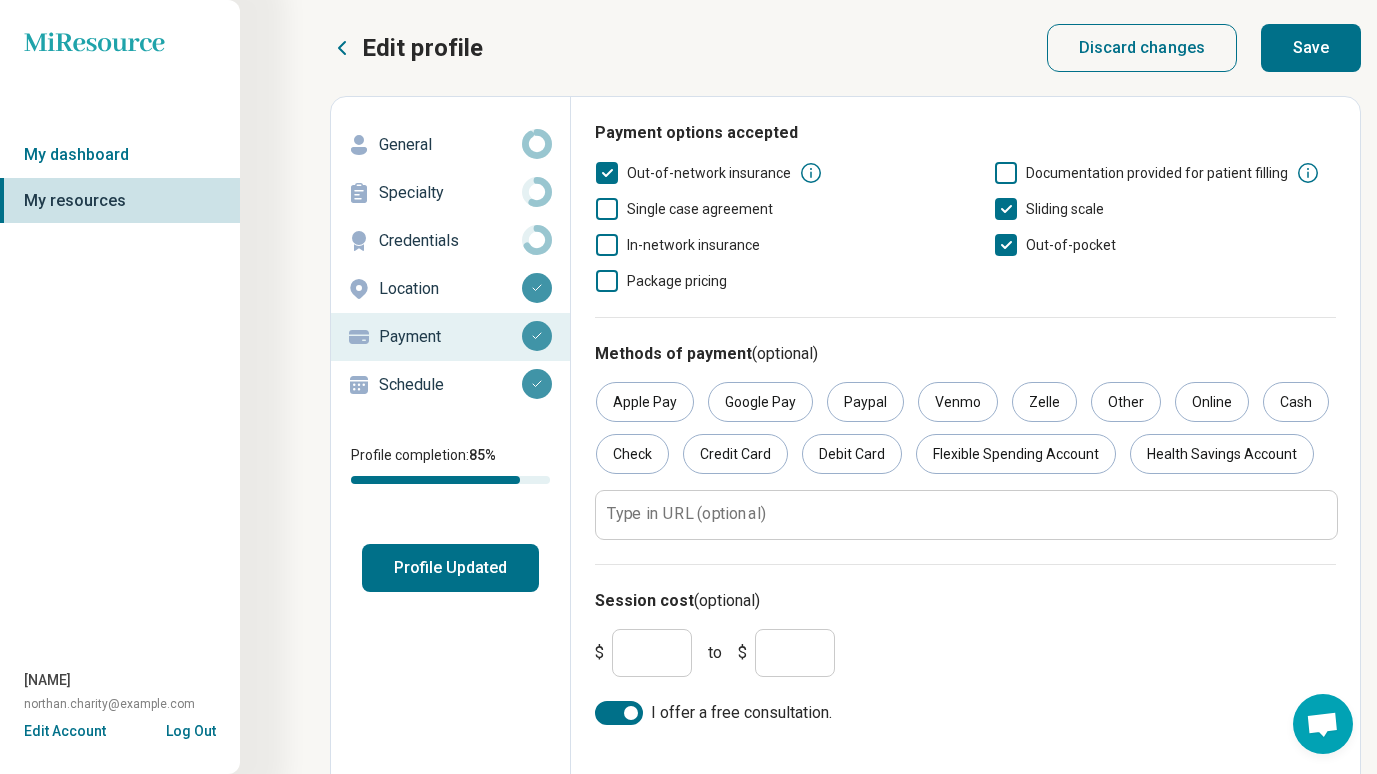 click on "***" at bounding box center [652, 653] 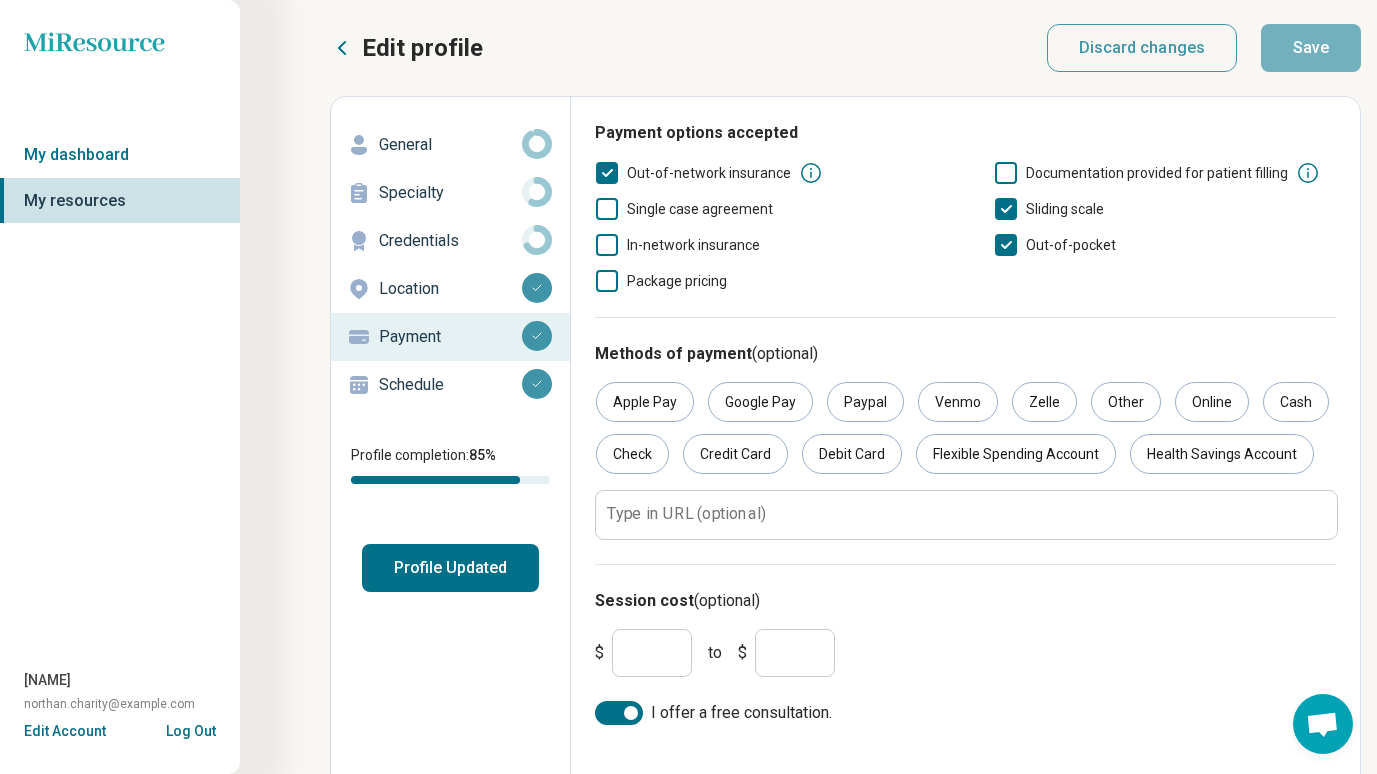 click 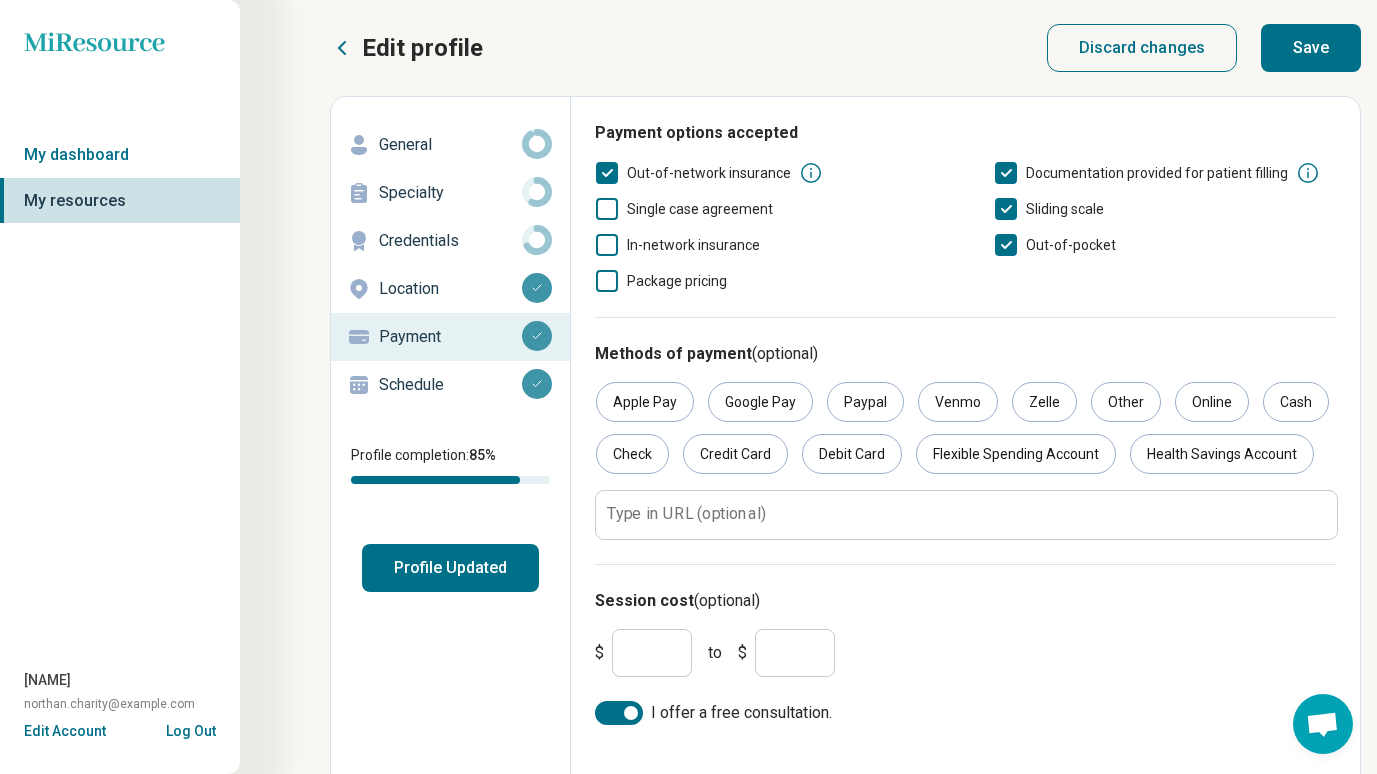 scroll, scrollTop: 10, scrollLeft: 0, axis: vertical 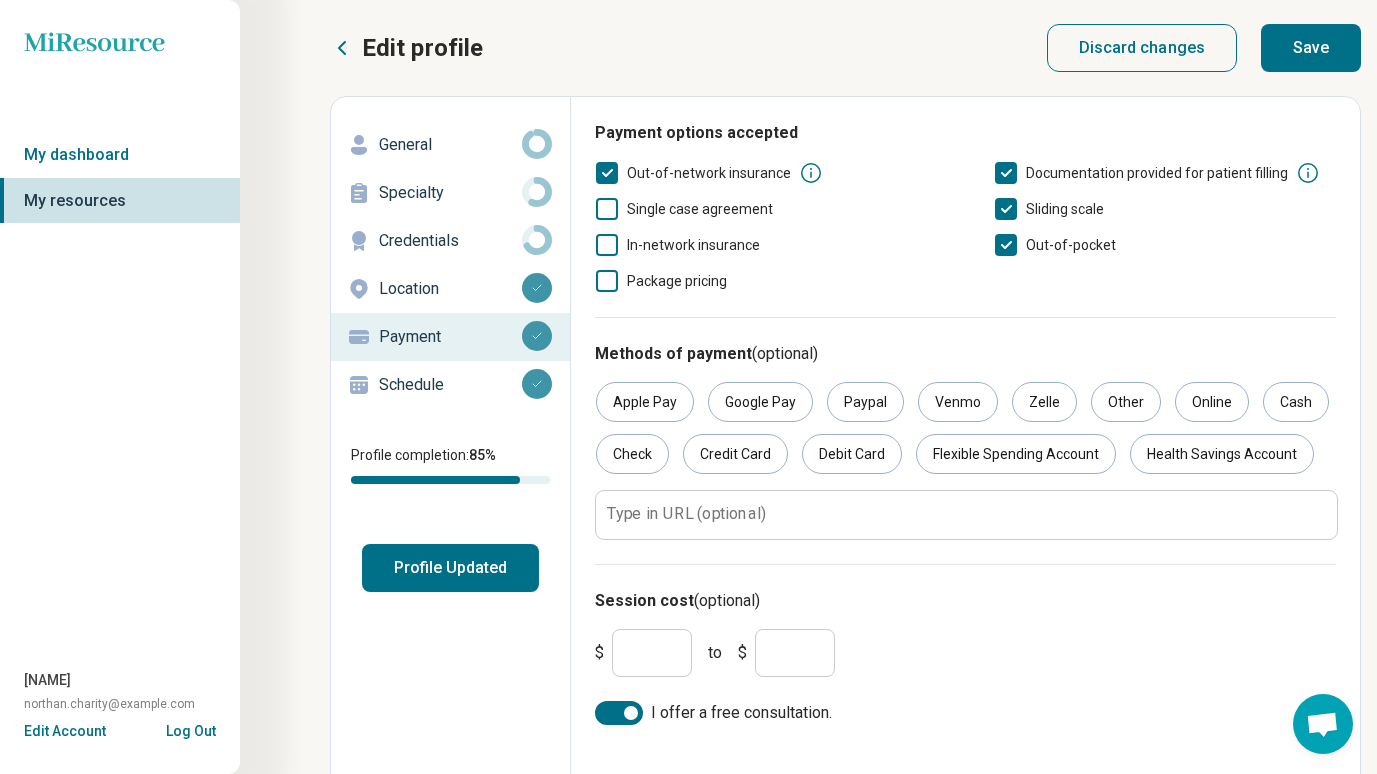 click on "Save" at bounding box center (1311, 48) 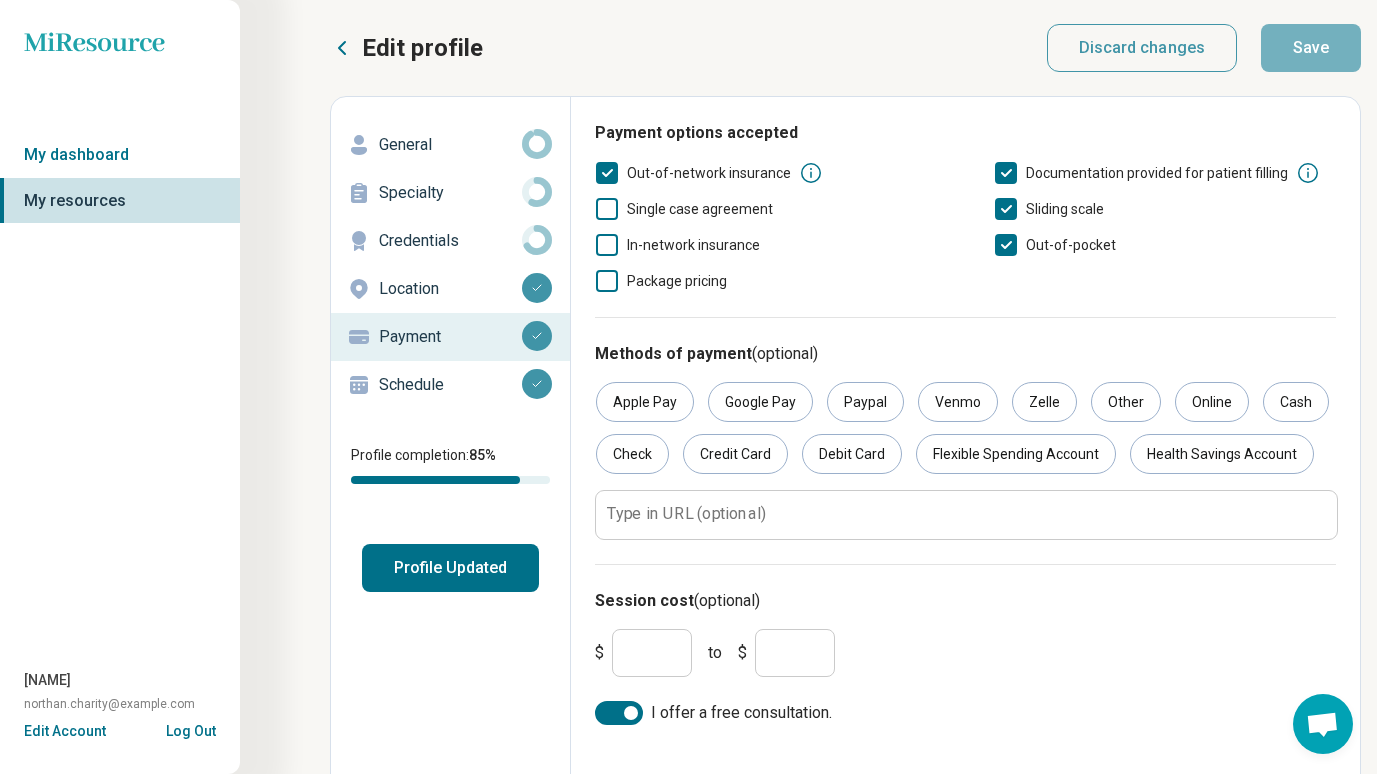 click on "Schedule" at bounding box center (450, 385) 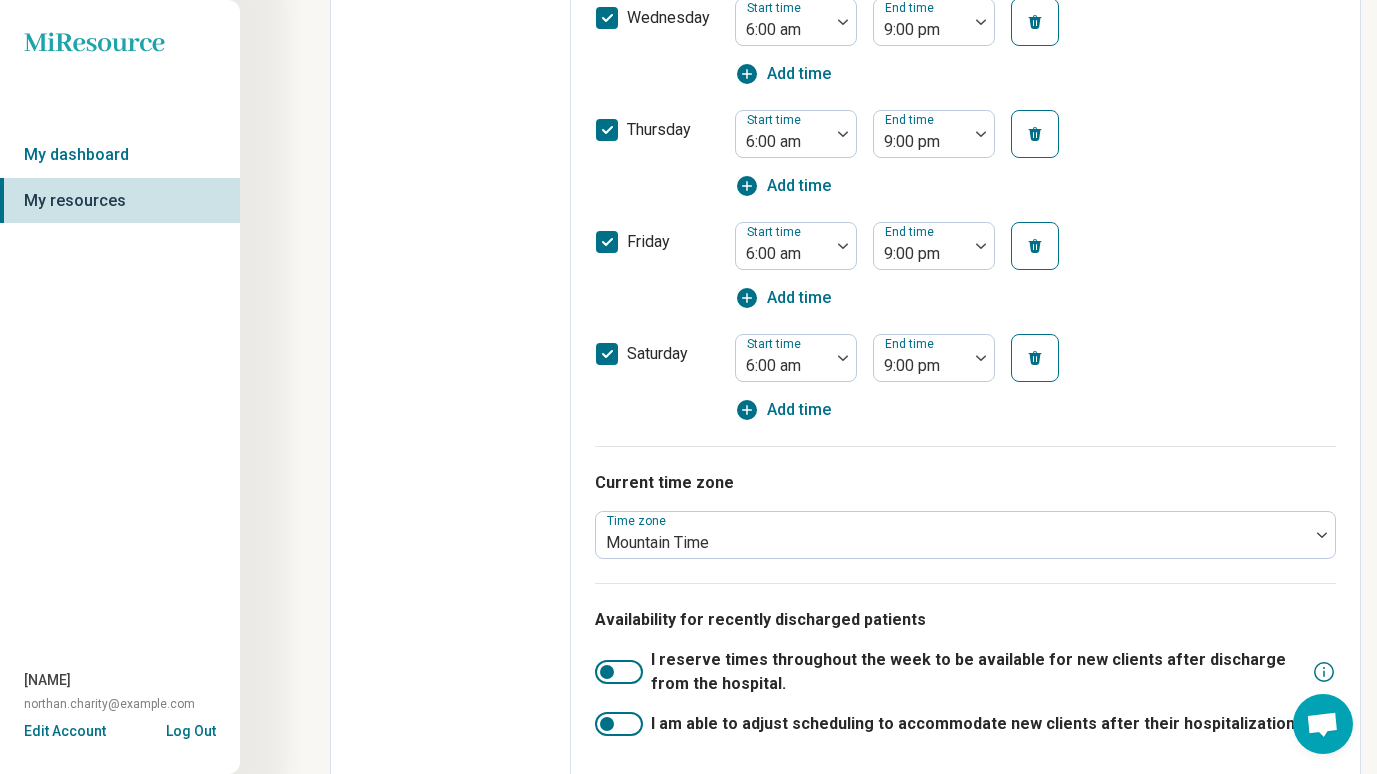 scroll, scrollTop: 1094, scrollLeft: 0, axis: vertical 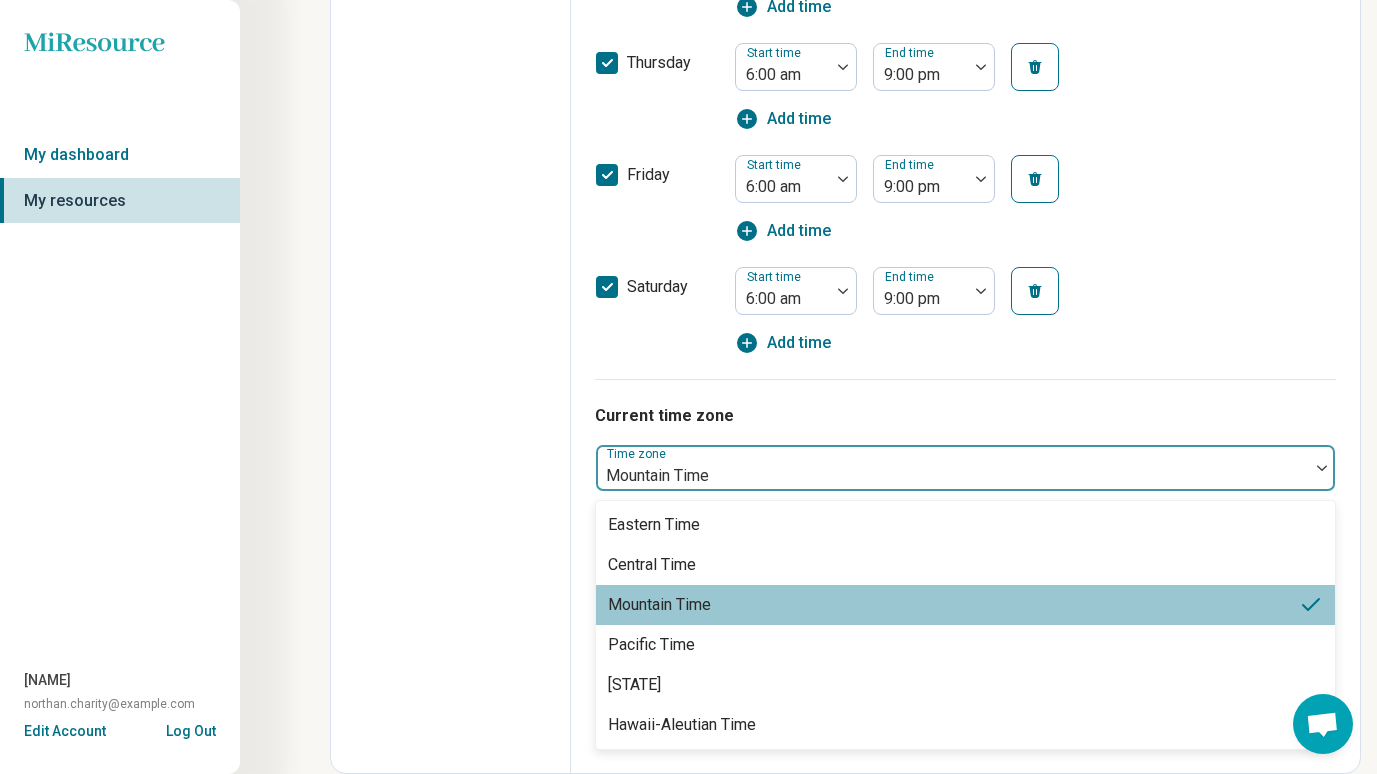click at bounding box center (952, 476) 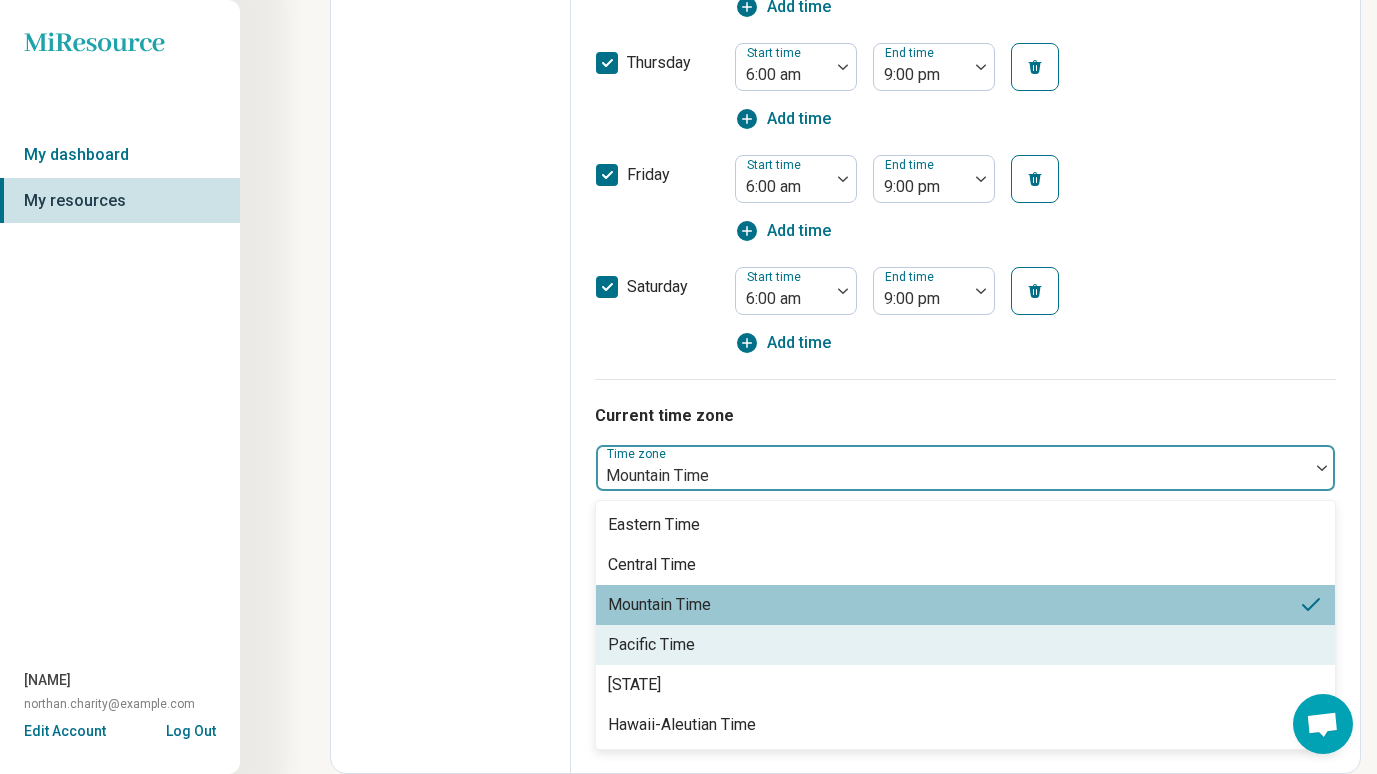 click on "Pacific Time" at bounding box center (651, 645) 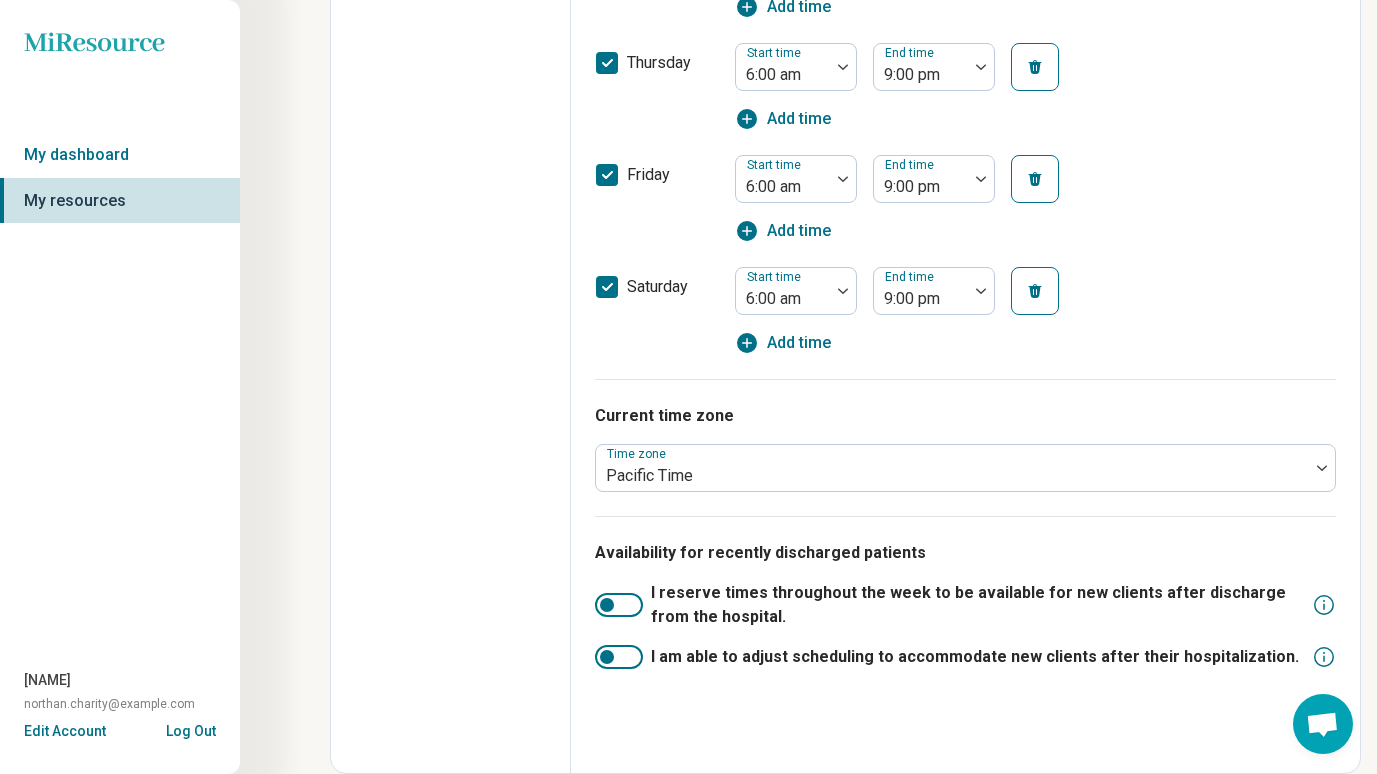 click at bounding box center [619, 605] 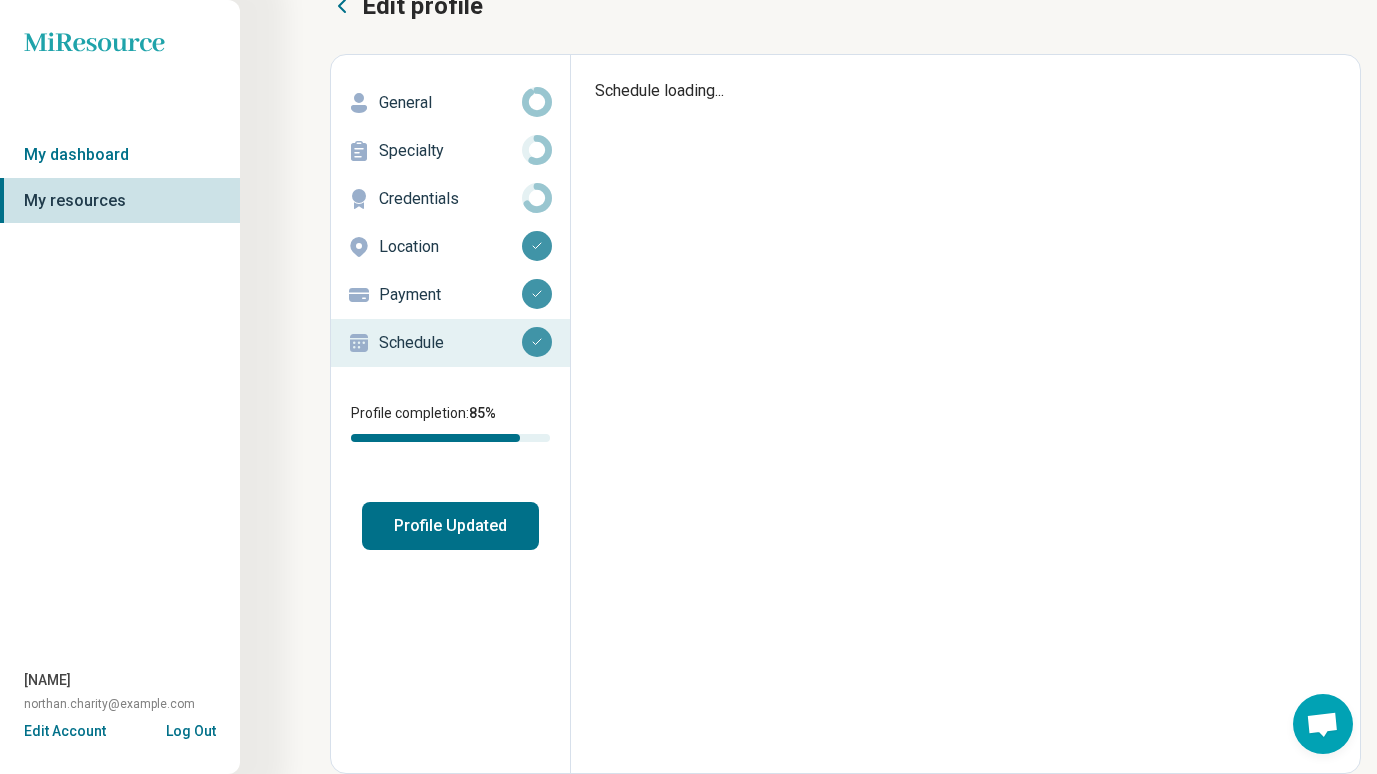 scroll, scrollTop: 42, scrollLeft: 0, axis: vertical 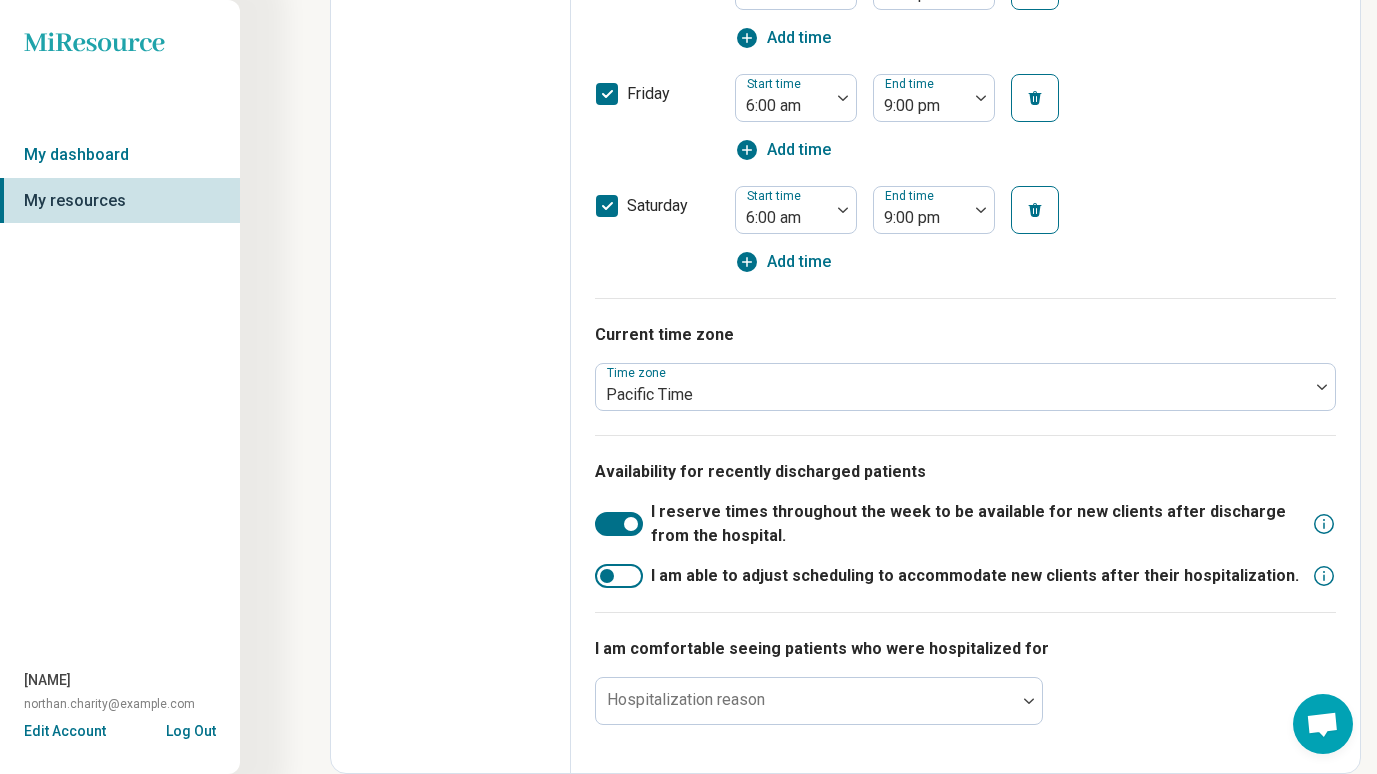 click at bounding box center [619, 524] 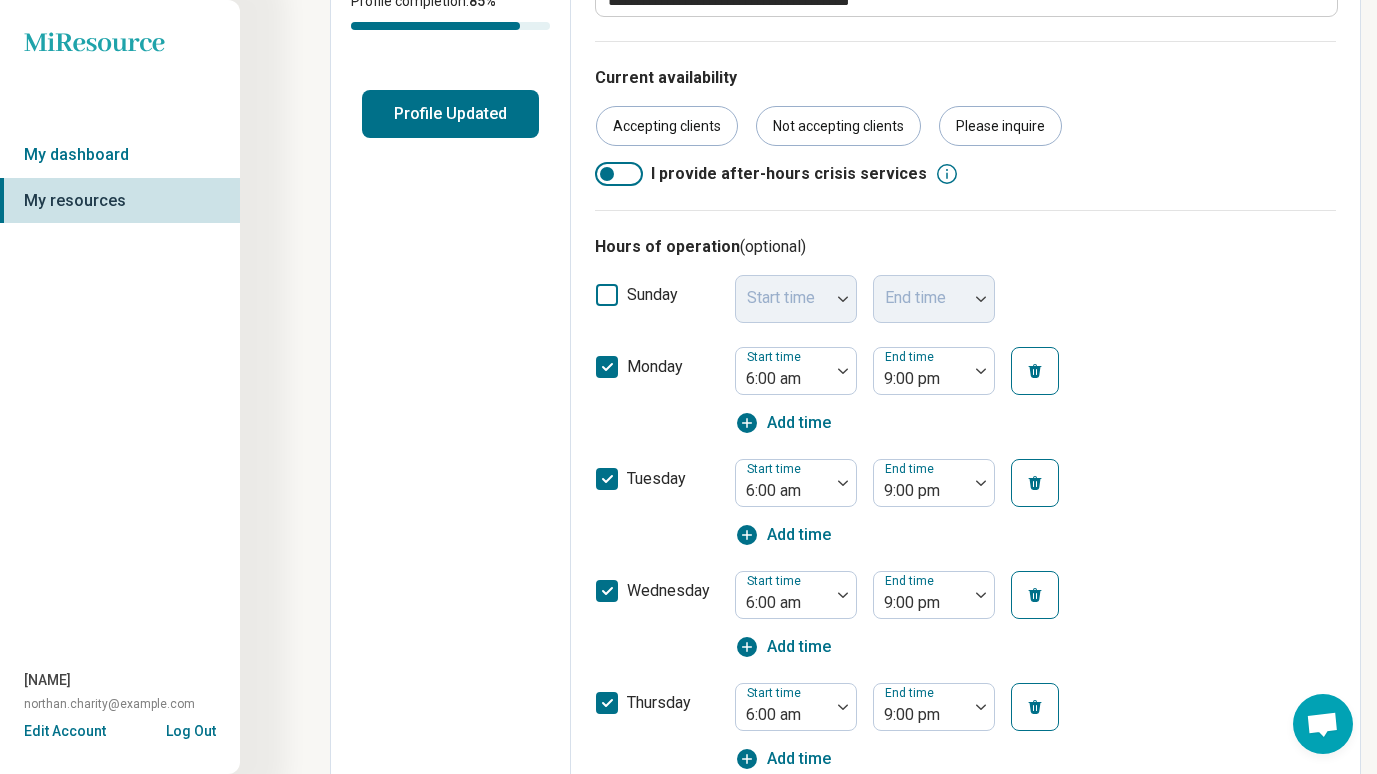 scroll, scrollTop: 0, scrollLeft: 0, axis: both 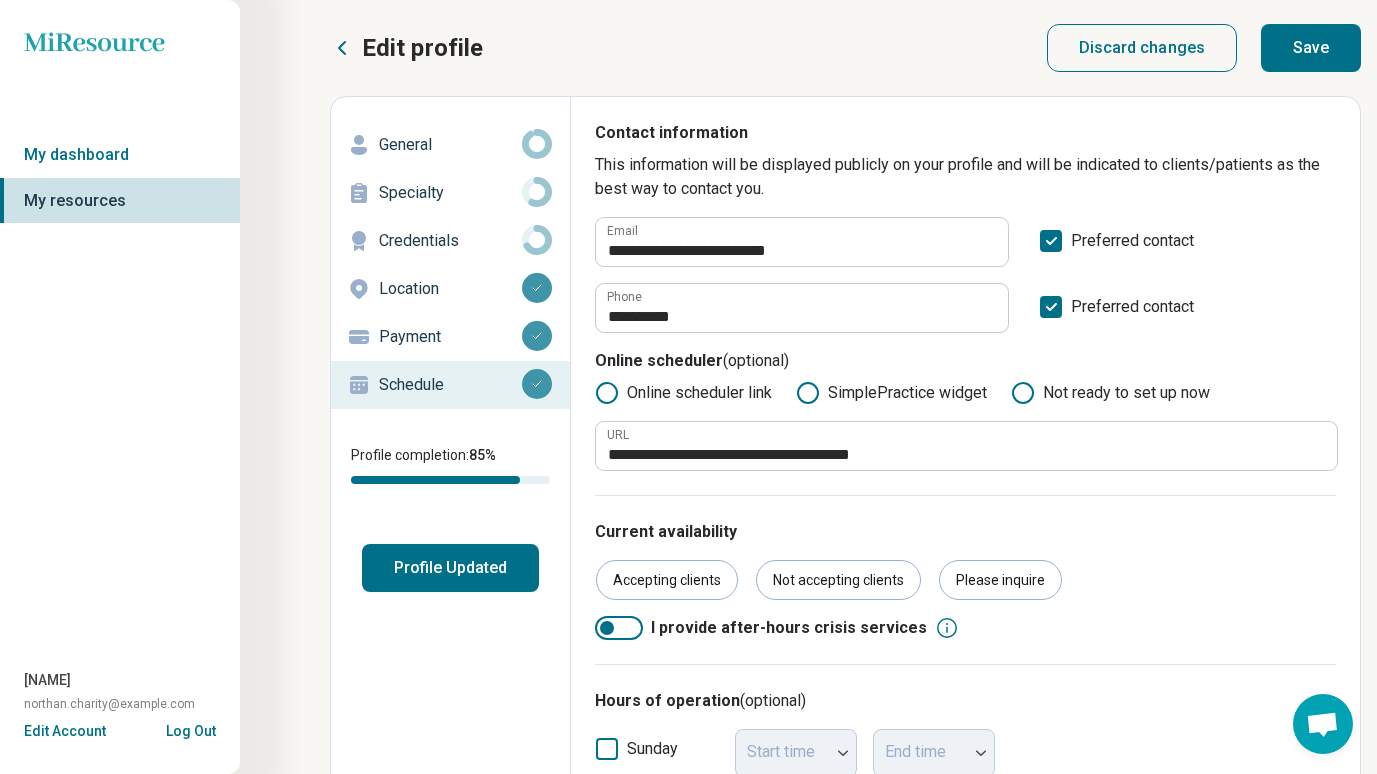 click on "Save" at bounding box center [1311, 48] 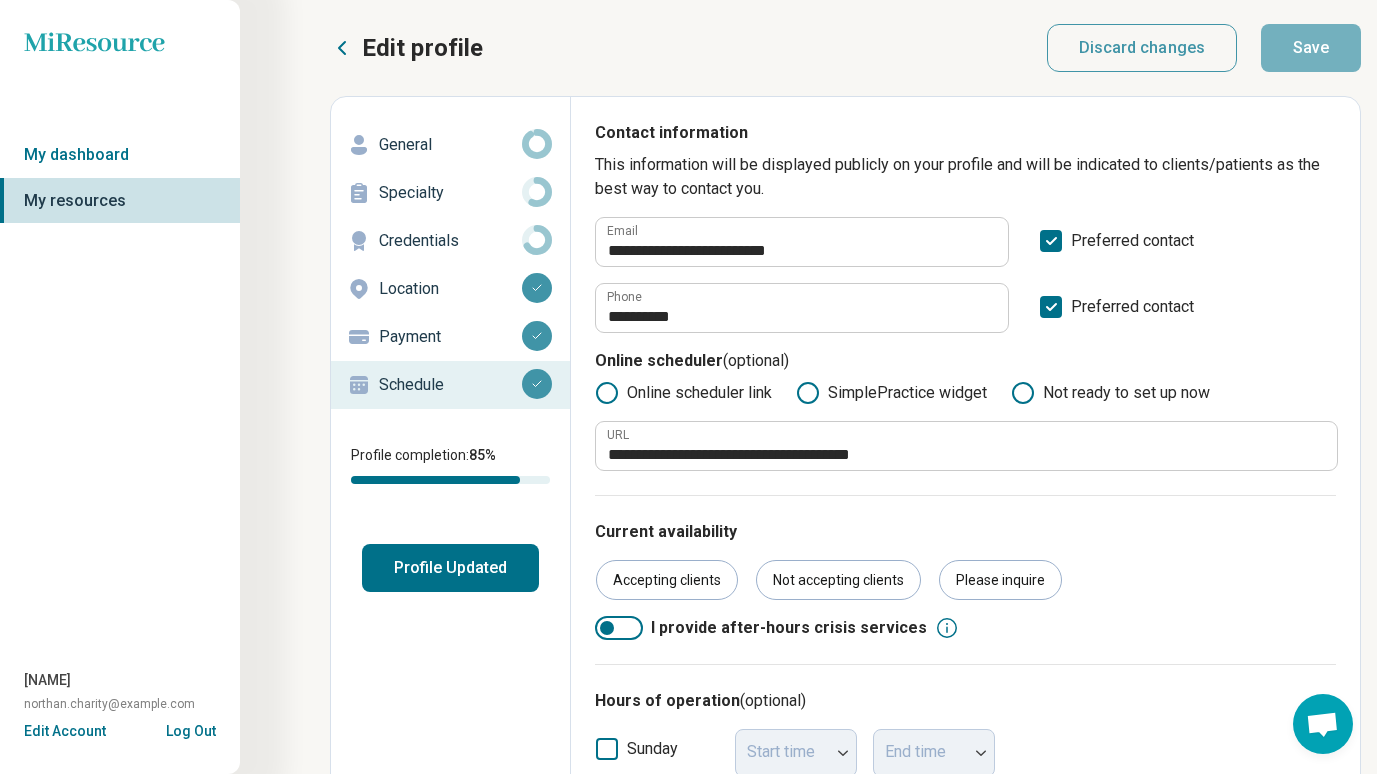 click on "General" at bounding box center (450, 145) 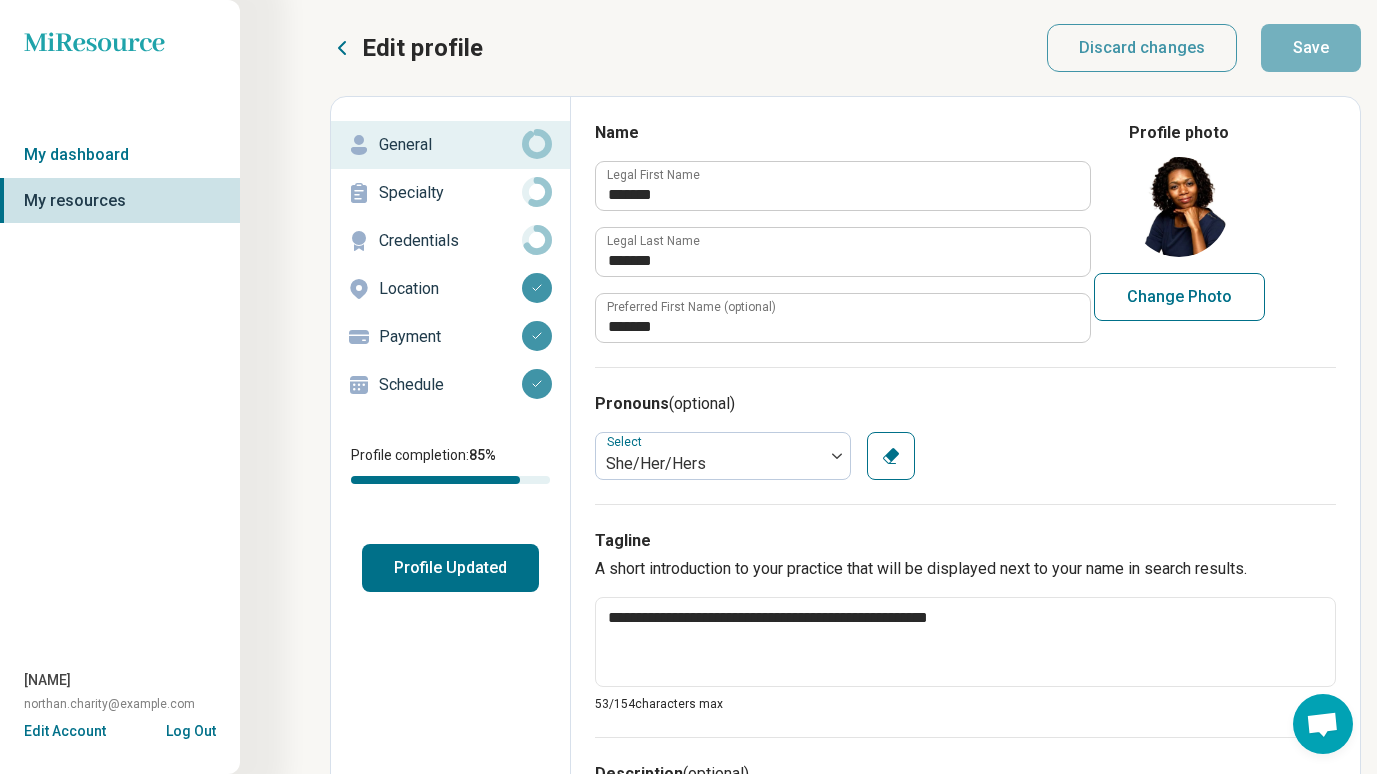 click on "Specialty" at bounding box center [450, 193] 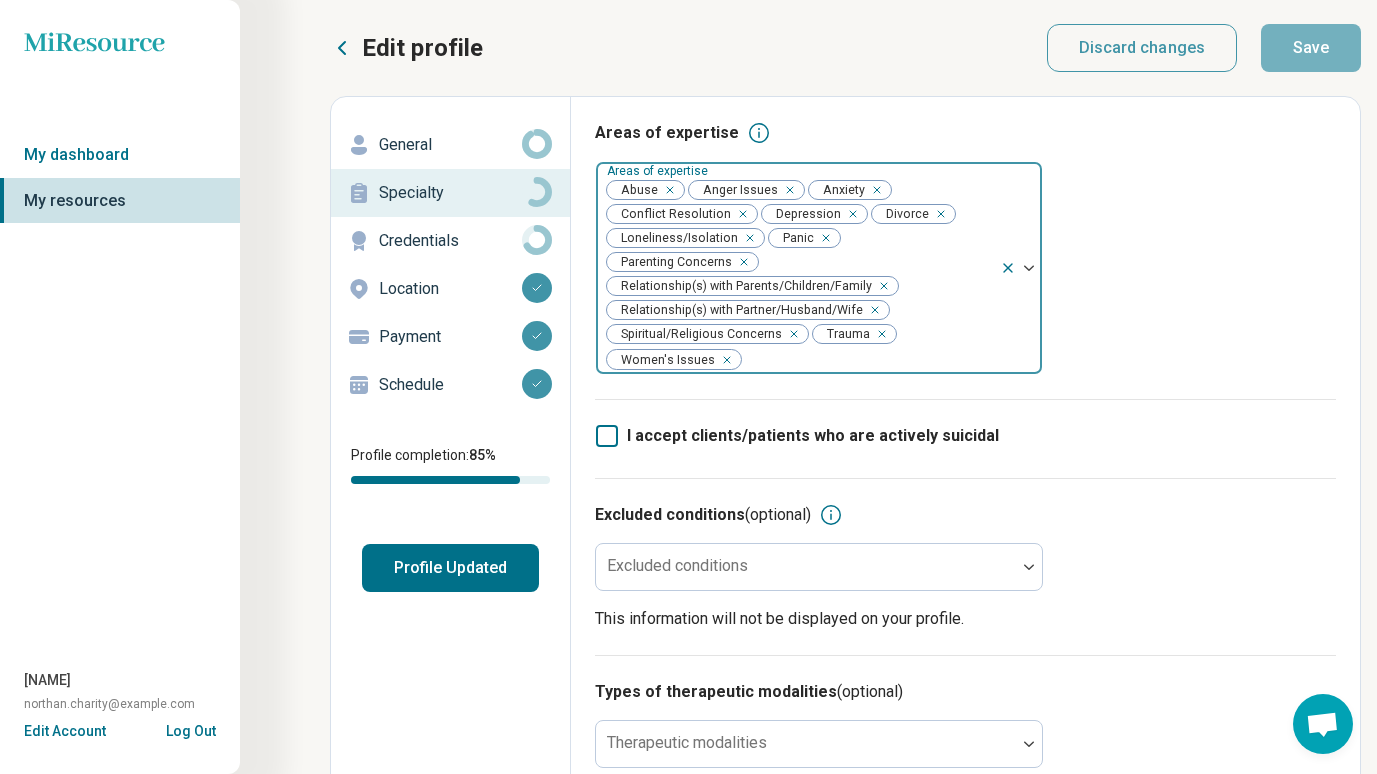 click 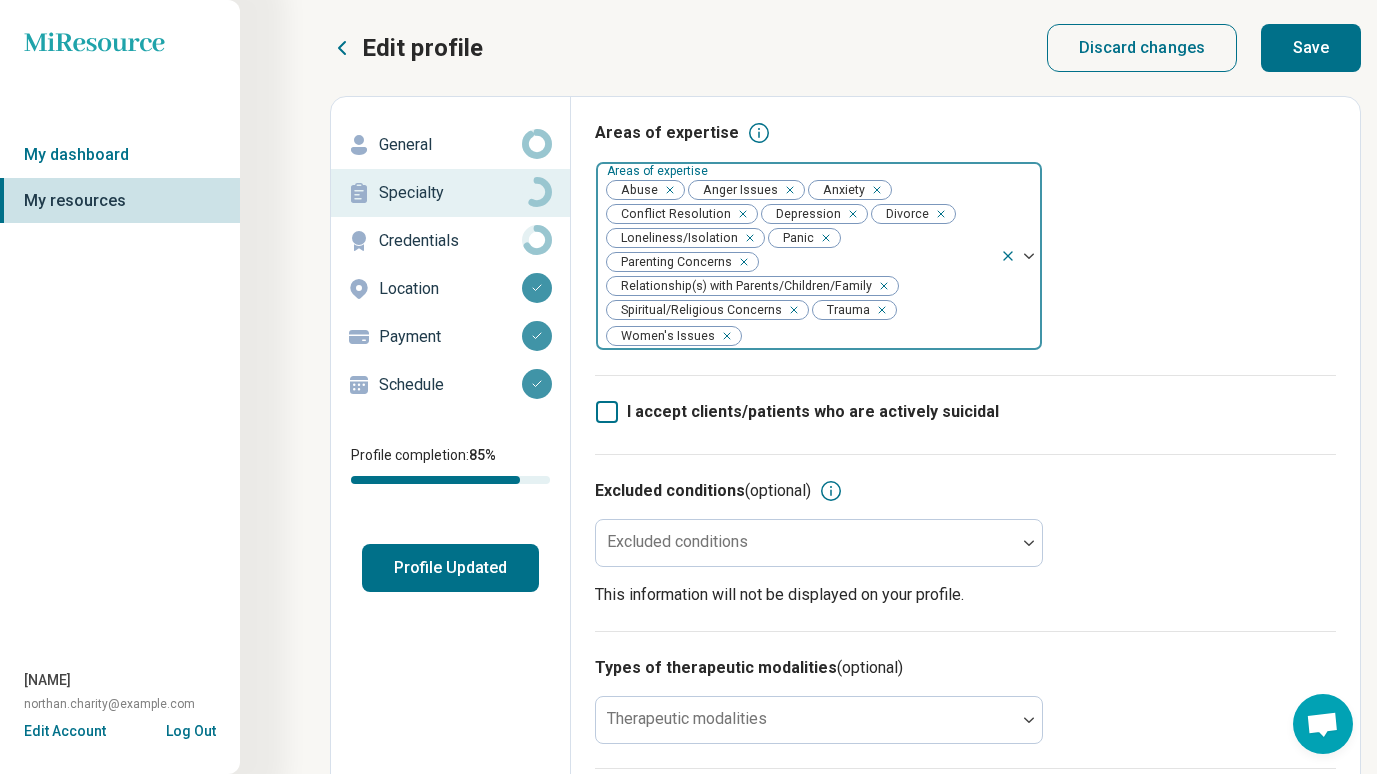 click 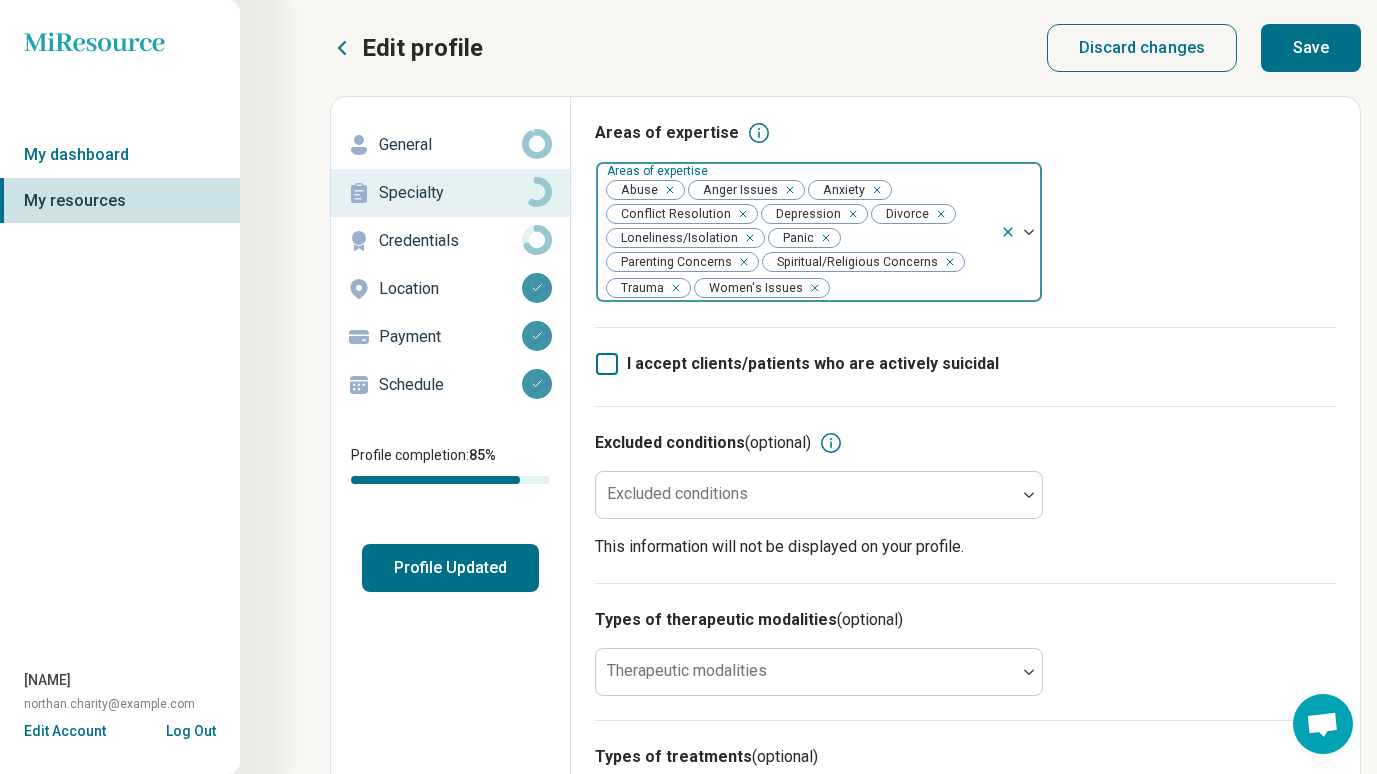 click 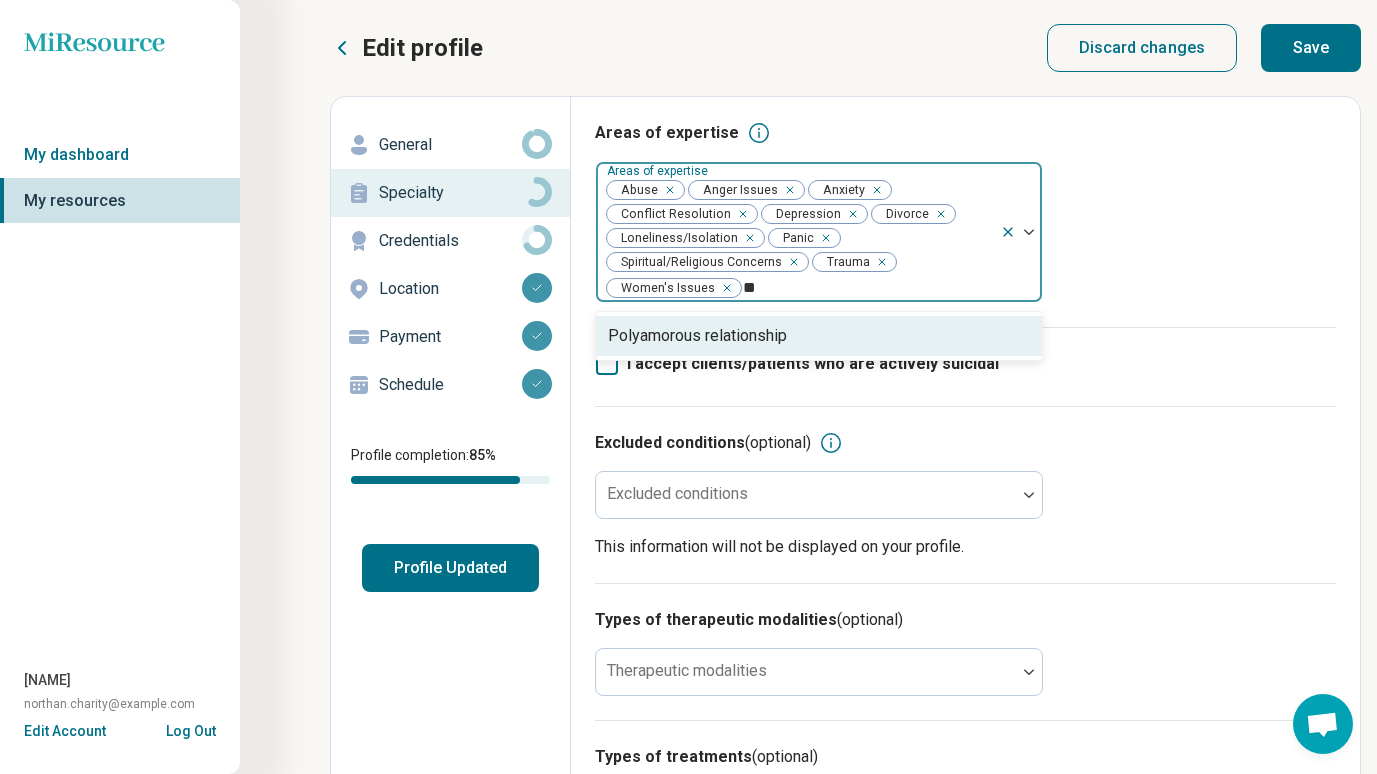 type on "*" 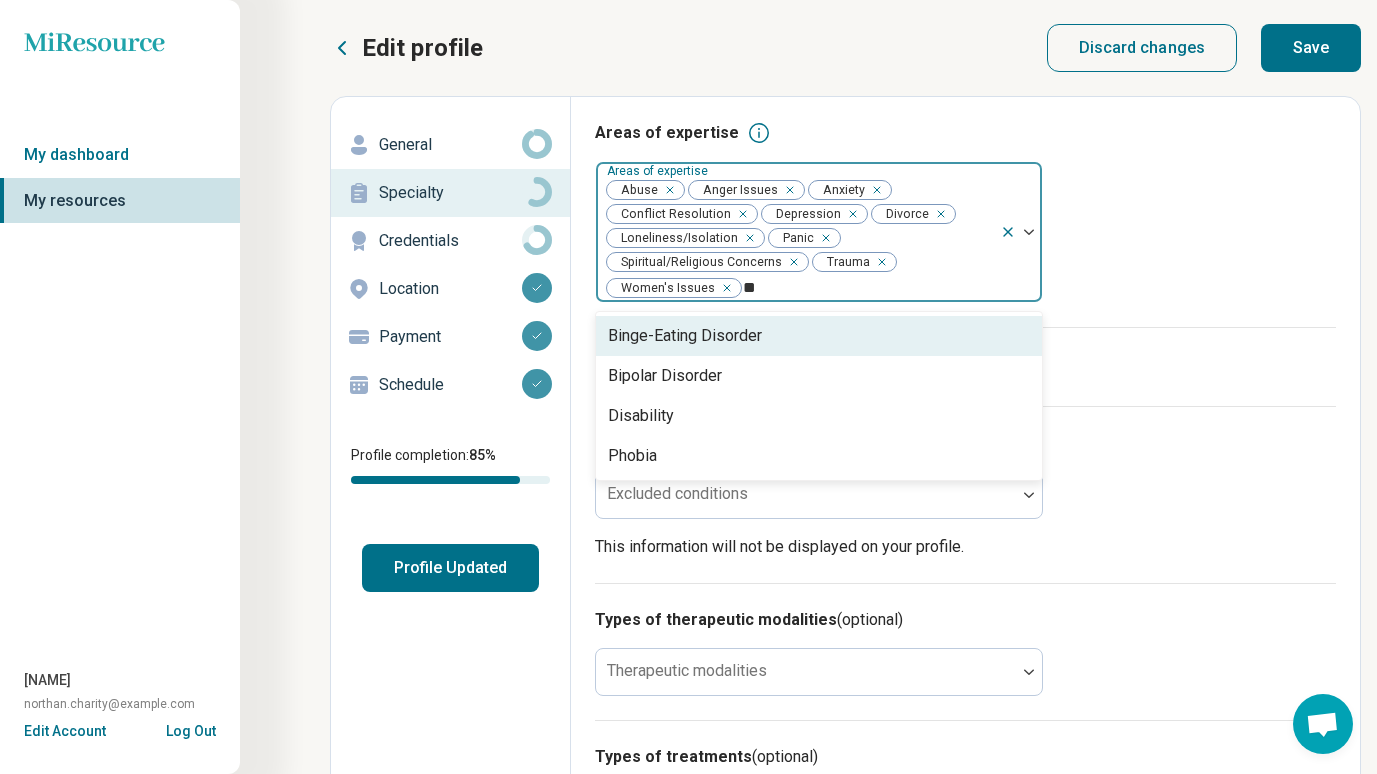 type on "***" 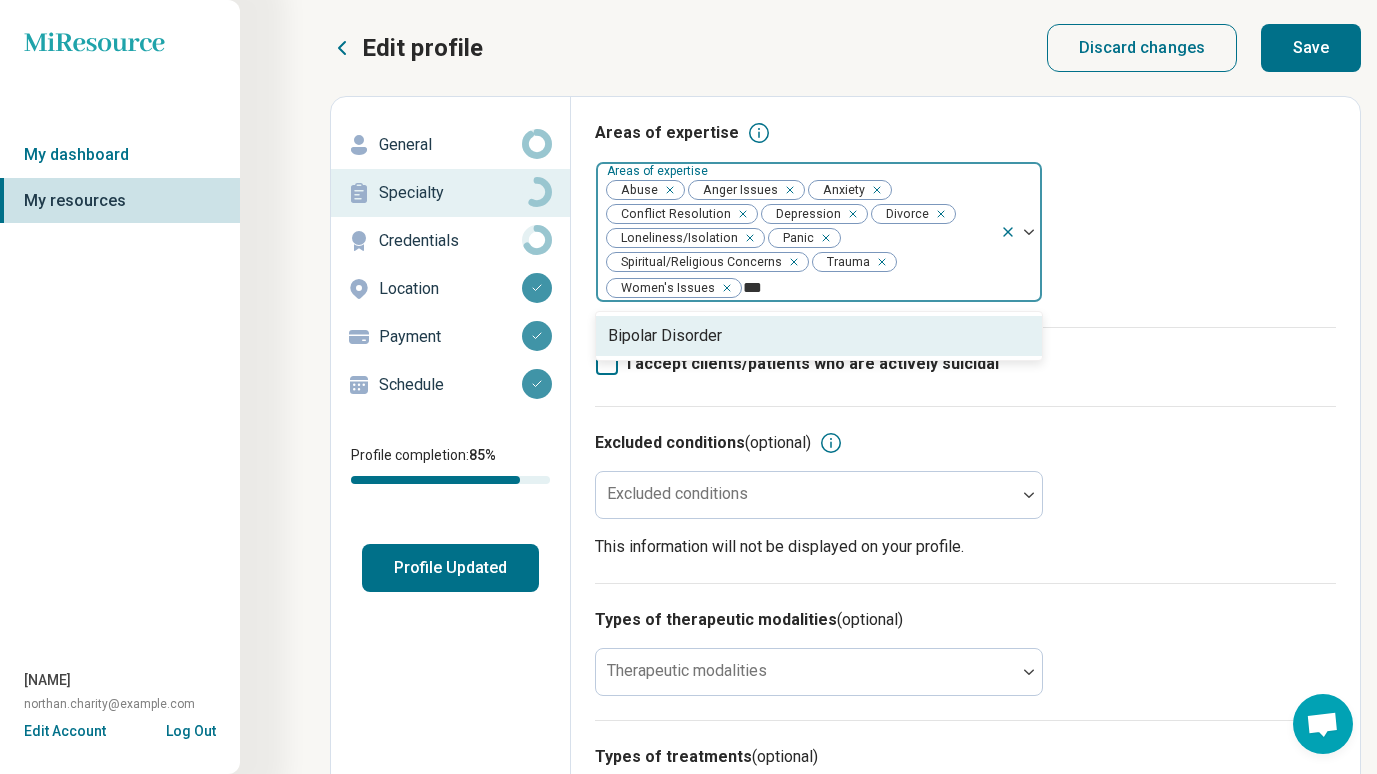 click on "Bipolar Disorder" at bounding box center [665, 336] 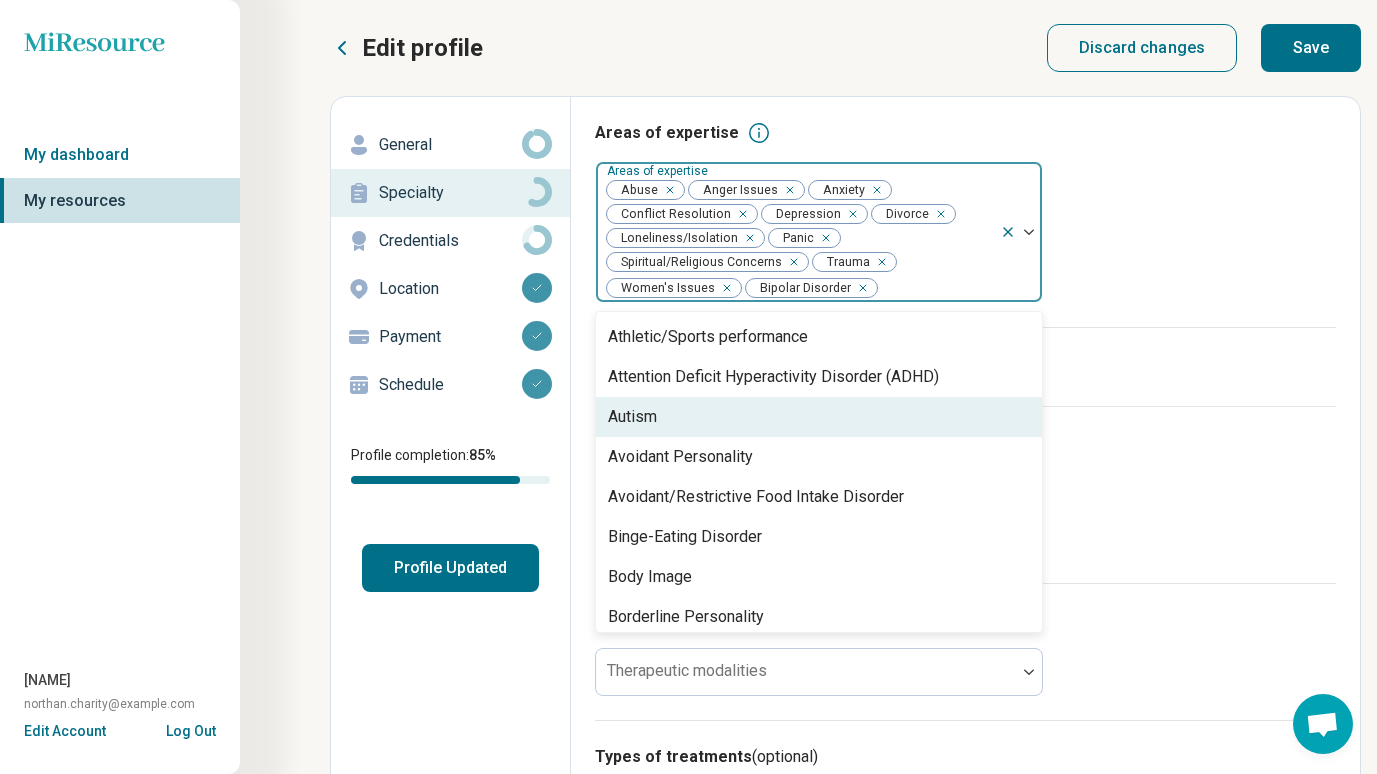 scroll, scrollTop: 280, scrollLeft: 0, axis: vertical 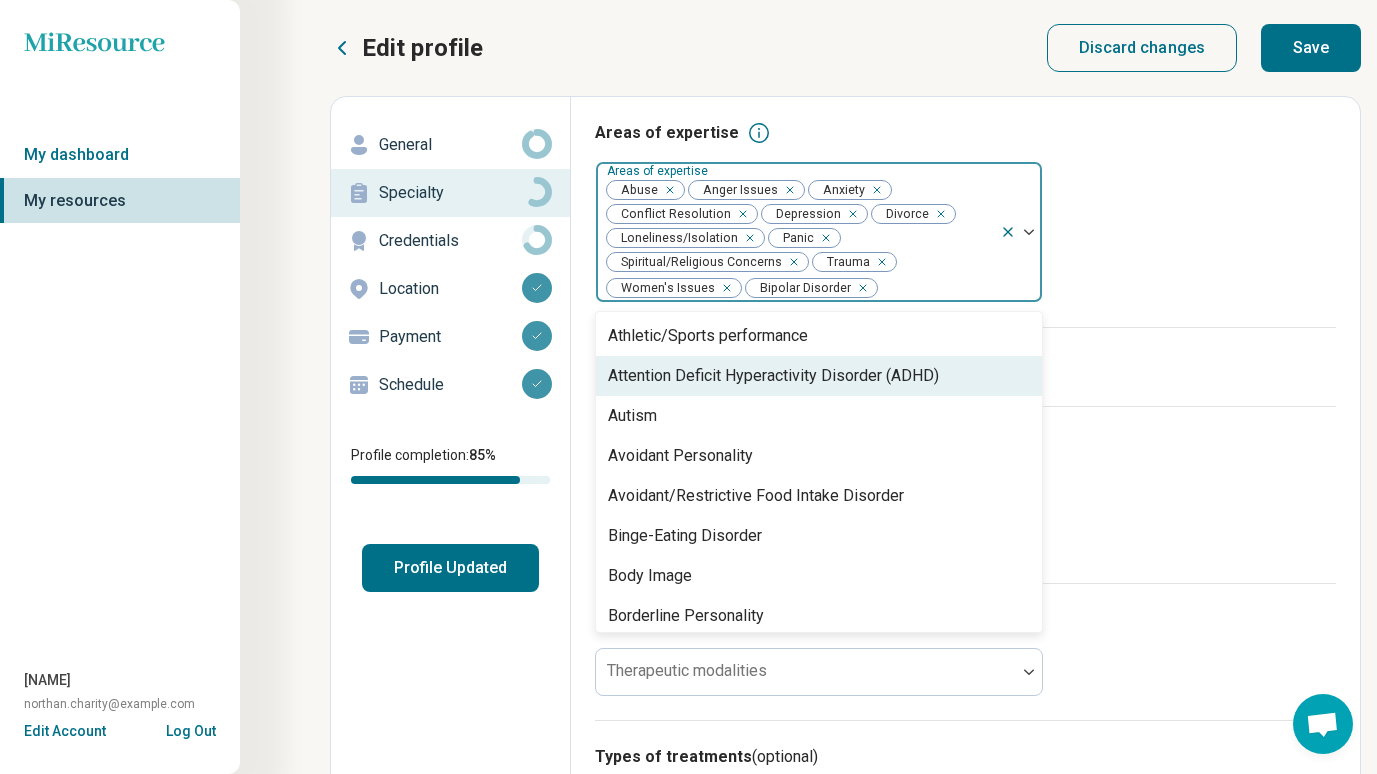 click on "Attention Deficit Hyperactivity Disorder (ADHD)" at bounding box center [773, 376] 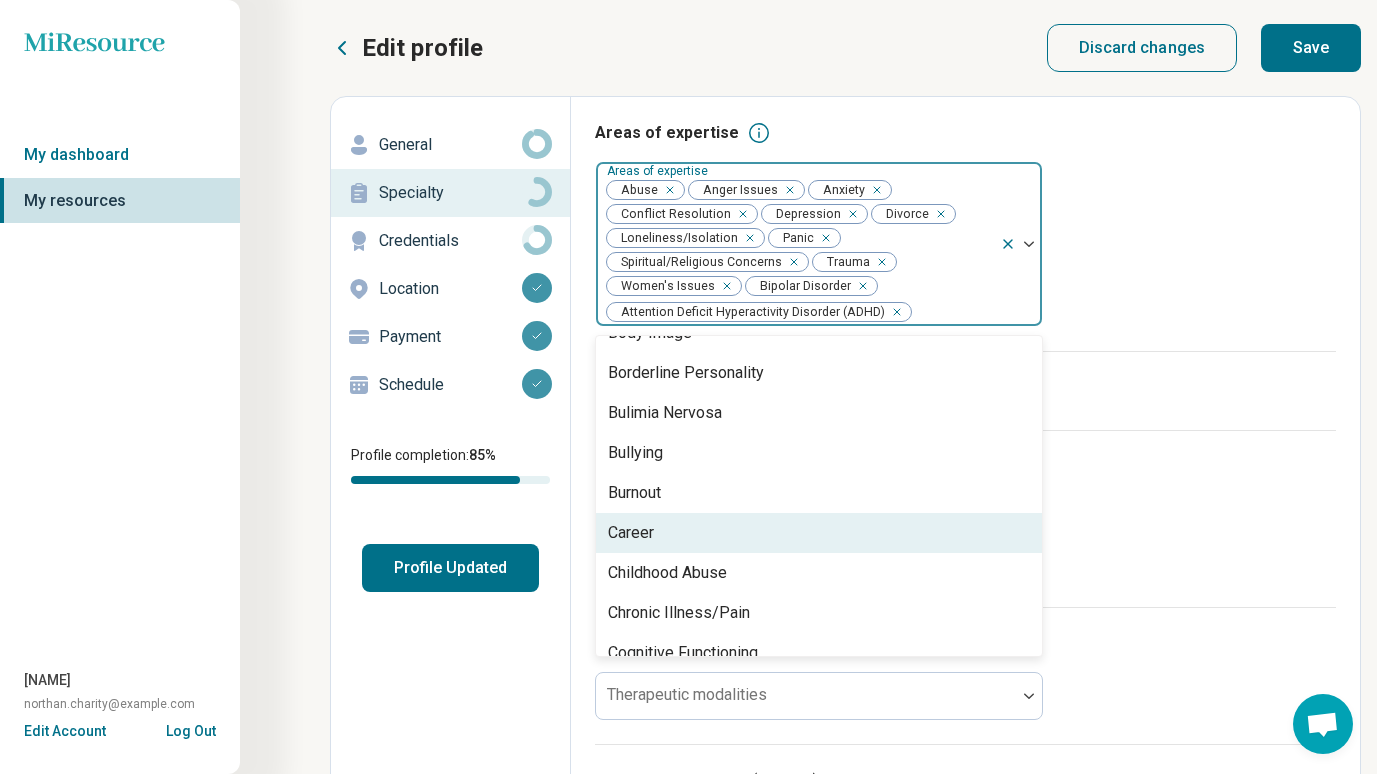 scroll, scrollTop: 505, scrollLeft: 0, axis: vertical 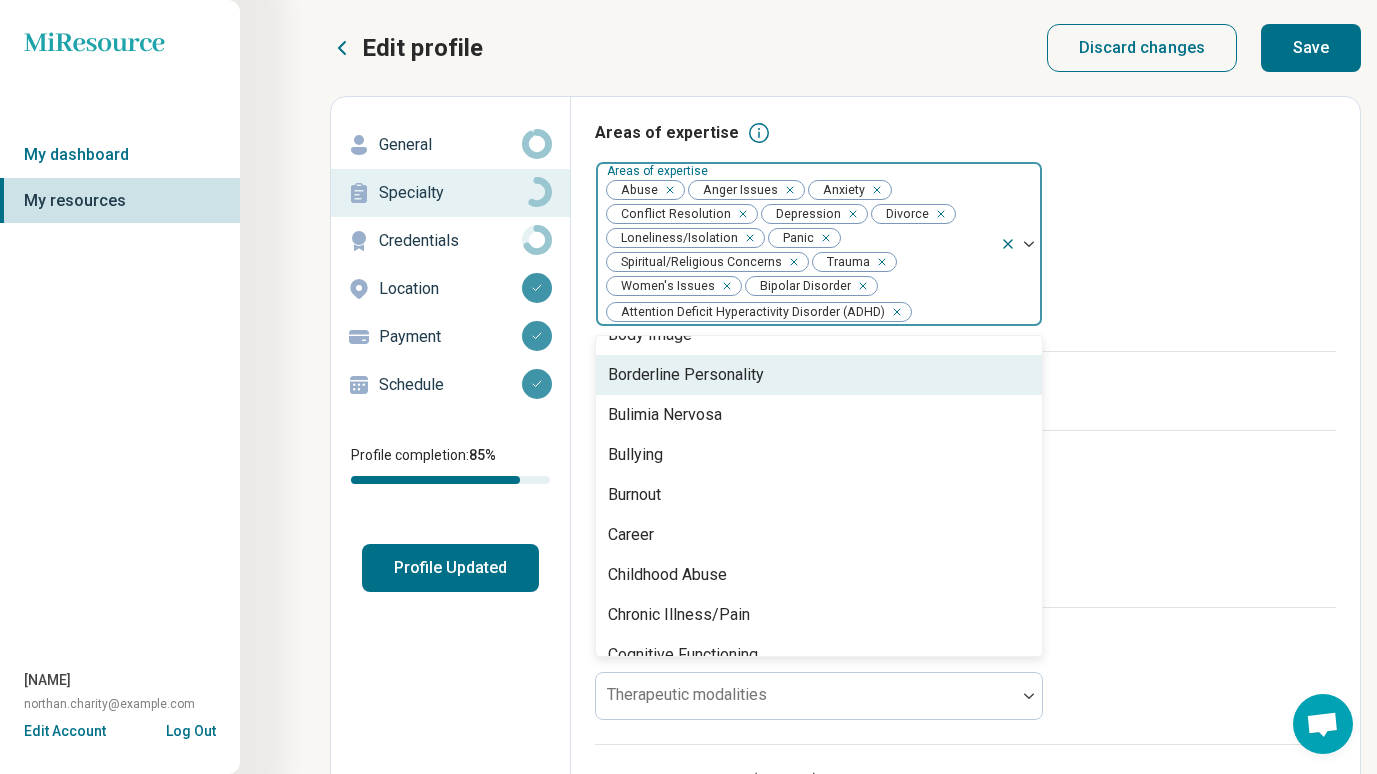click on "Borderline Personality" at bounding box center (686, 375) 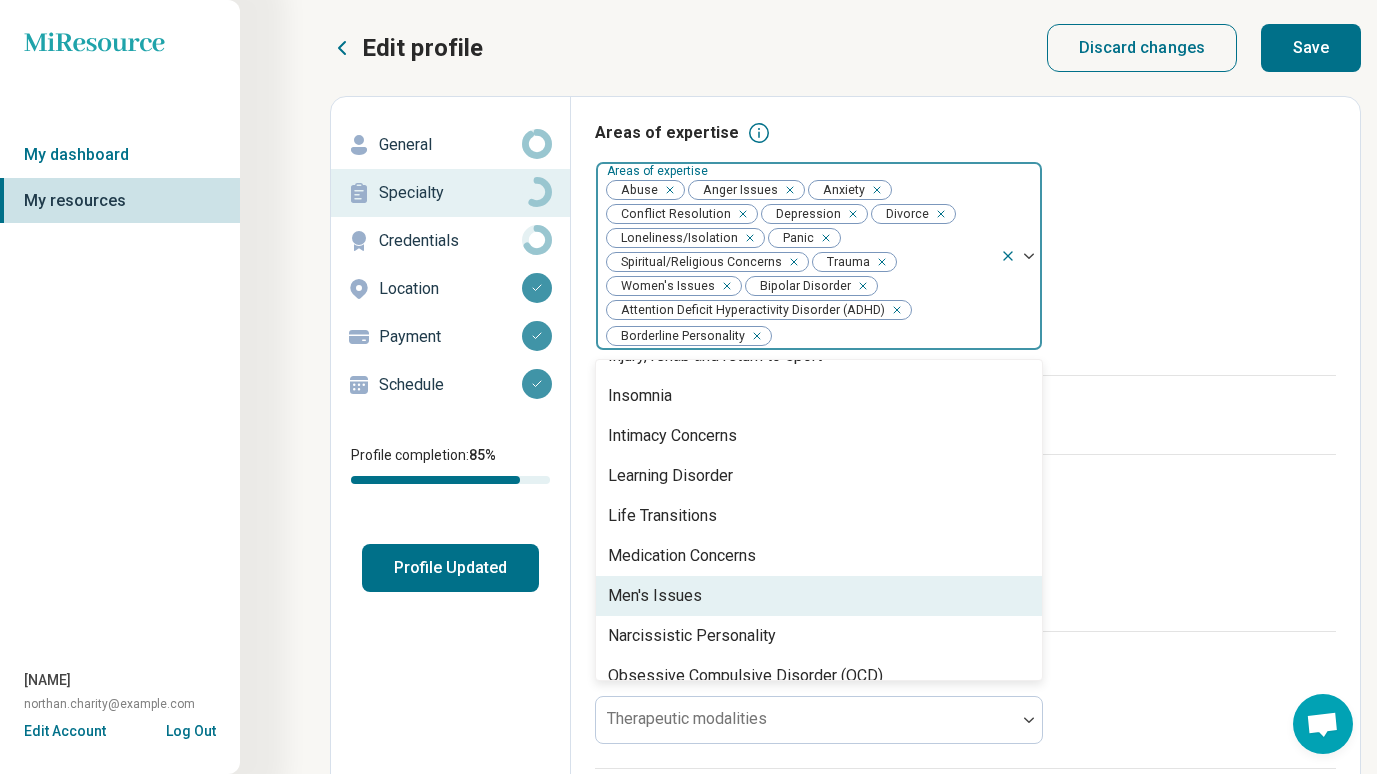 scroll, scrollTop: 1590, scrollLeft: 0, axis: vertical 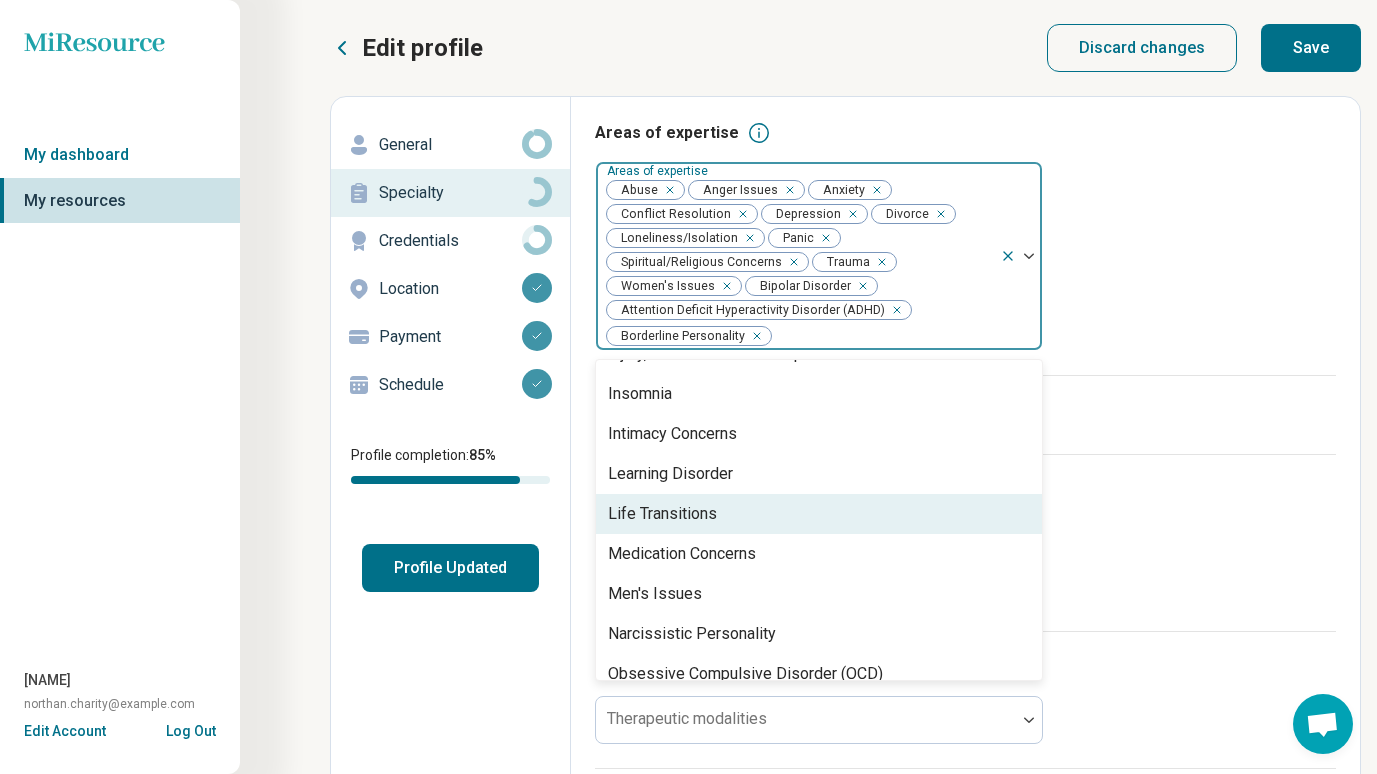 click on "Life Transitions" at bounding box center (662, 514) 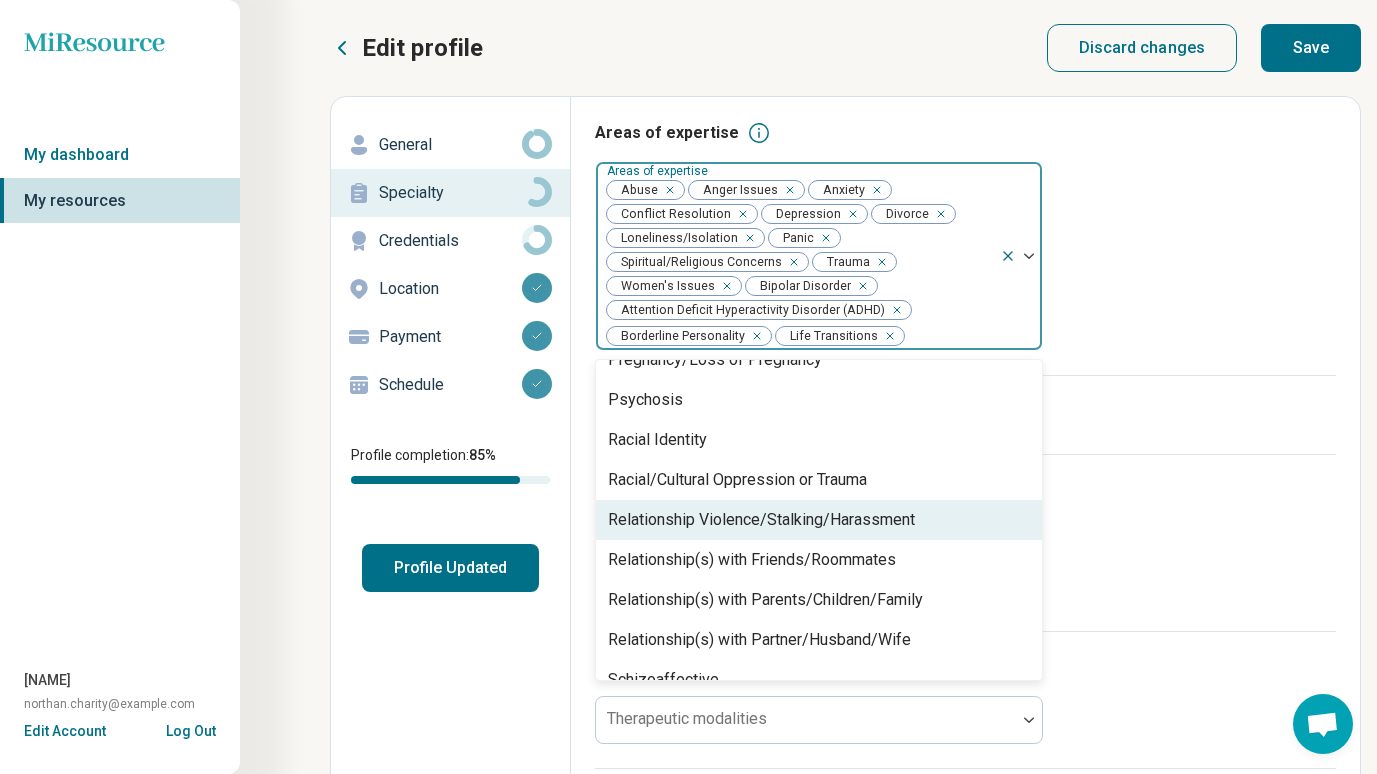 scroll, scrollTop: 2505, scrollLeft: 0, axis: vertical 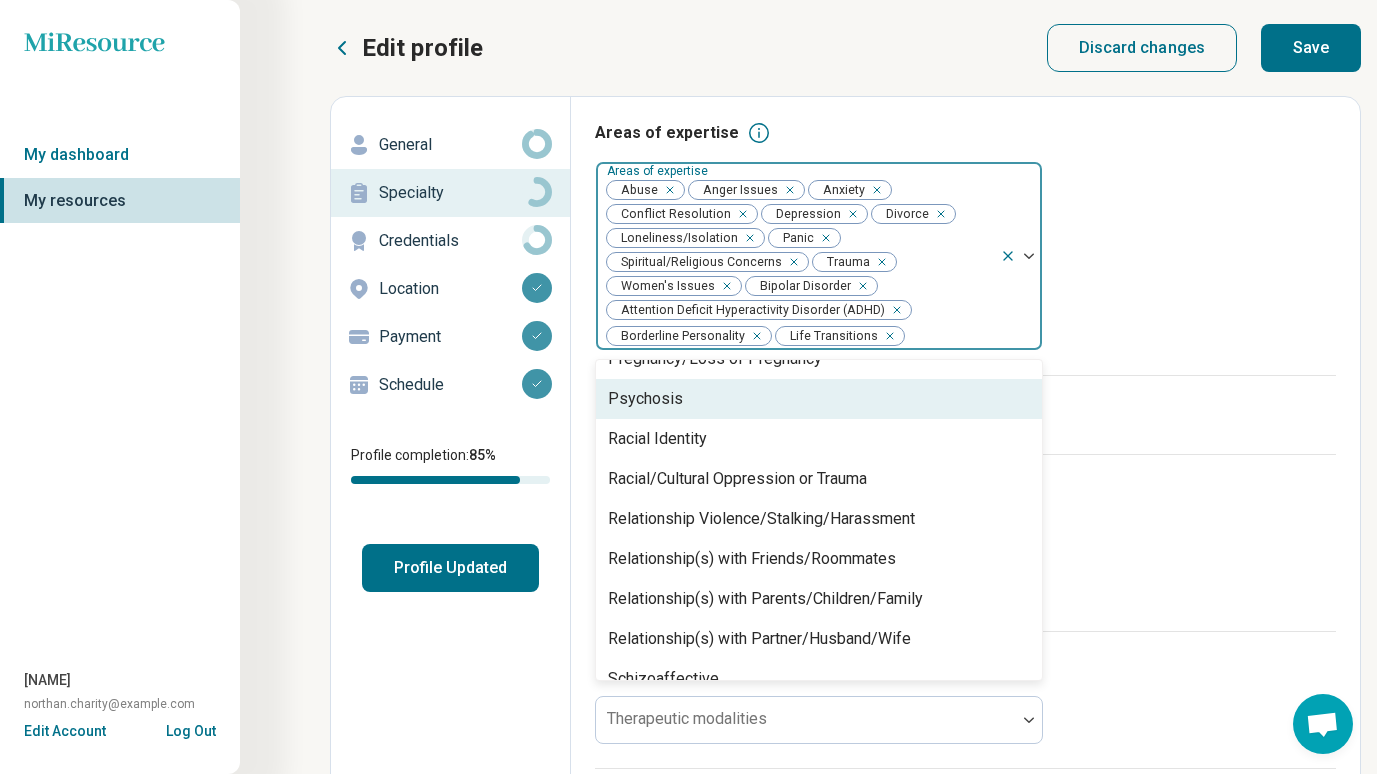 click on "Psychosis" at bounding box center (645, 399) 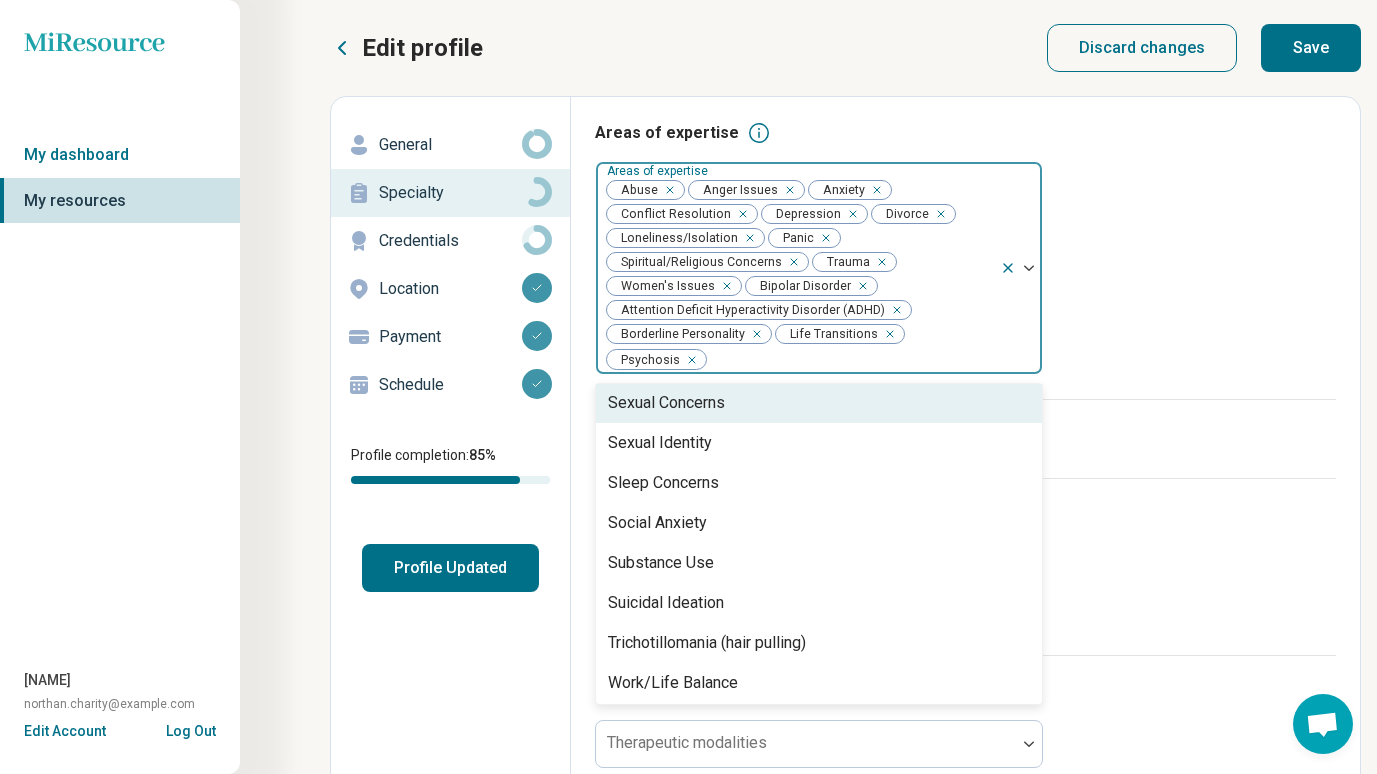 scroll, scrollTop: 3048, scrollLeft: 0, axis: vertical 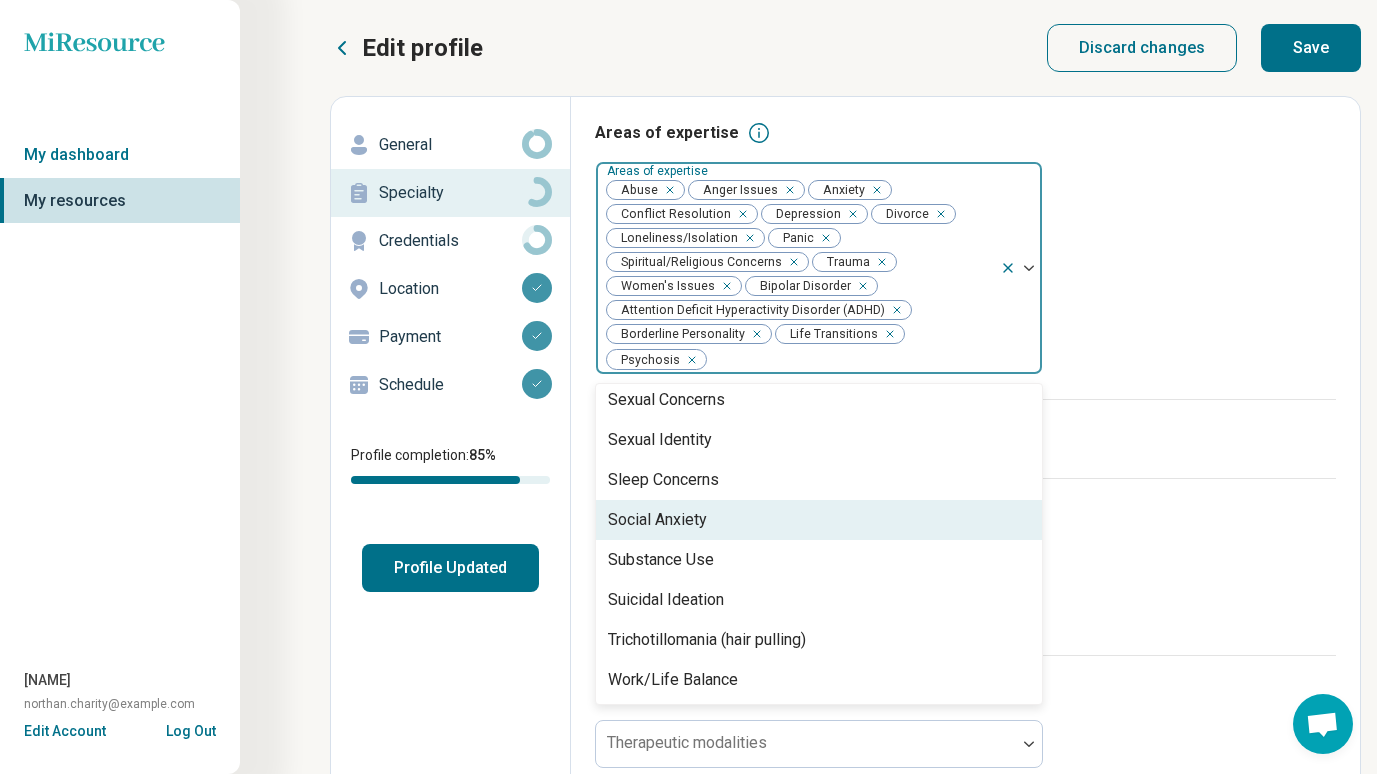 click on "Social Anxiety" at bounding box center [657, 520] 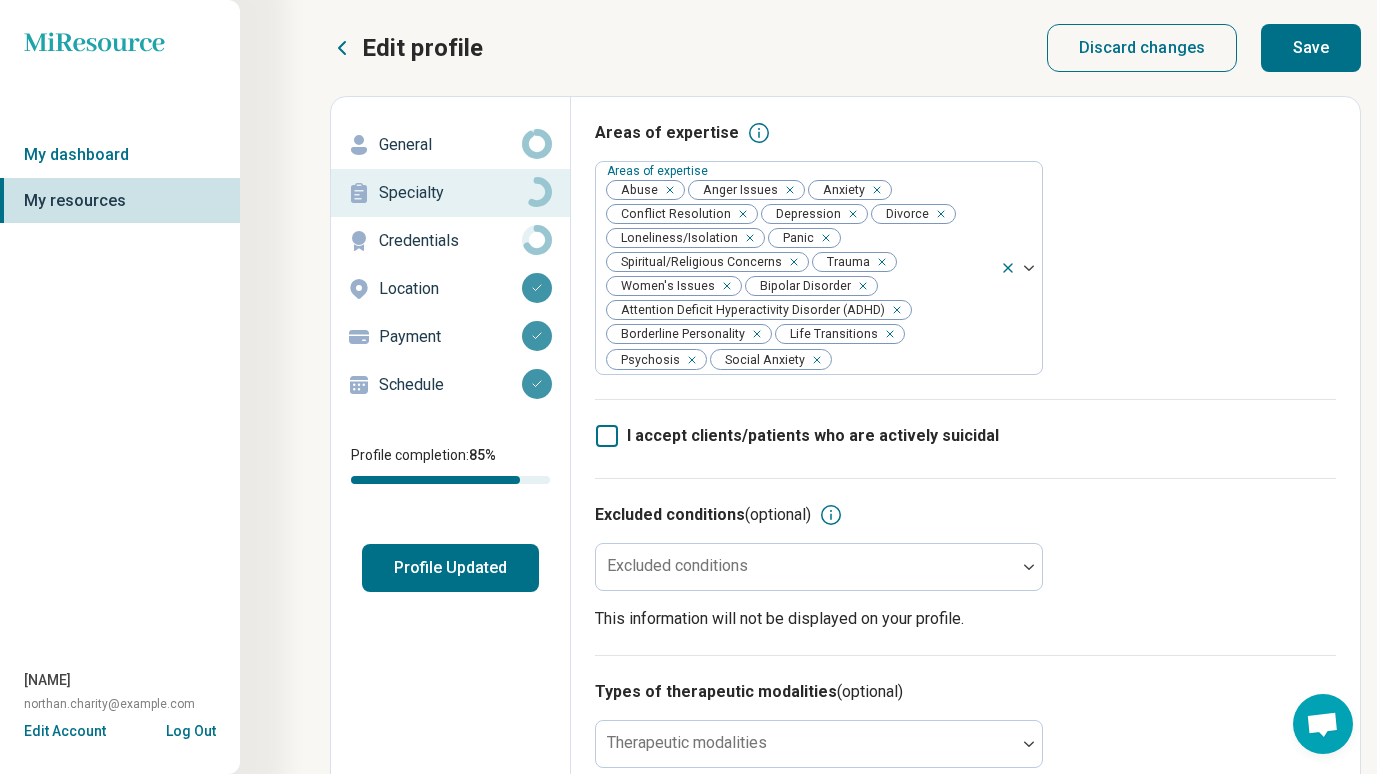 click on "Areas of expertise Areas of expertise Abuse Anger Issues Anxiety Conflict Resolution Depression Divorce Loneliness/Isolation Panic Spiritual/Religious Concerns Trauma Women's Issues Bipolar Disorder Attention Deficit Hyperactivity Disorder (ADHD) Borderline Personality Life Transitions Psychosis Social Anxiety" at bounding box center (965, 260) 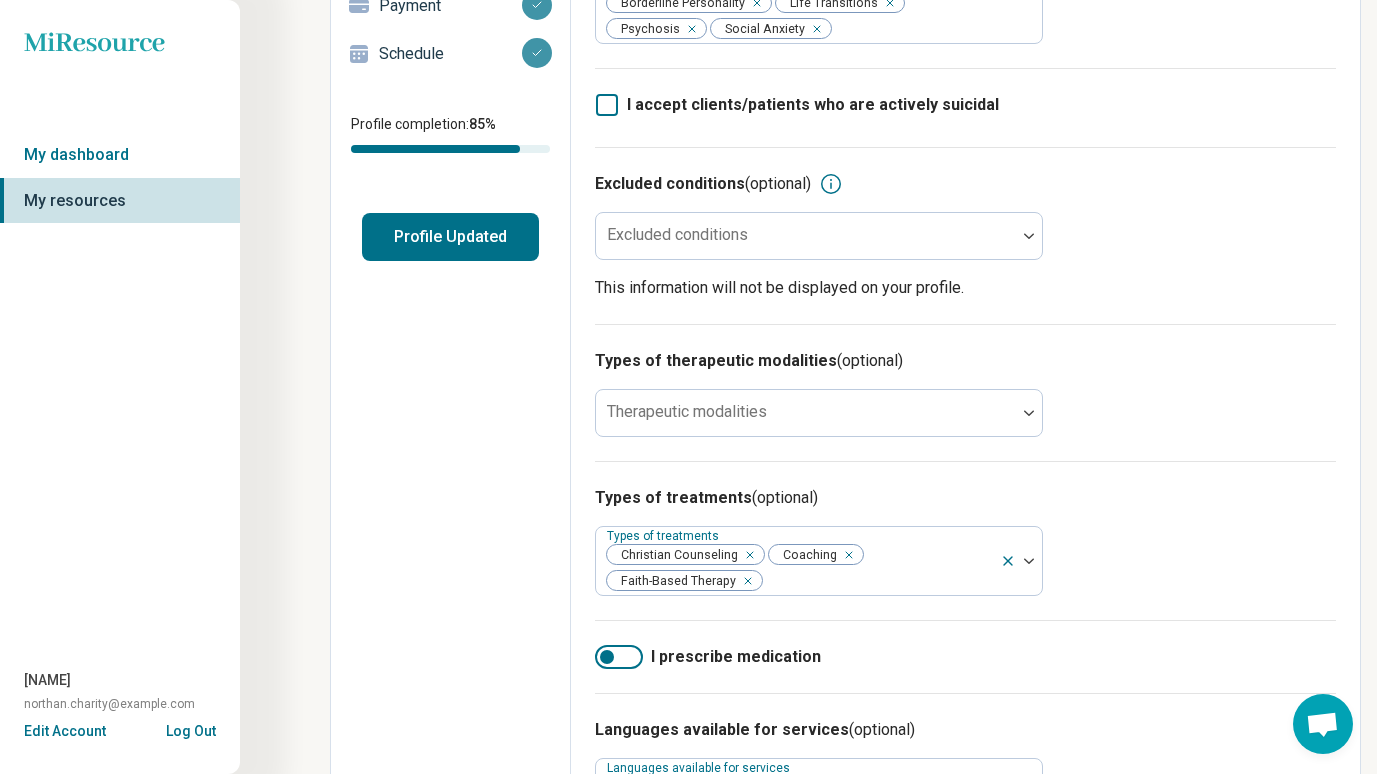 scroll, scrollTop: 336, scrollLeft: 0, axis: vertical 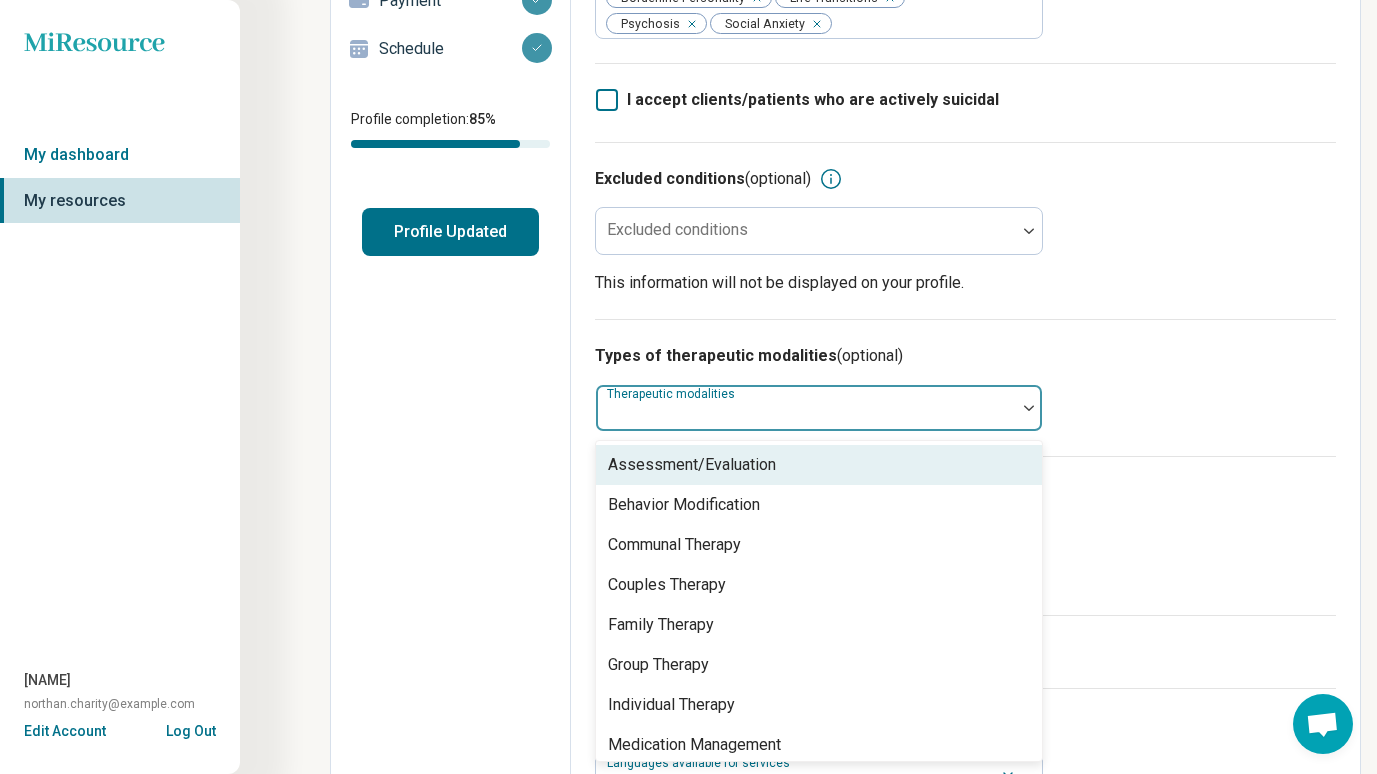 click at bounding box center (806, 416) 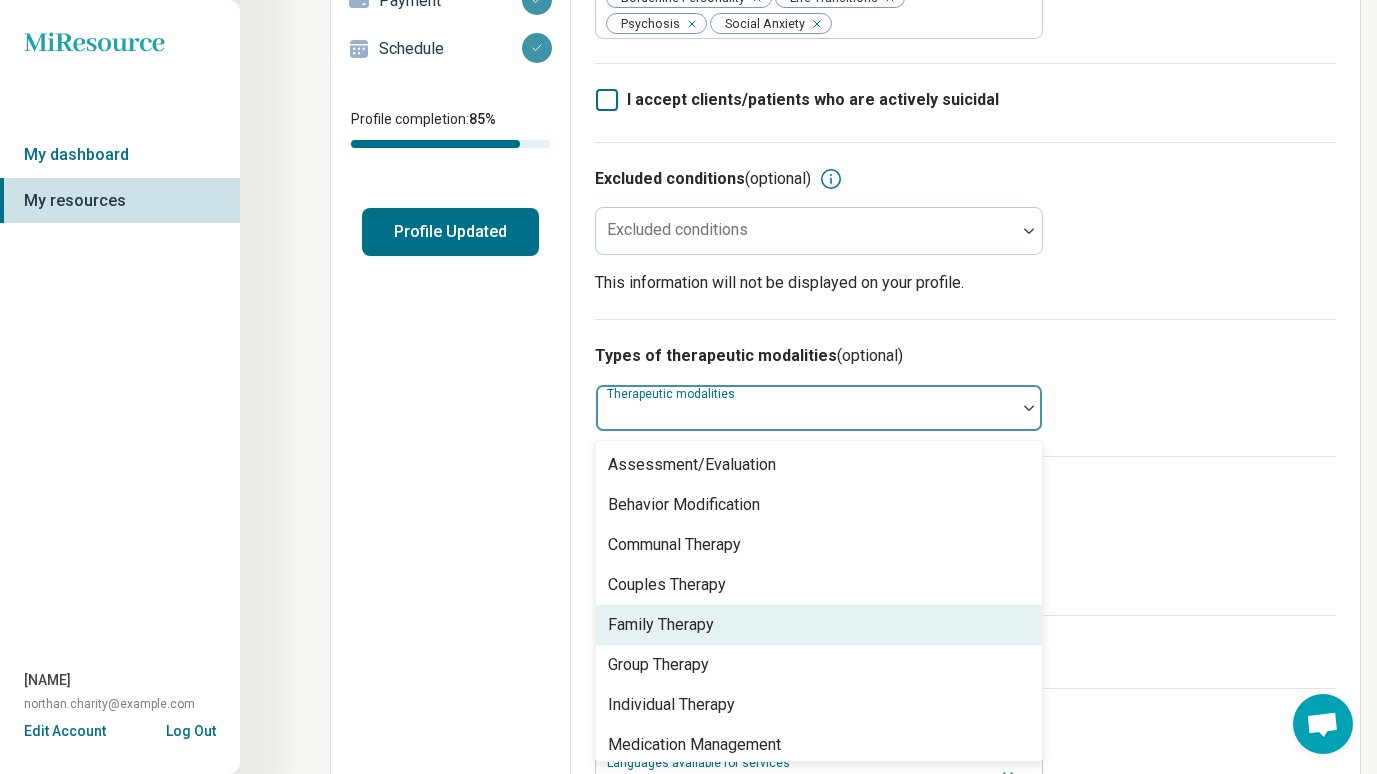 click on "Family Therapy" at bounding box center (661, 625) 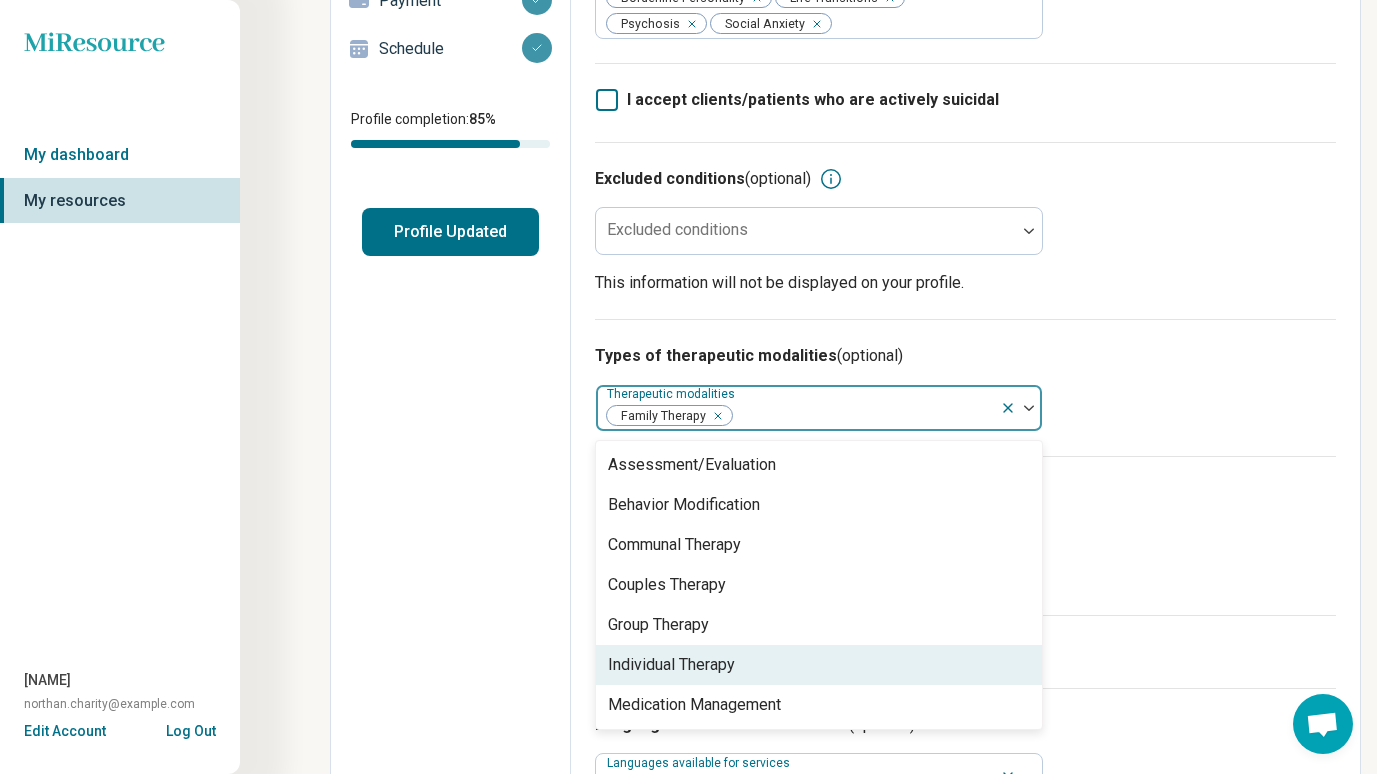 click on "Individual Therapy" at bounding box center [671, 665] 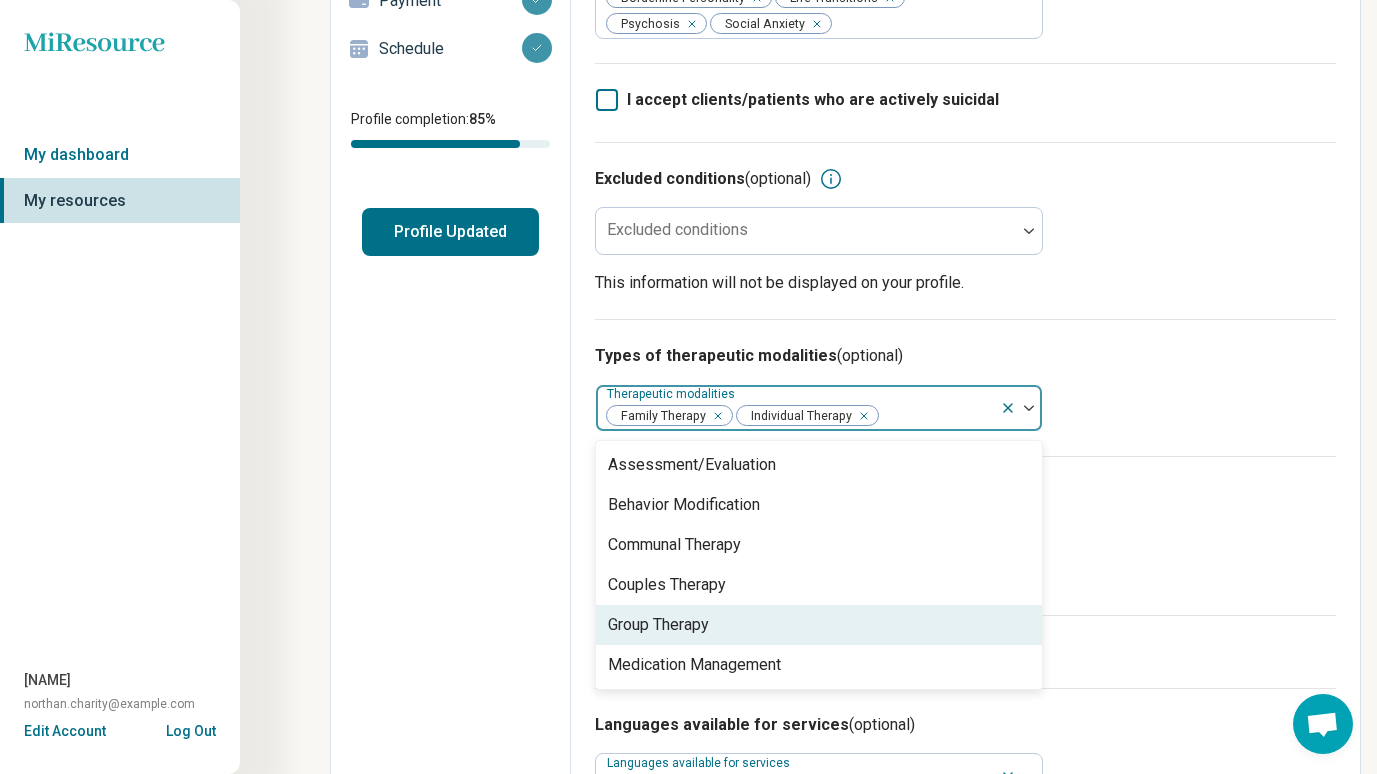 click on "Group Therapy" at bounding box center (658, 625) 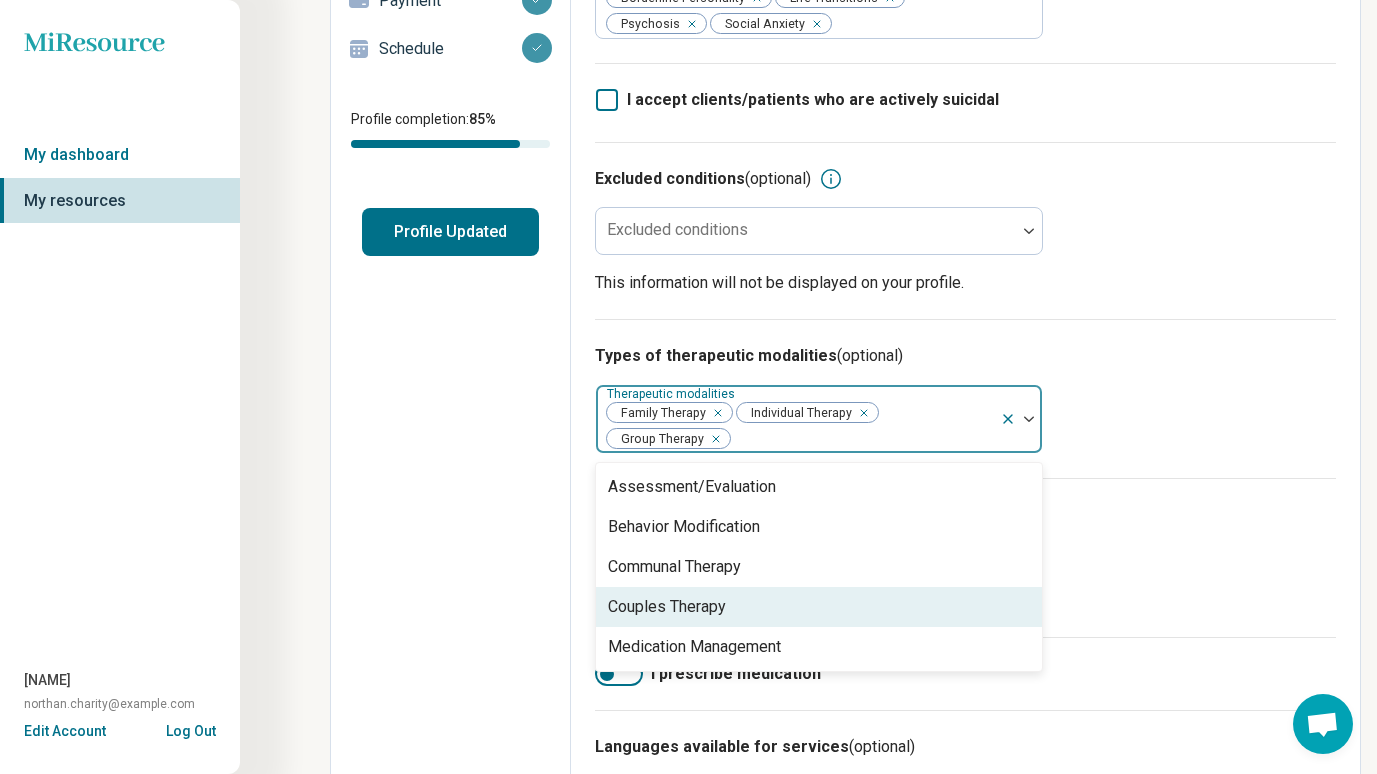 click on "Couples Therapy" at bounding box center (667, 607) 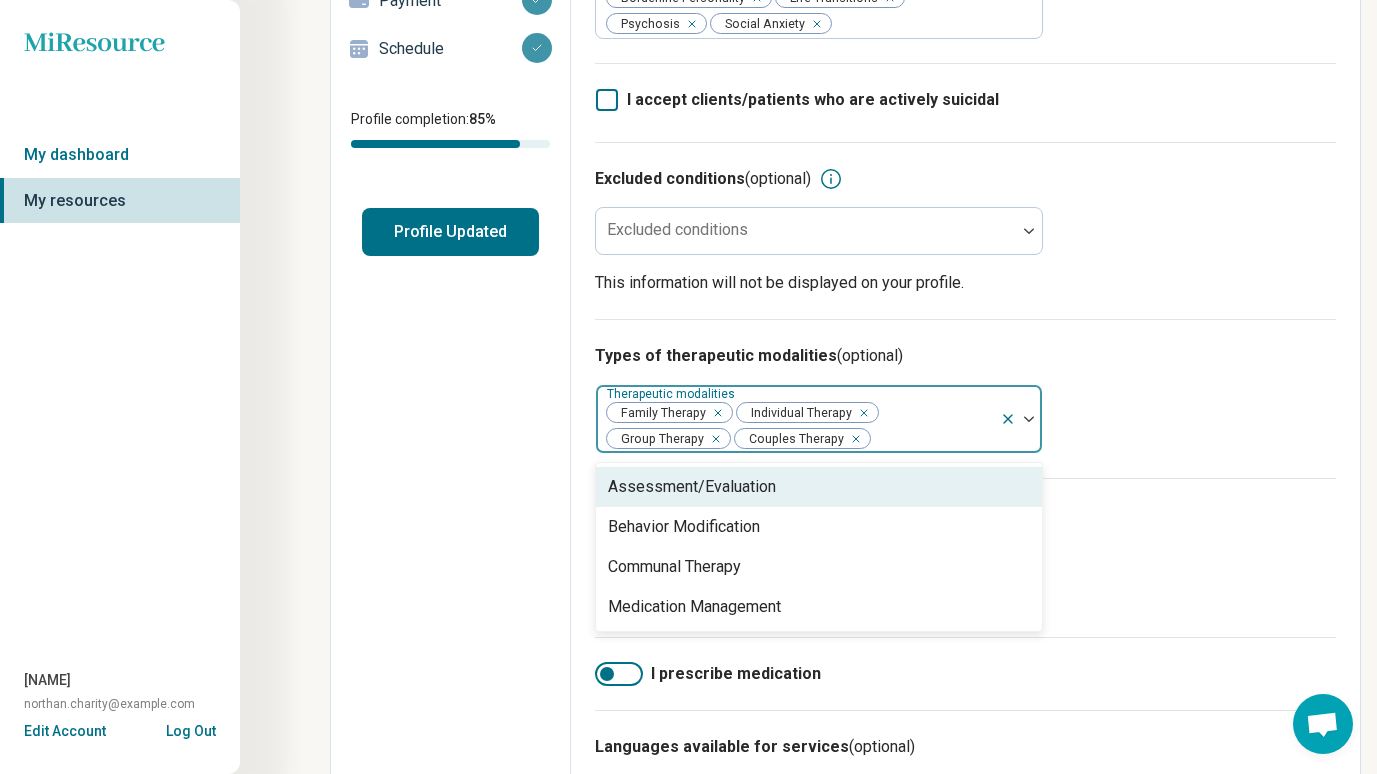 click on "Assessment/Evaluation" at bounding box center [692, 487] 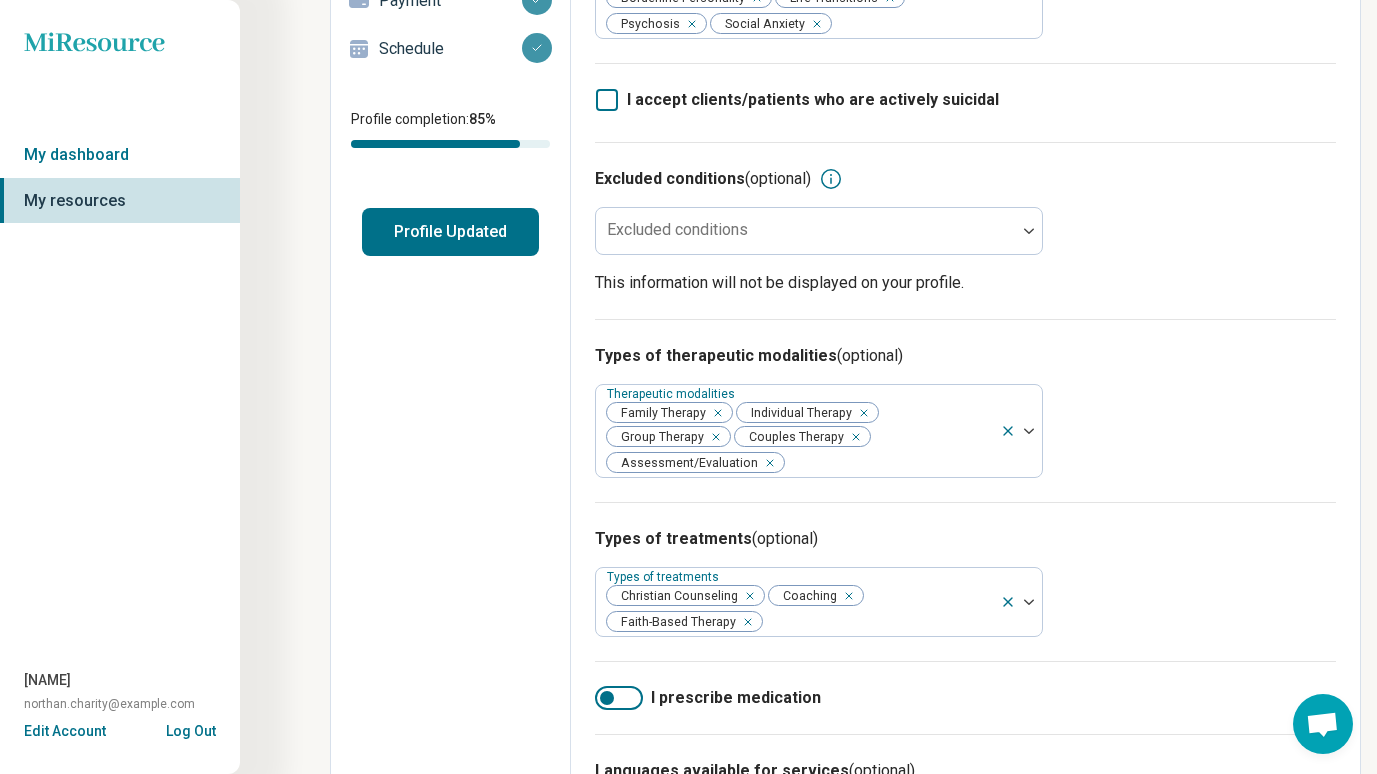click on "Types of therapeutic modalities  (optional) Therapeutic modalities Family Therapy Individual Therapy Group Therapy Couples Therapy Assessment/Evaluation" at bounding box center [965, 410] 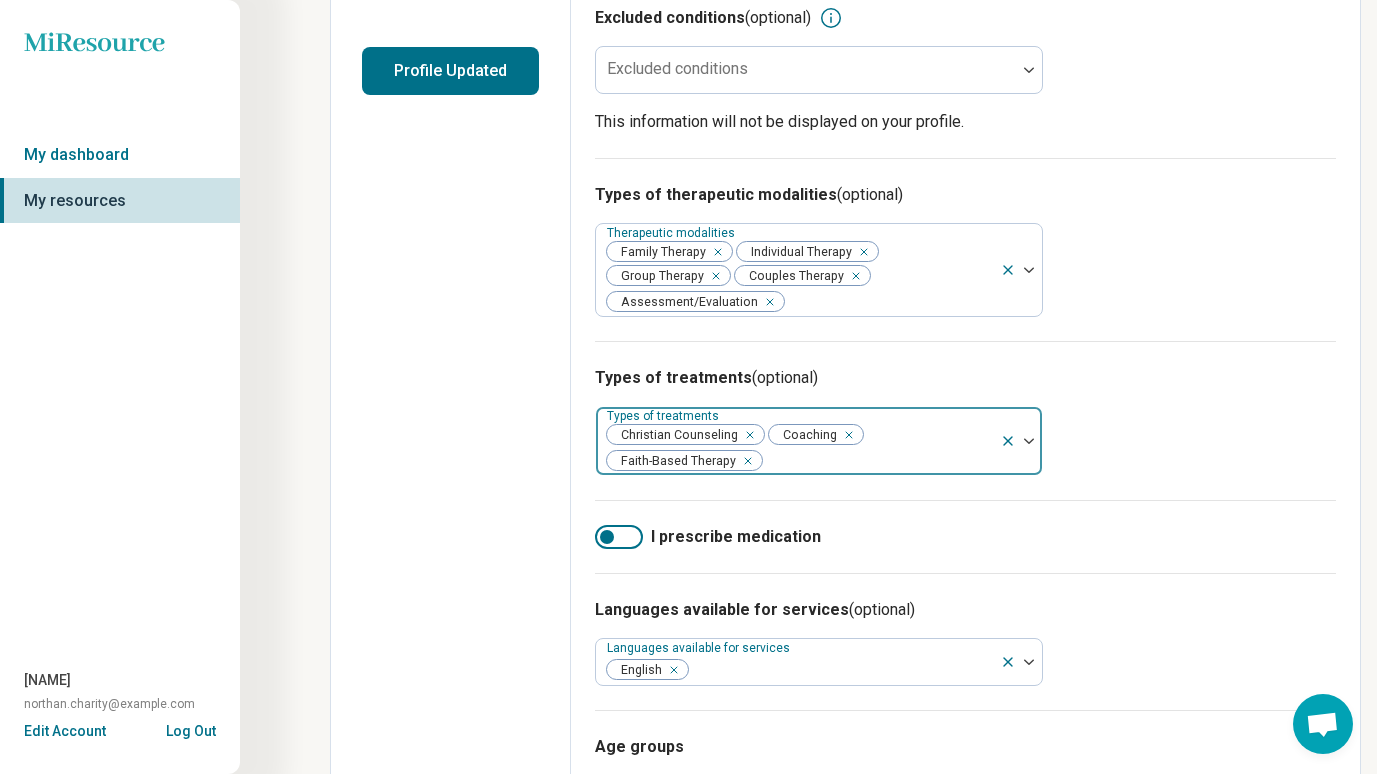 scroll, scrollTop: 498, scrollLeft: 0, axis: vertical 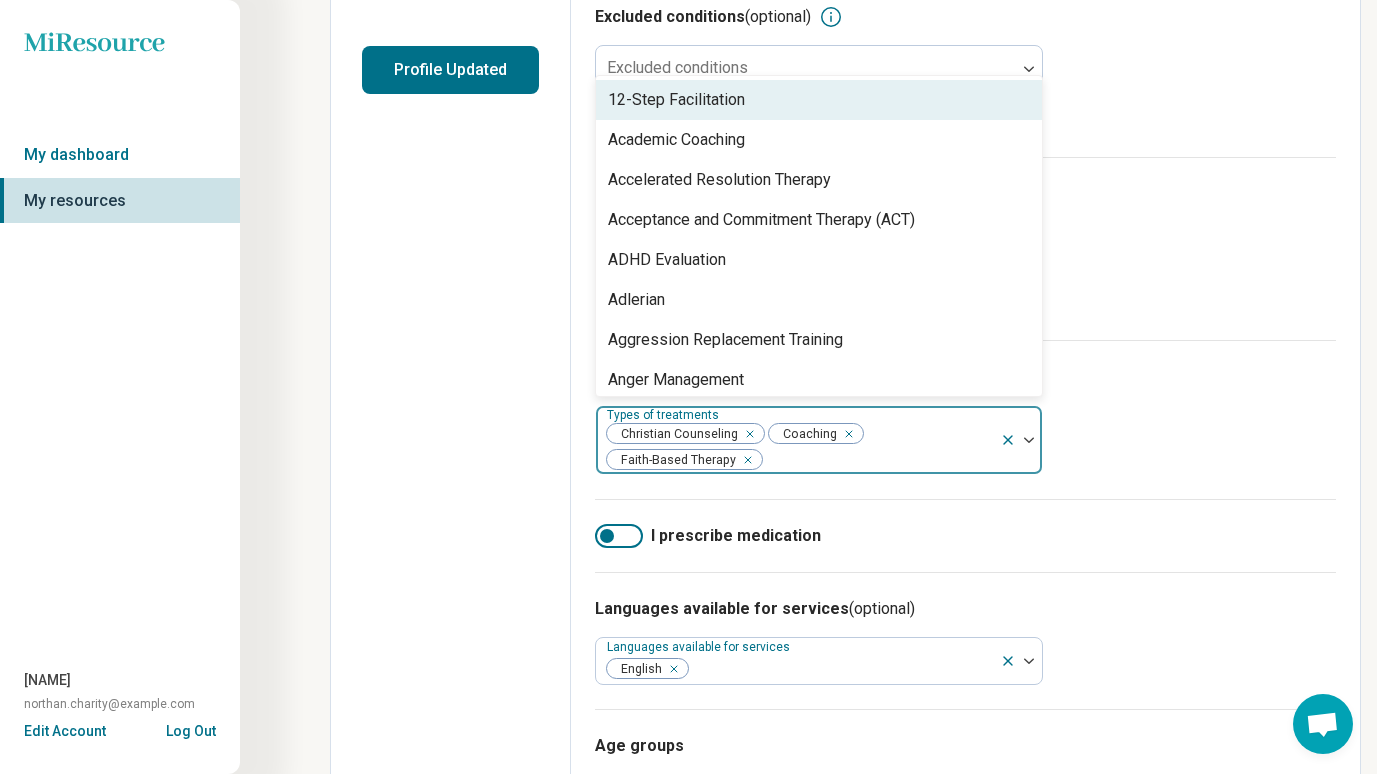 click at bounding box center [878, 460] 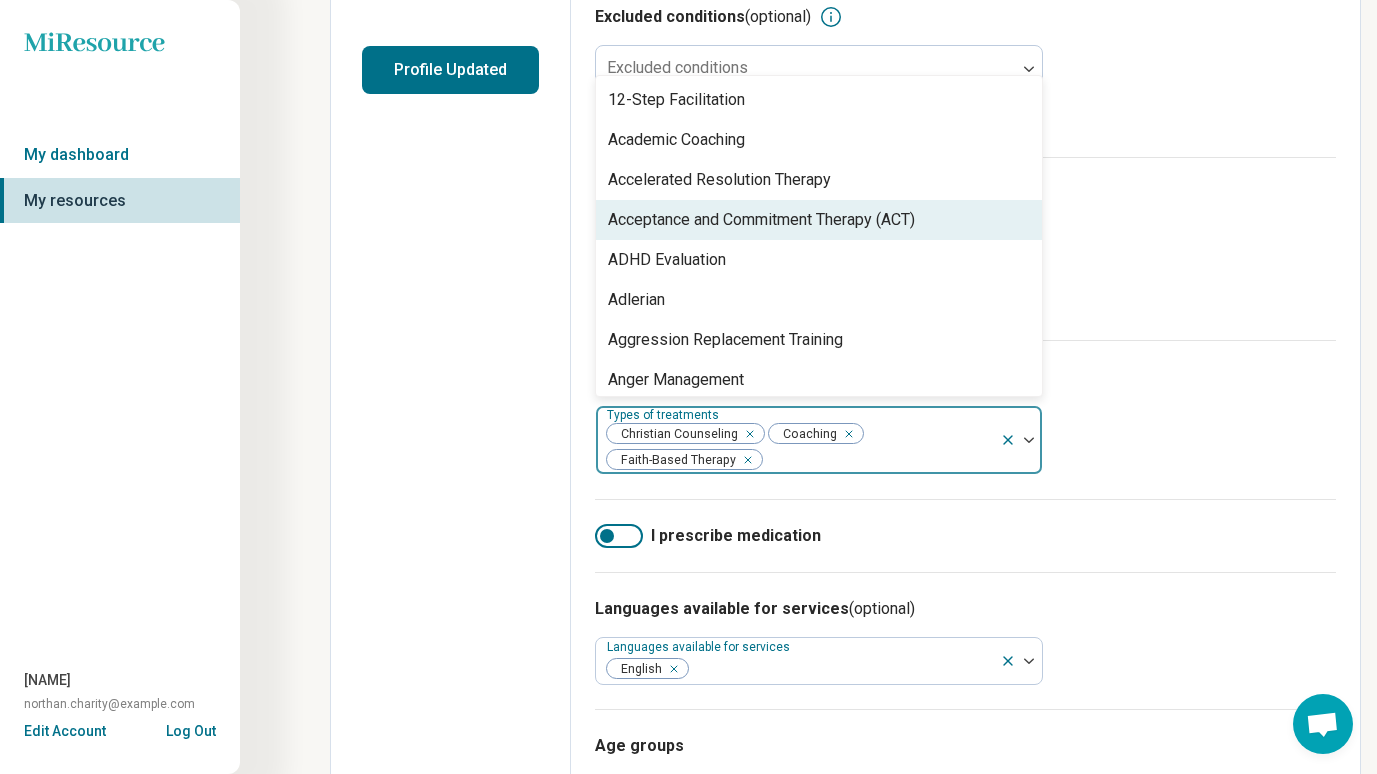 click on "Acceptance and Commitment Therapy (ACT)" at bounding box center (761, 220) 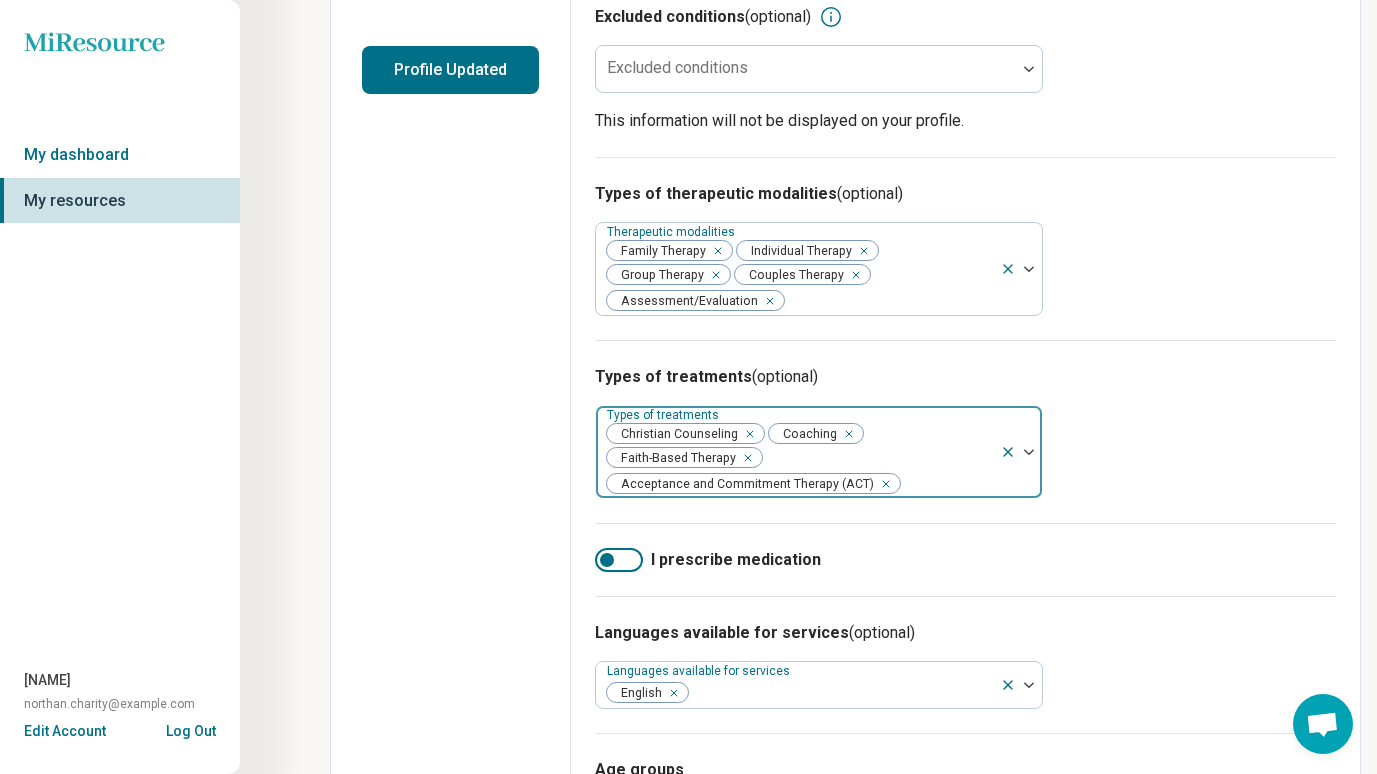 click on "Christian Counseling Coaching Faith-Based Therapy Acceptance and Commitment Therapy (ACT)" at bounding box center (798, 452) 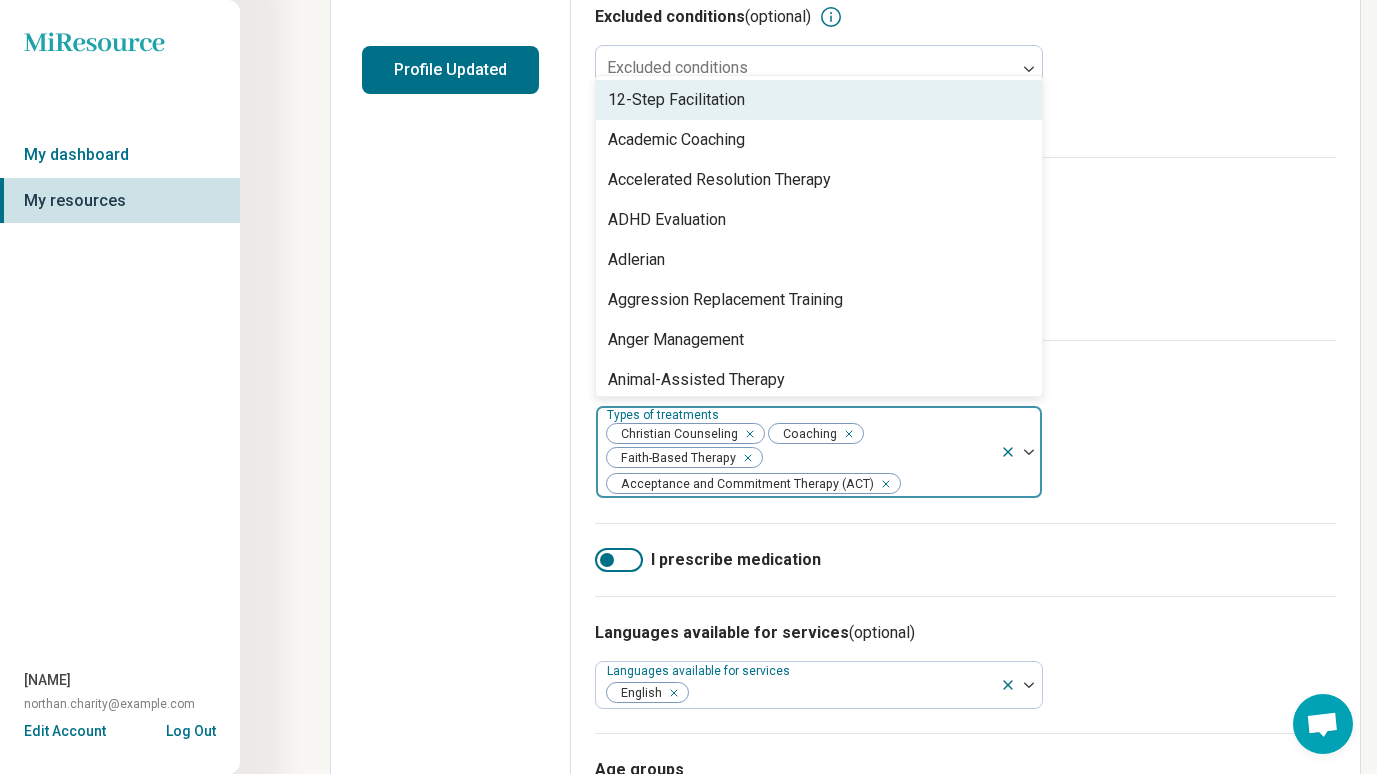 click at bounding box center [947, 484] 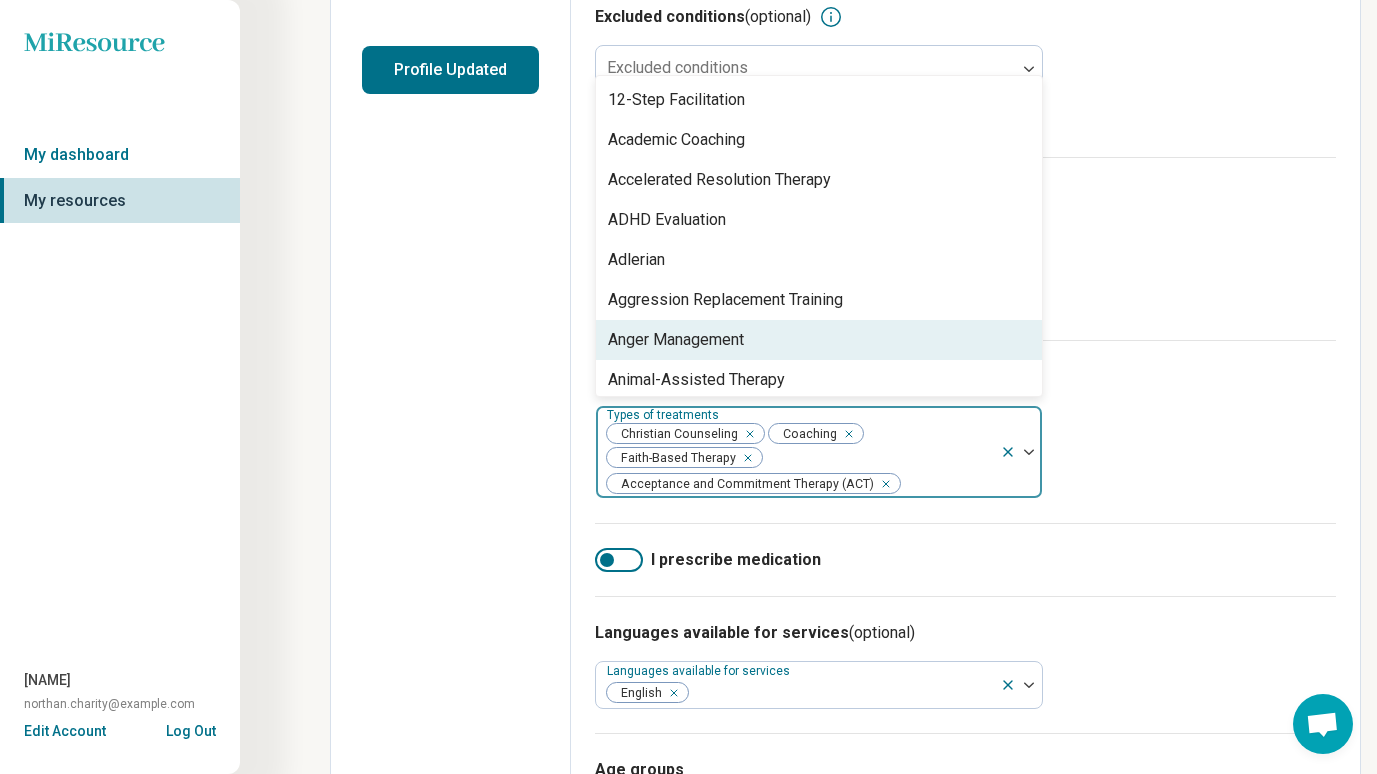 click on "Anger Management" at bounding box center (819, 340) 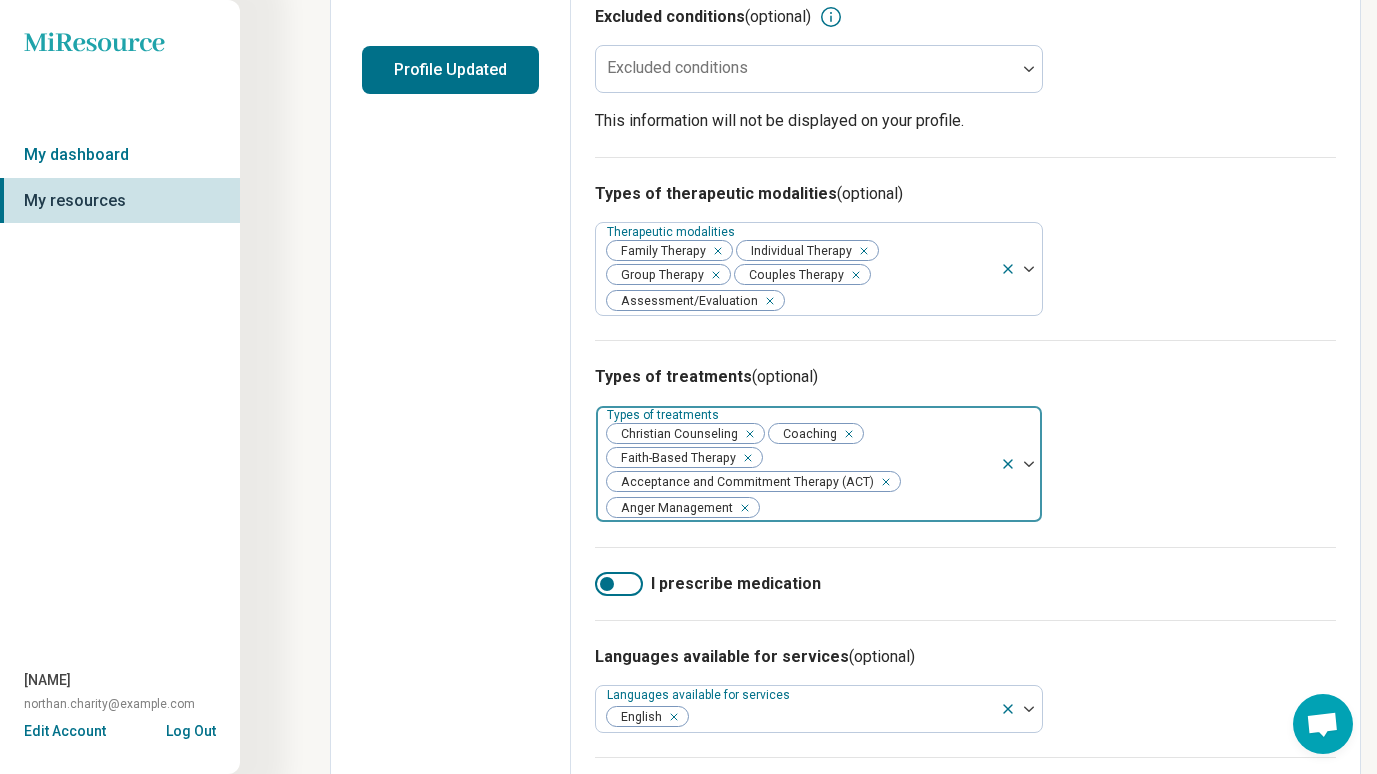 click at bounding box center [876, 508] 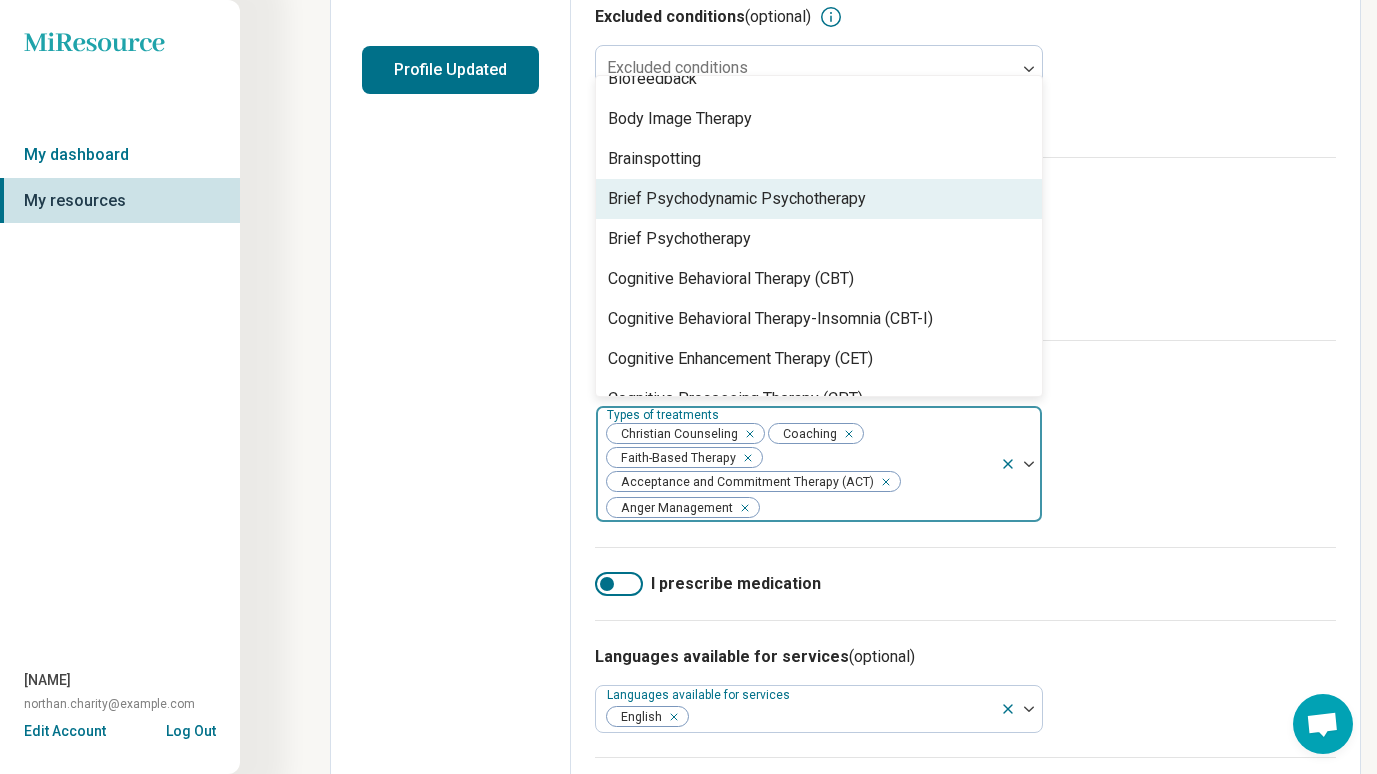 scroll, scrollTop: 543, scrollLeft: 0, axis: vertical 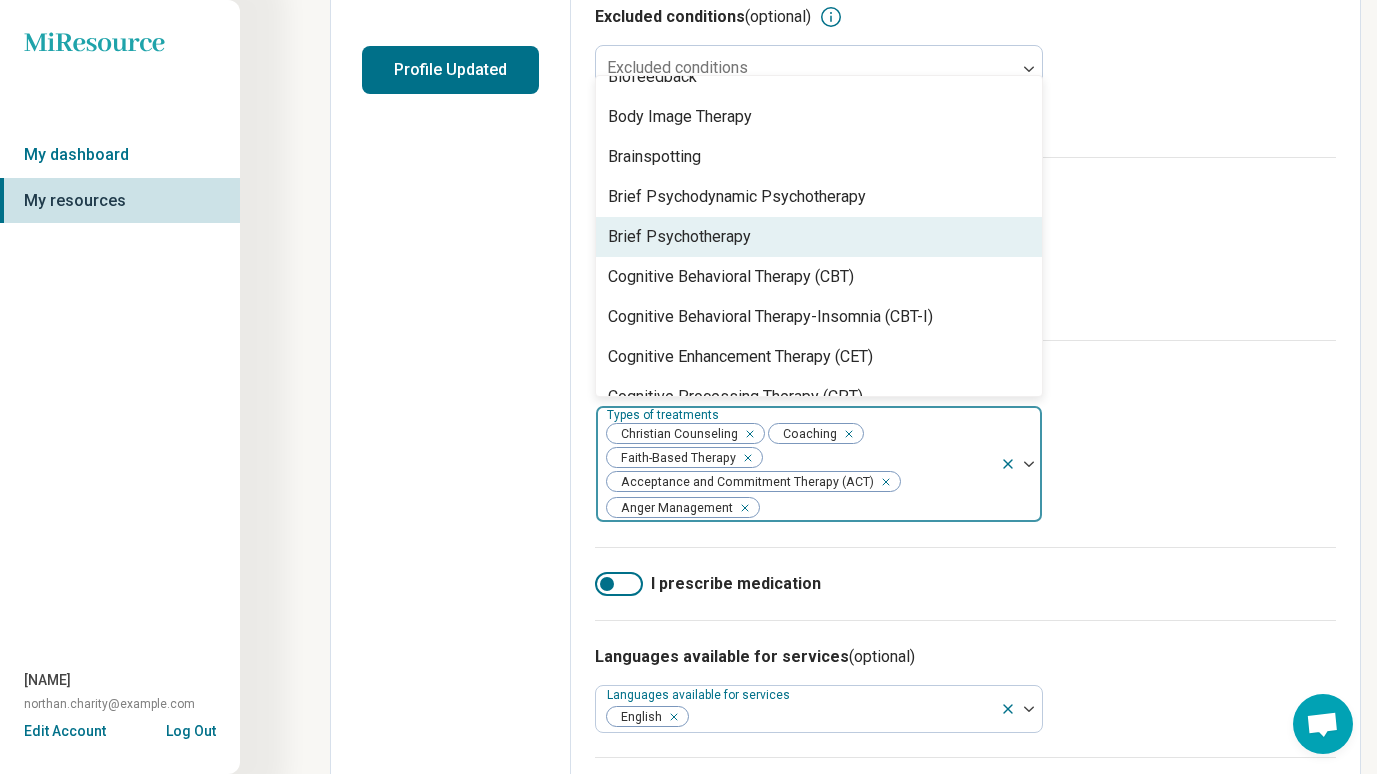 click on "Brief Psychotherapy" at bounding box center [679, 237] 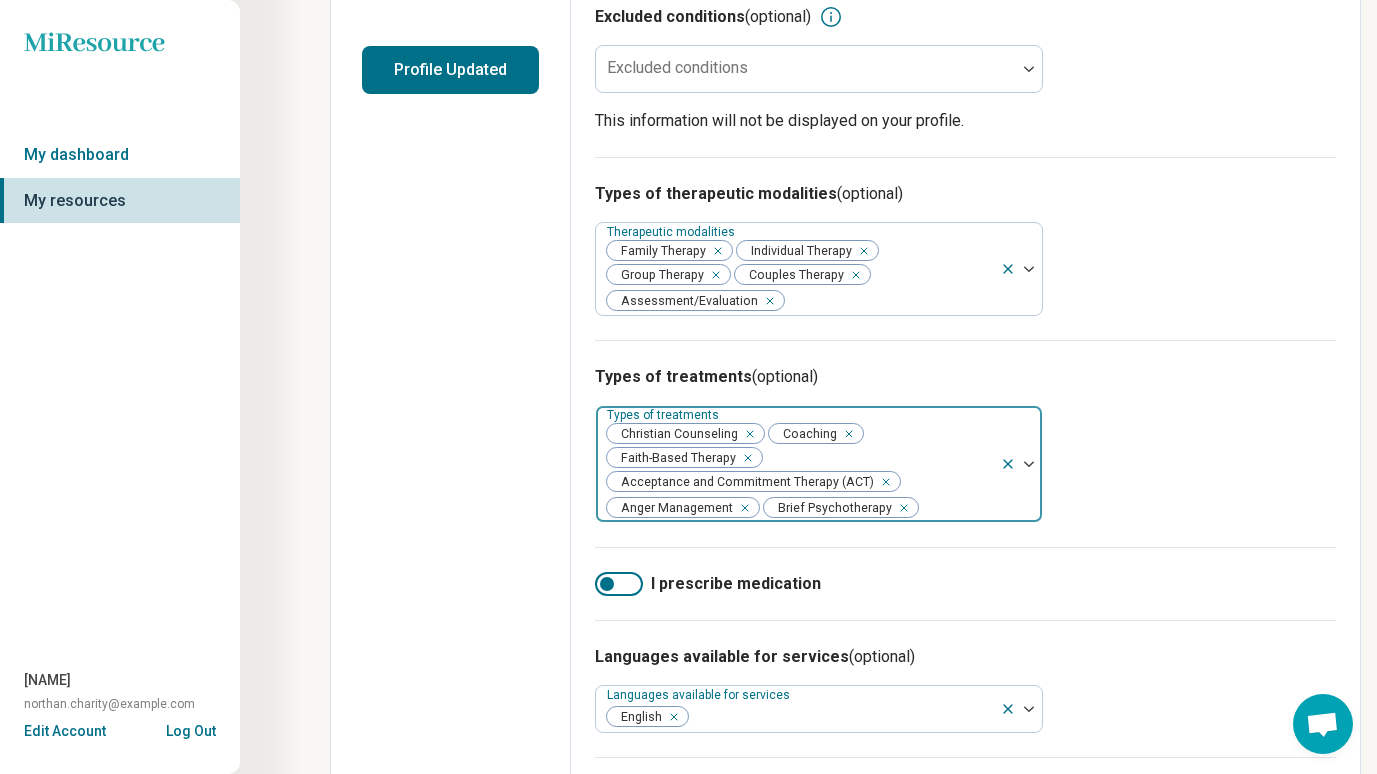 click at bounding box center [956, 508] 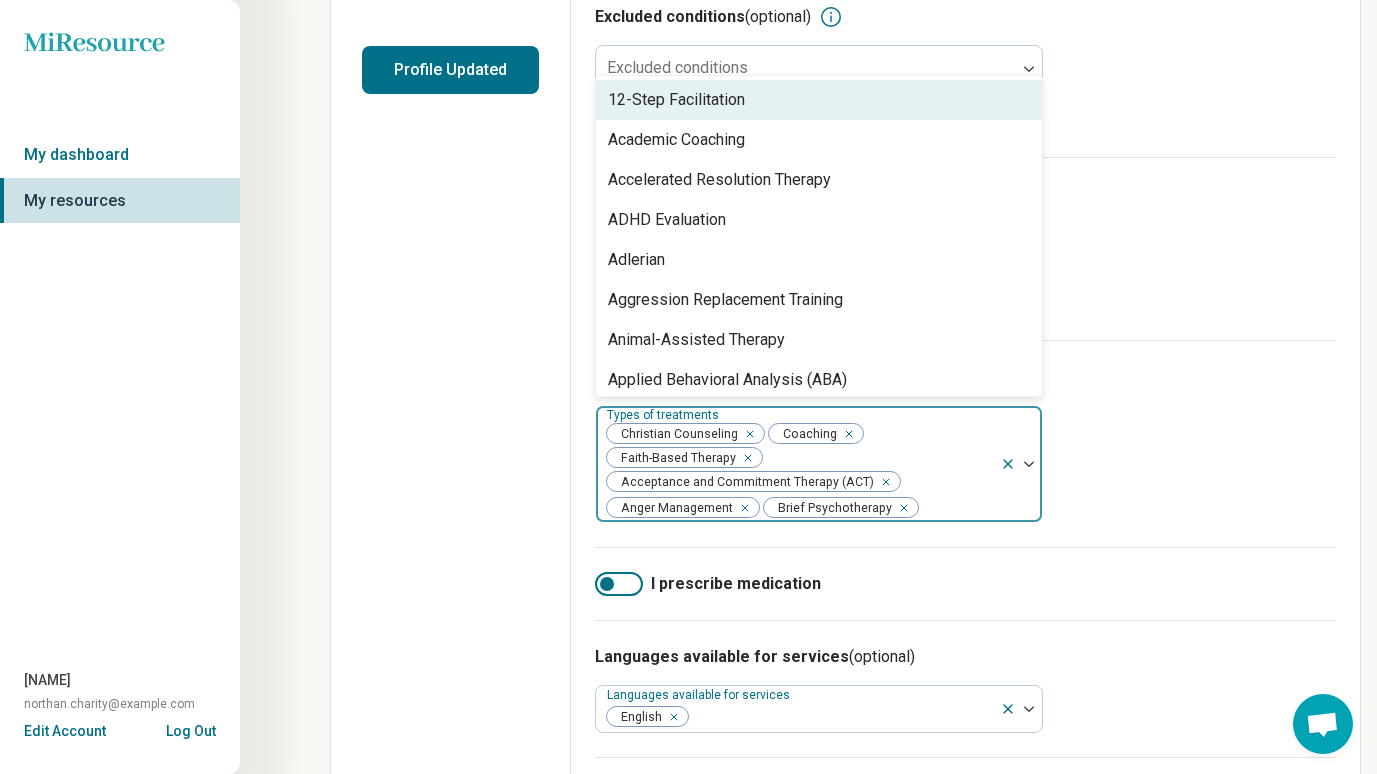 click at bounding box center (956, 508) 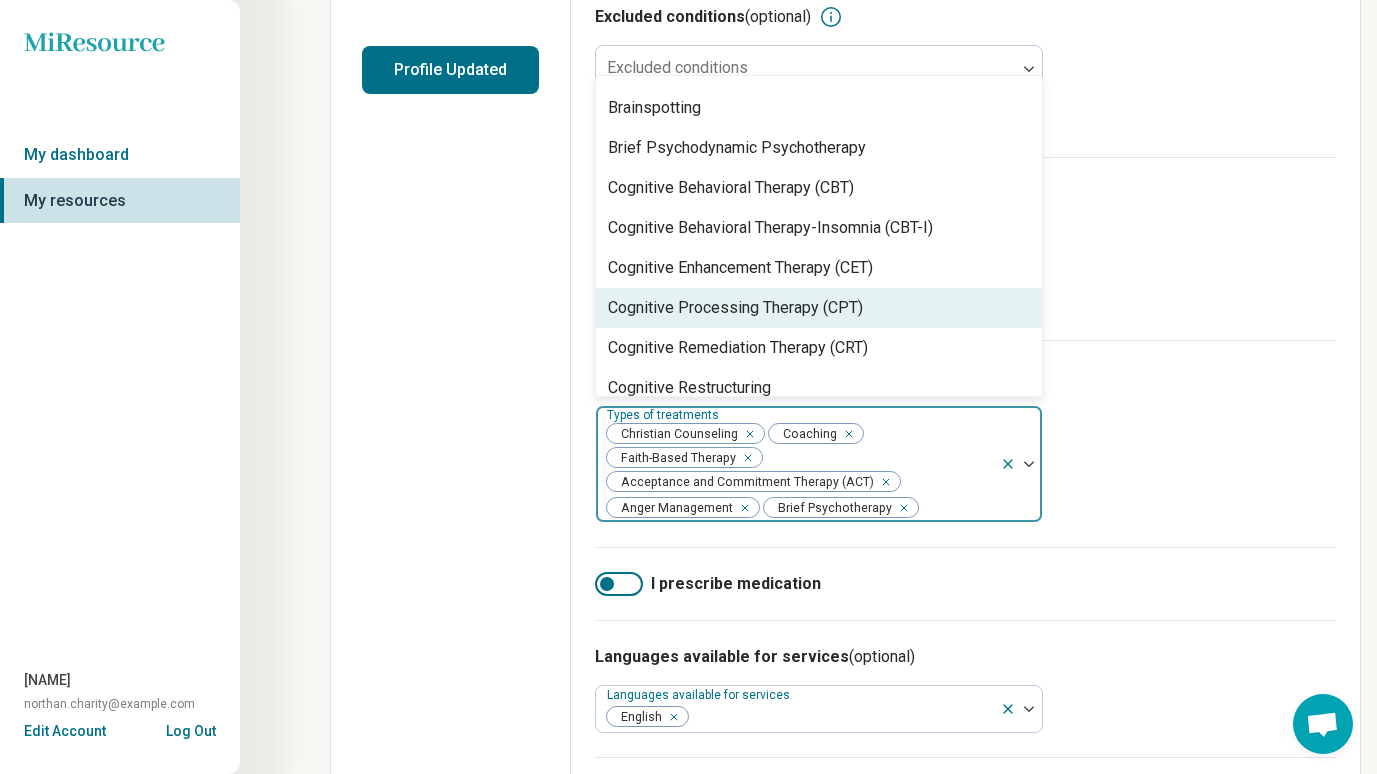 scroll, scrollTop: 593, scrollLeft: 0, axis: vertical 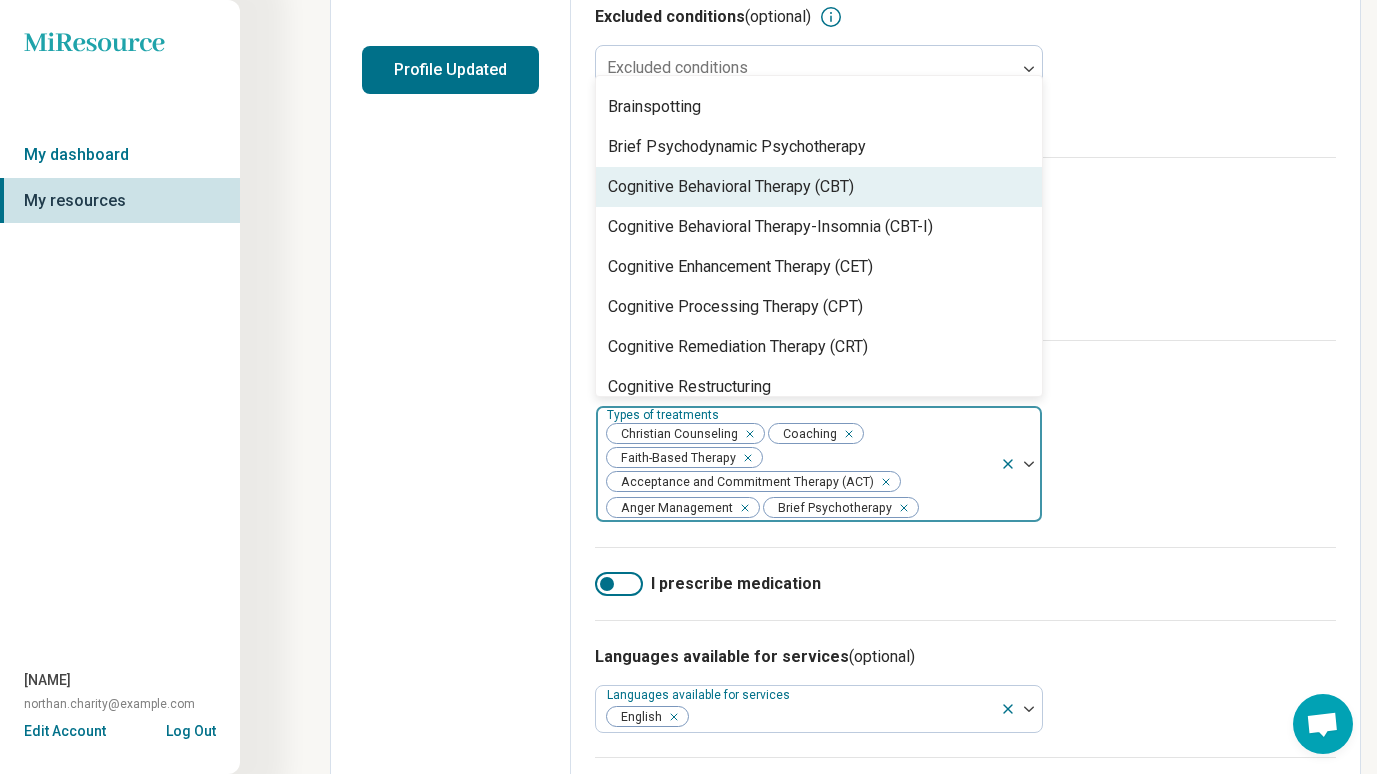 click on "Cognitive Behavioral Therapy (CBT)" at bounding box center [731, 187] 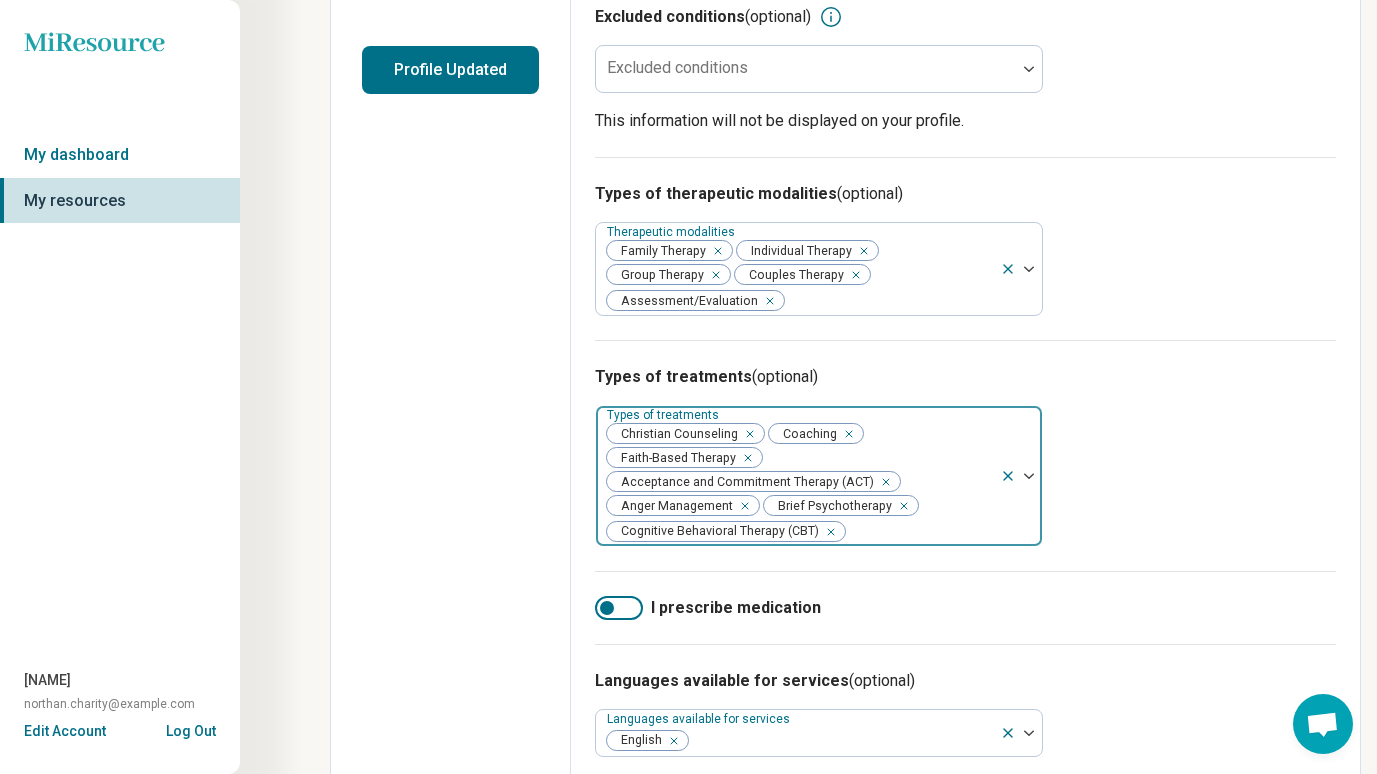 click at bounding box center [919, 532] 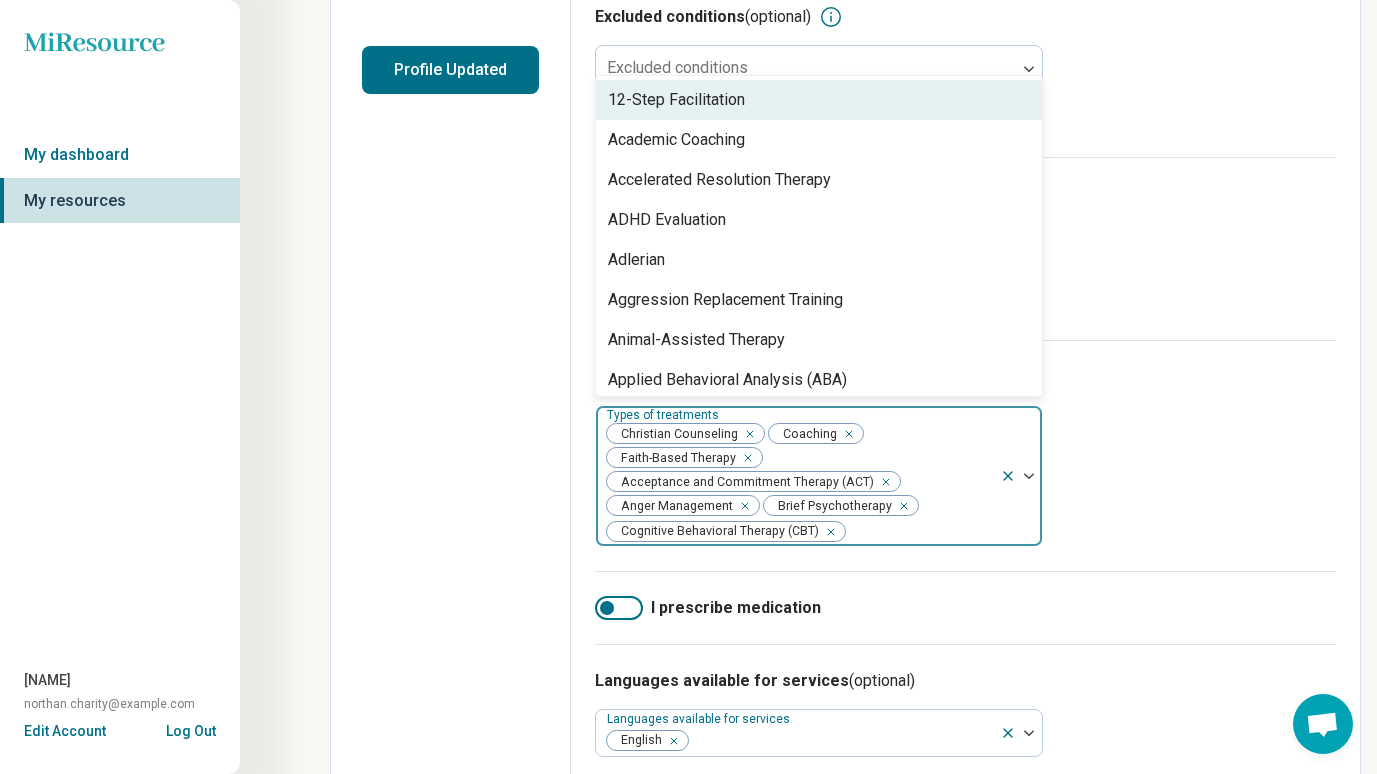 click at bounding box center [919, 532] 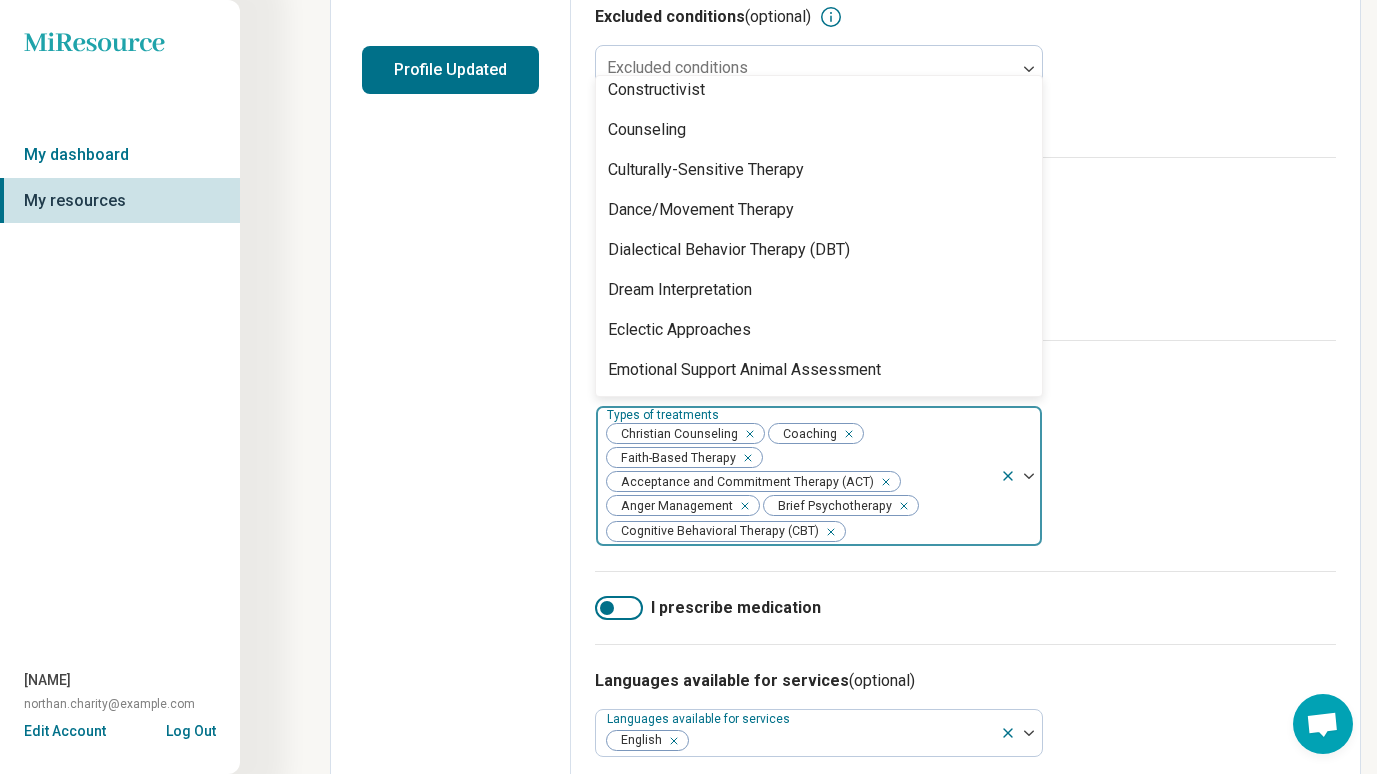 scroll, scrollTop: 889, scrollLeft: 0, axis: vertical 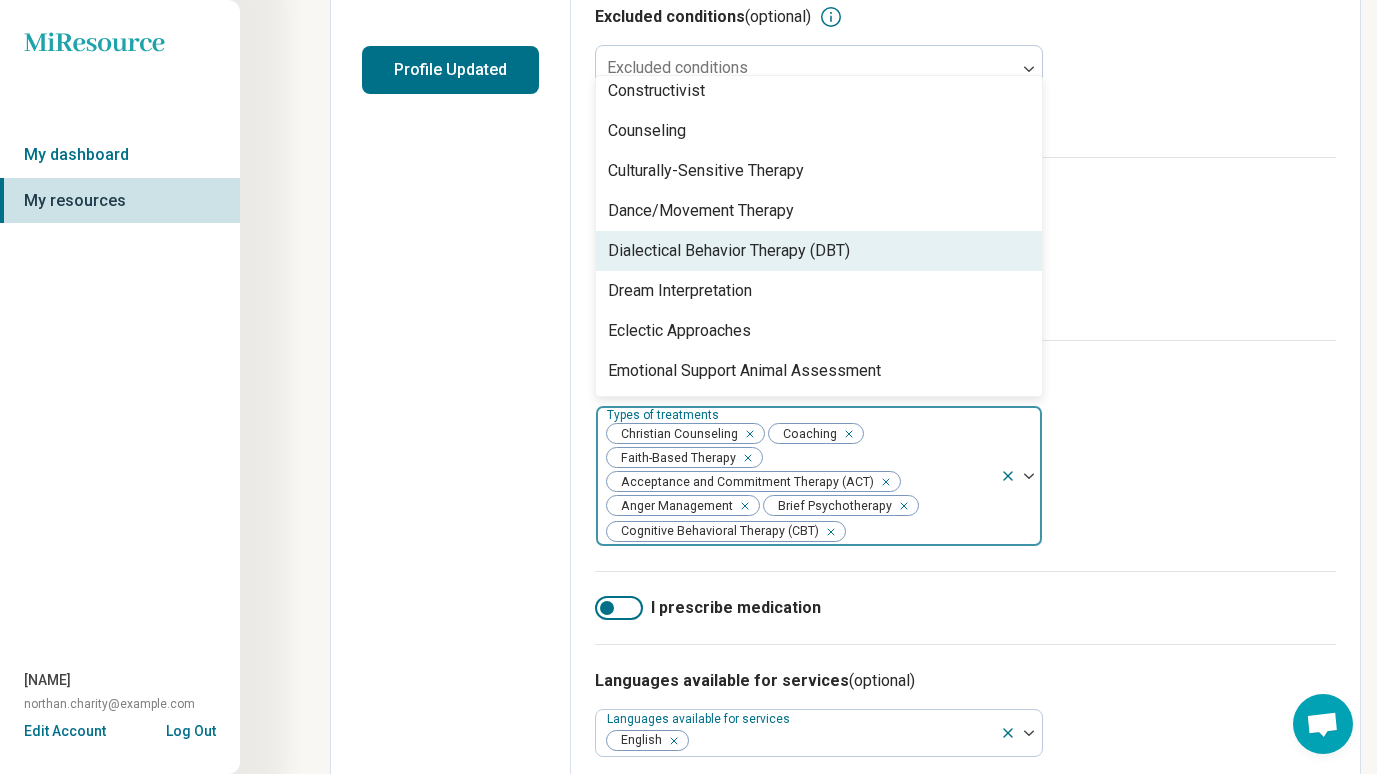 click on "Dialectical Behavior Therapy (DBT)" at bounding box center (819, 251) 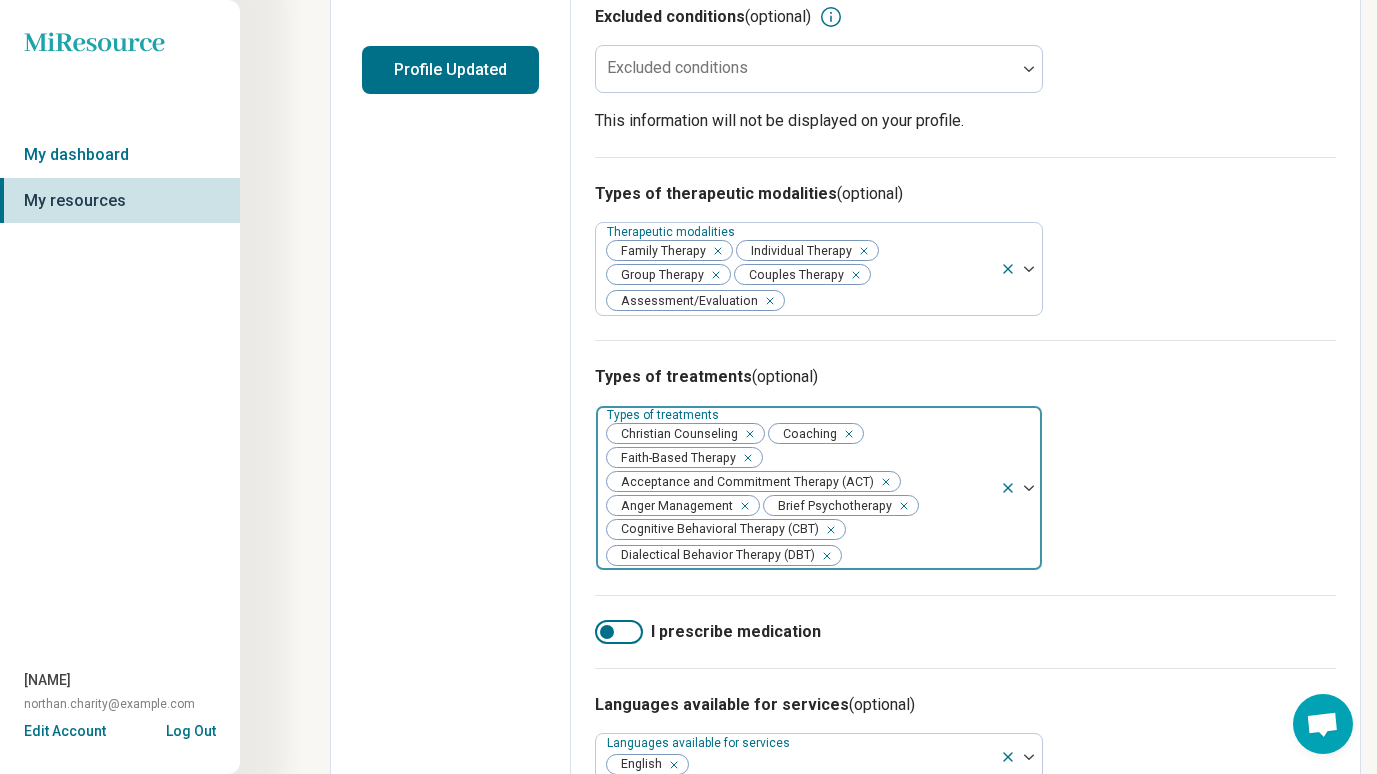 click at bounding box center (917, 556) 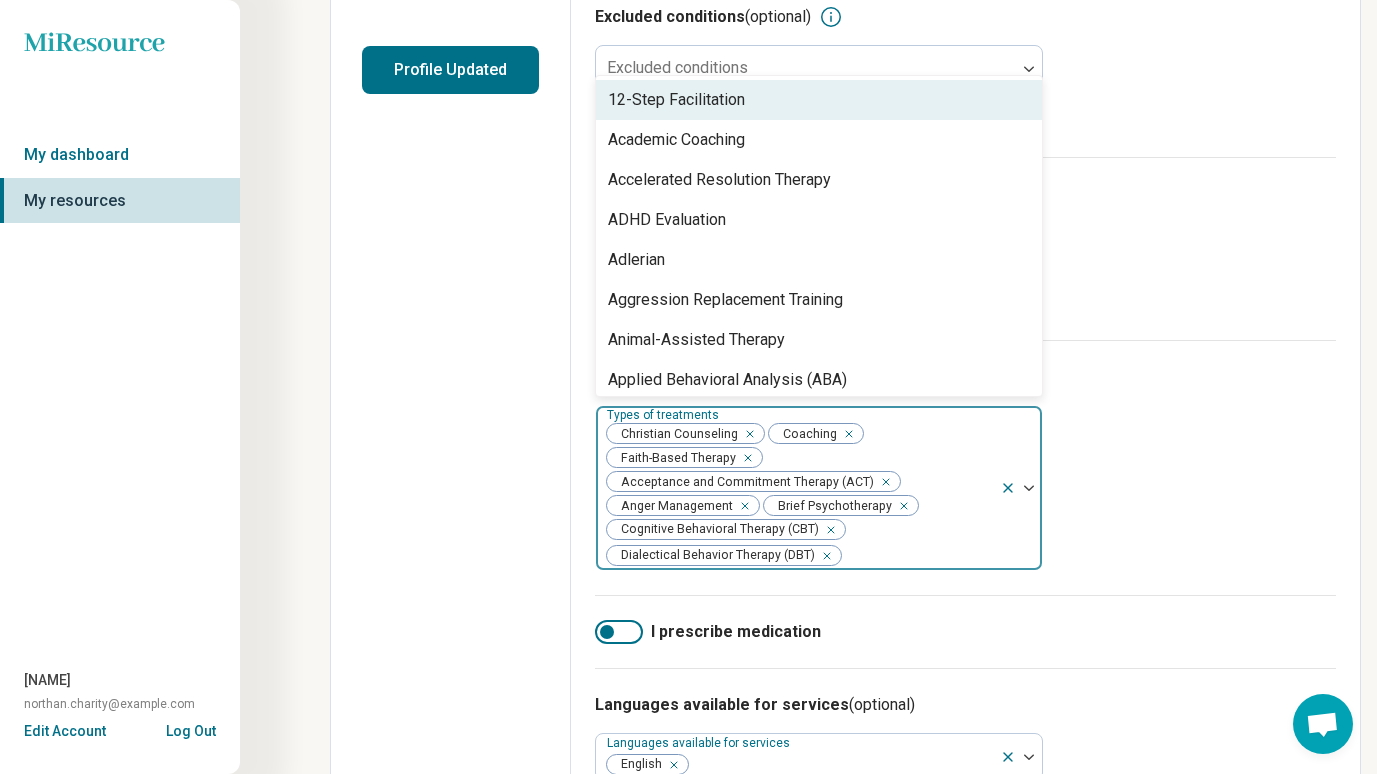click at bounding box center (917, 556) 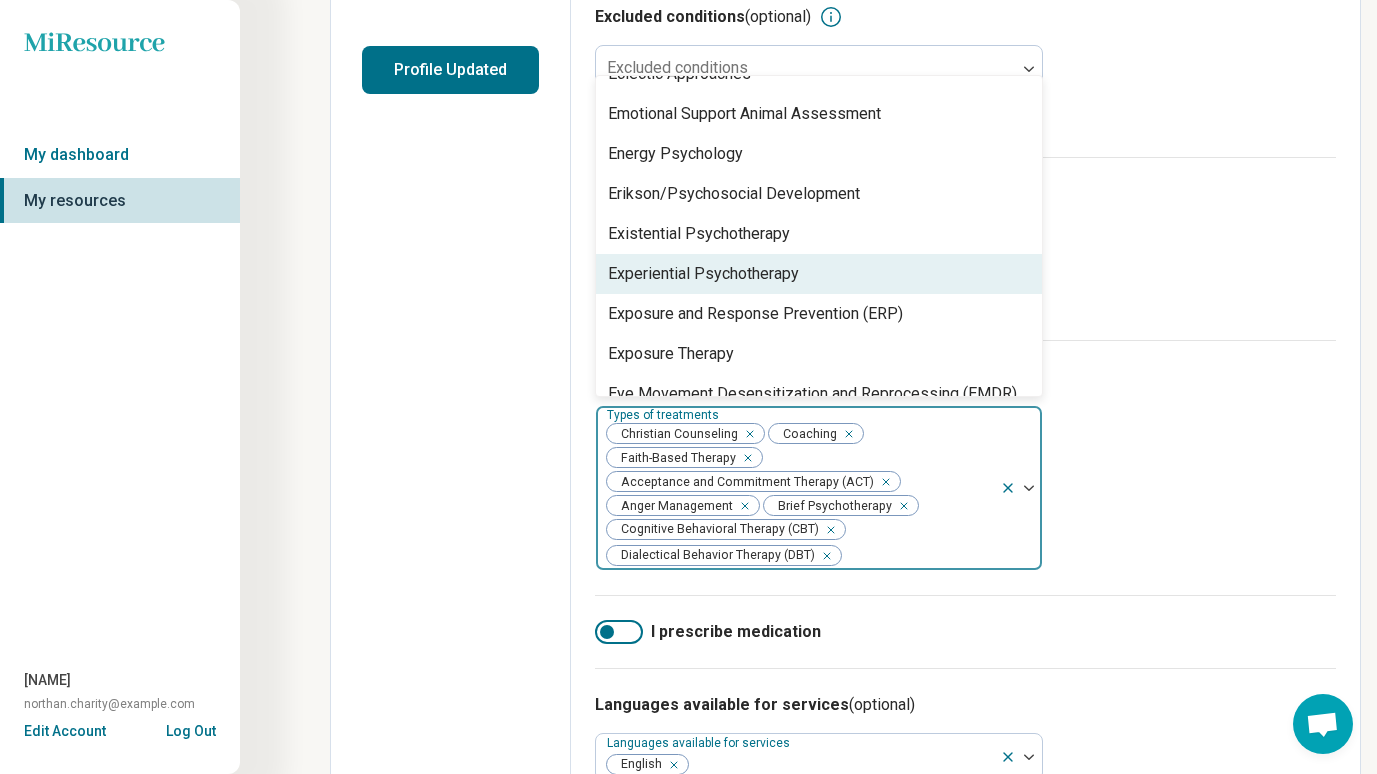 scroll, scrollTop: 1108, scrollLeft: 0, axis: vertical 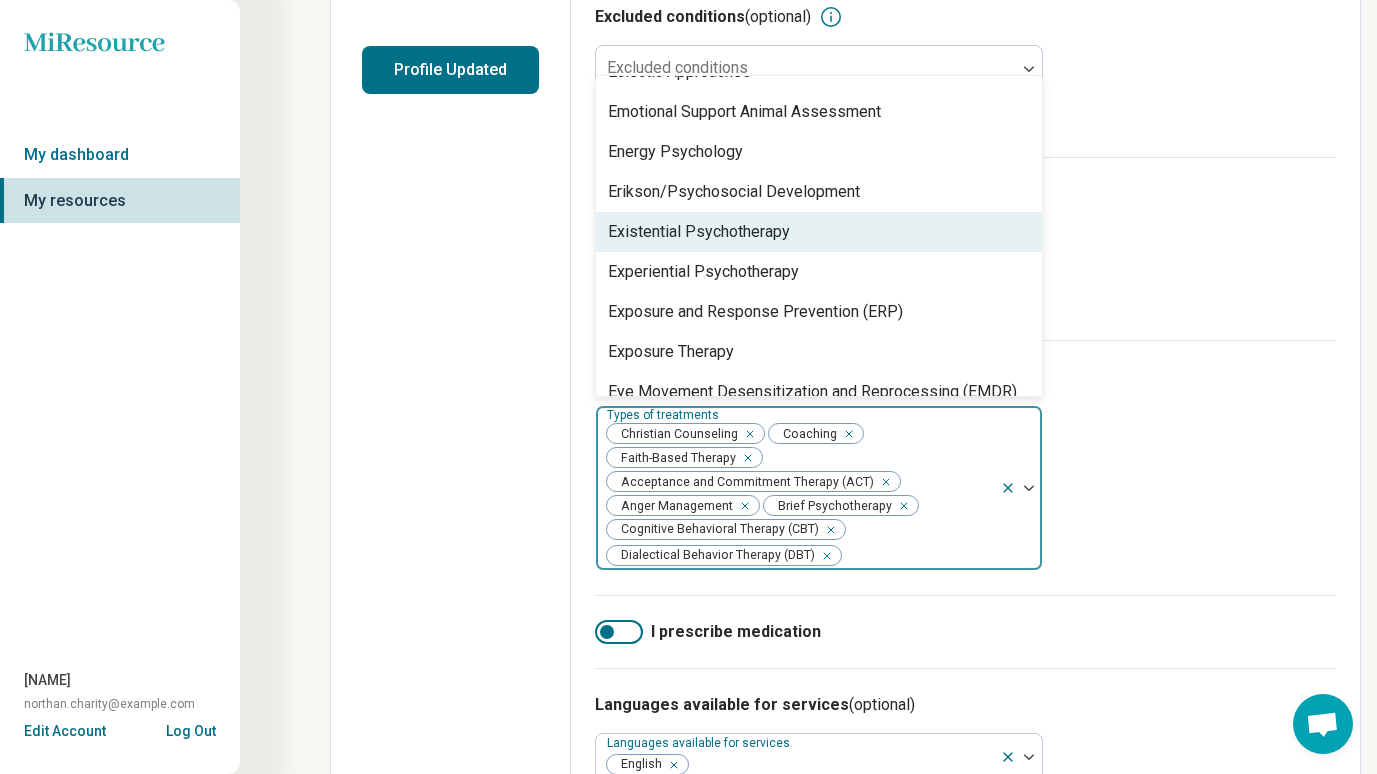 click on "Existential Psychotherapy" at bounding box center [819, 232] 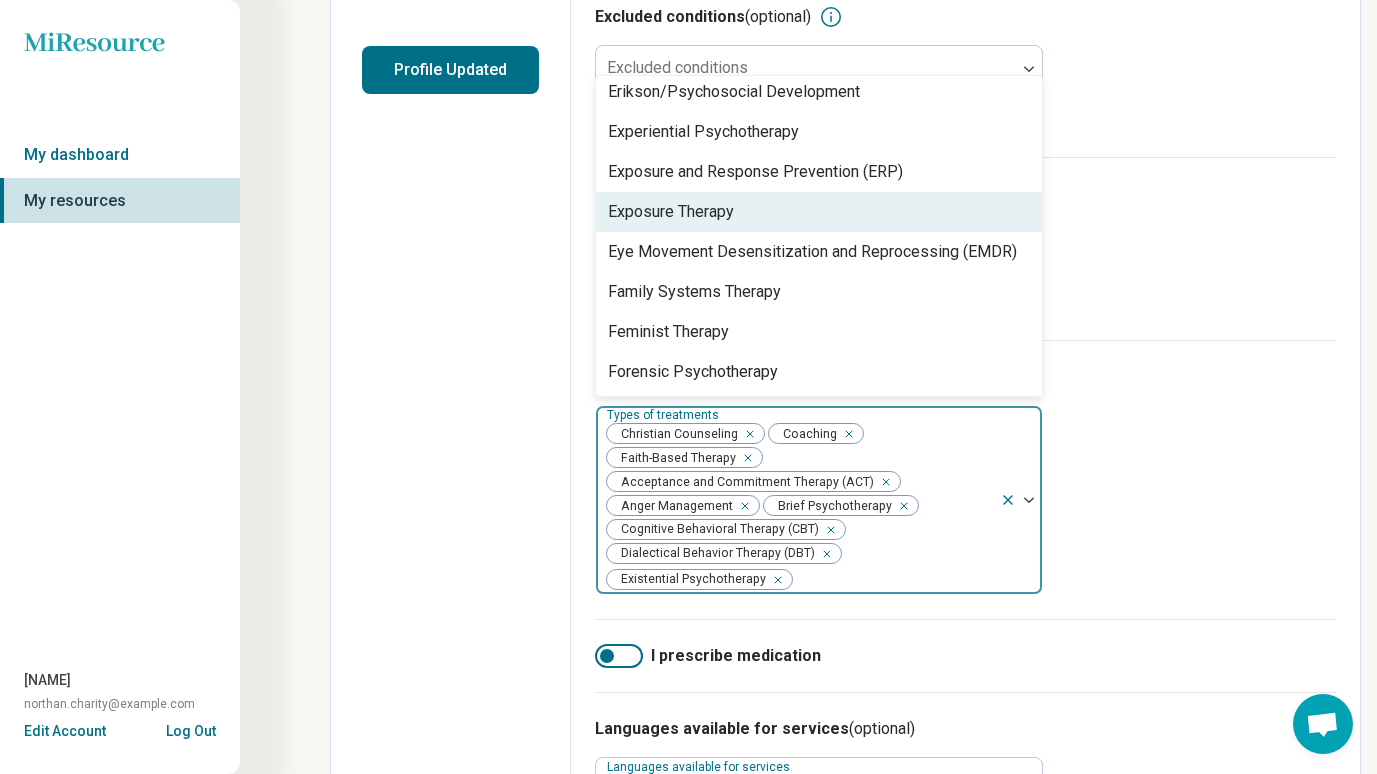scroll, scrollTop: 1209, scrollLeft: 0, axis: vertical 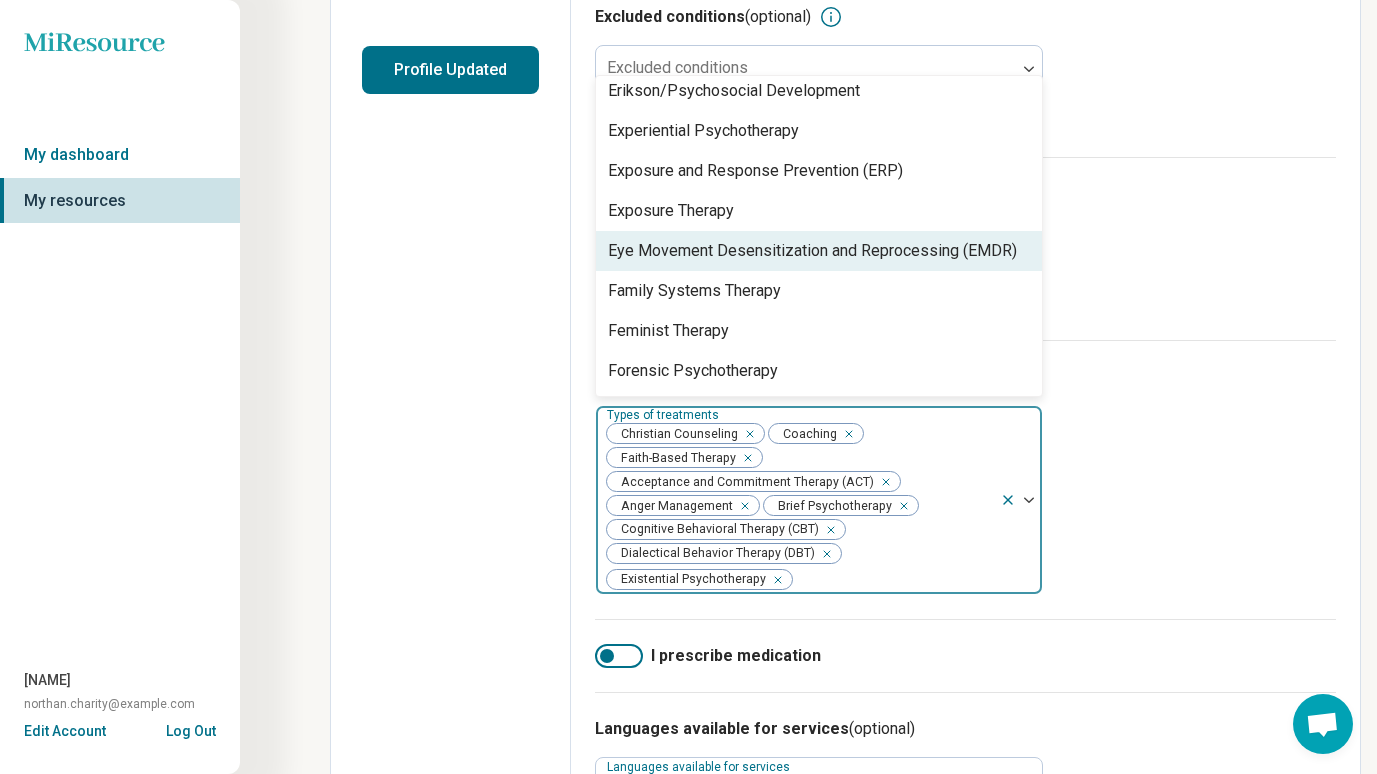 click on "Eye Movement Desensitization and Reprocessing (EMDR)" at bounding box center (812, 251) 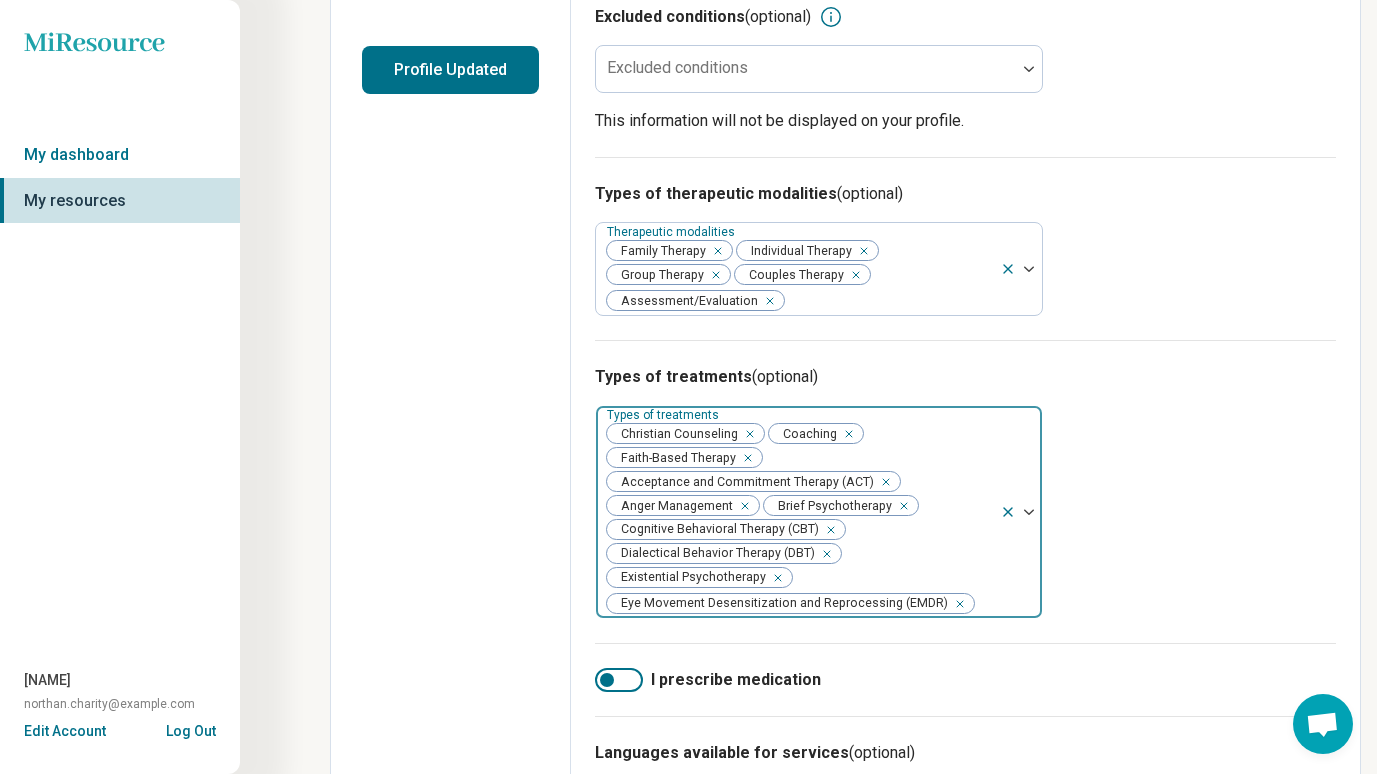 click on "Christian Counseling Coaching Faith-Based Therapy Acceptance and Commitment Therapy (ACT) Anger Management Brief Psychotherapy Cognitive Behavioral Therapy (CBT) Dialectical Behavior Therapy (DBT) Existential Psychotherapy Eye Movement Desensitization and Reprocessing (EMDR)" at bounding box center (798, 512) 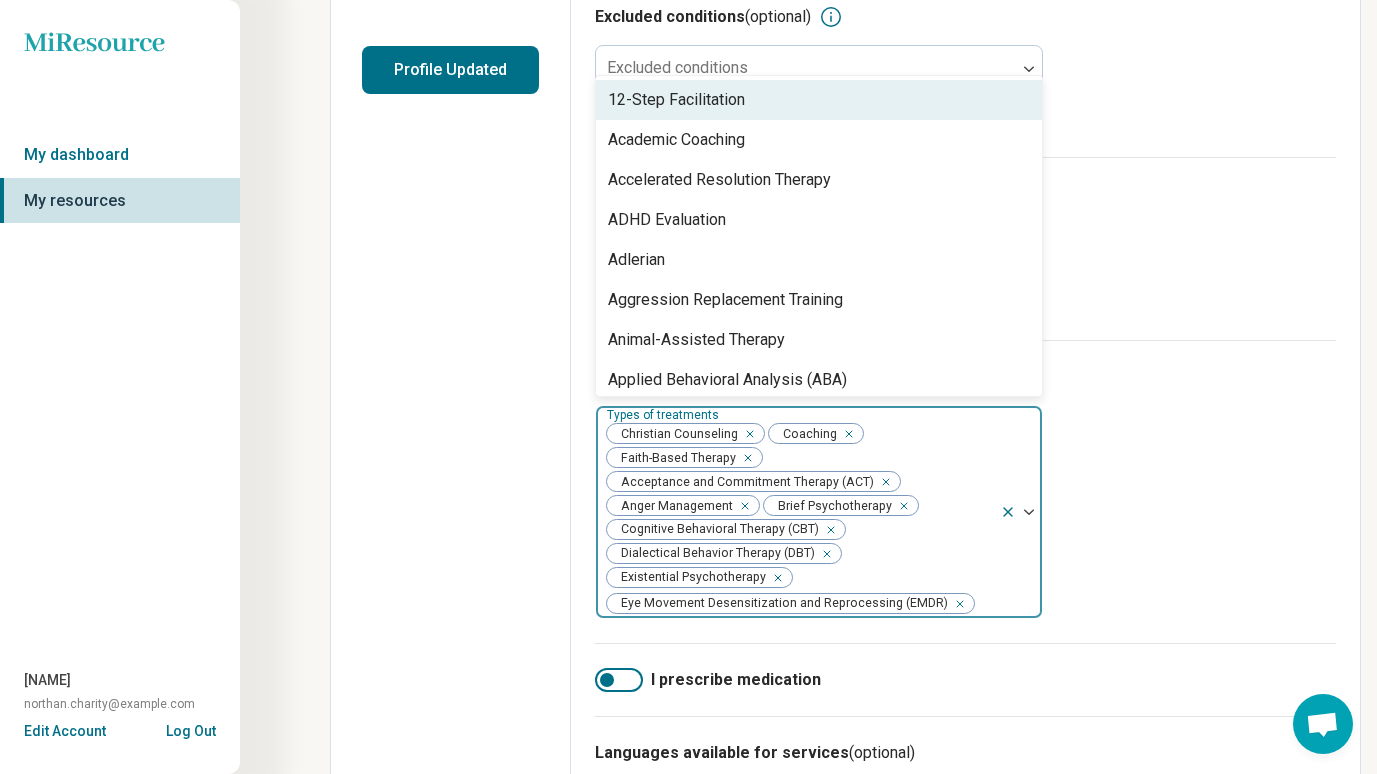 click at bounding box center (984, 604) 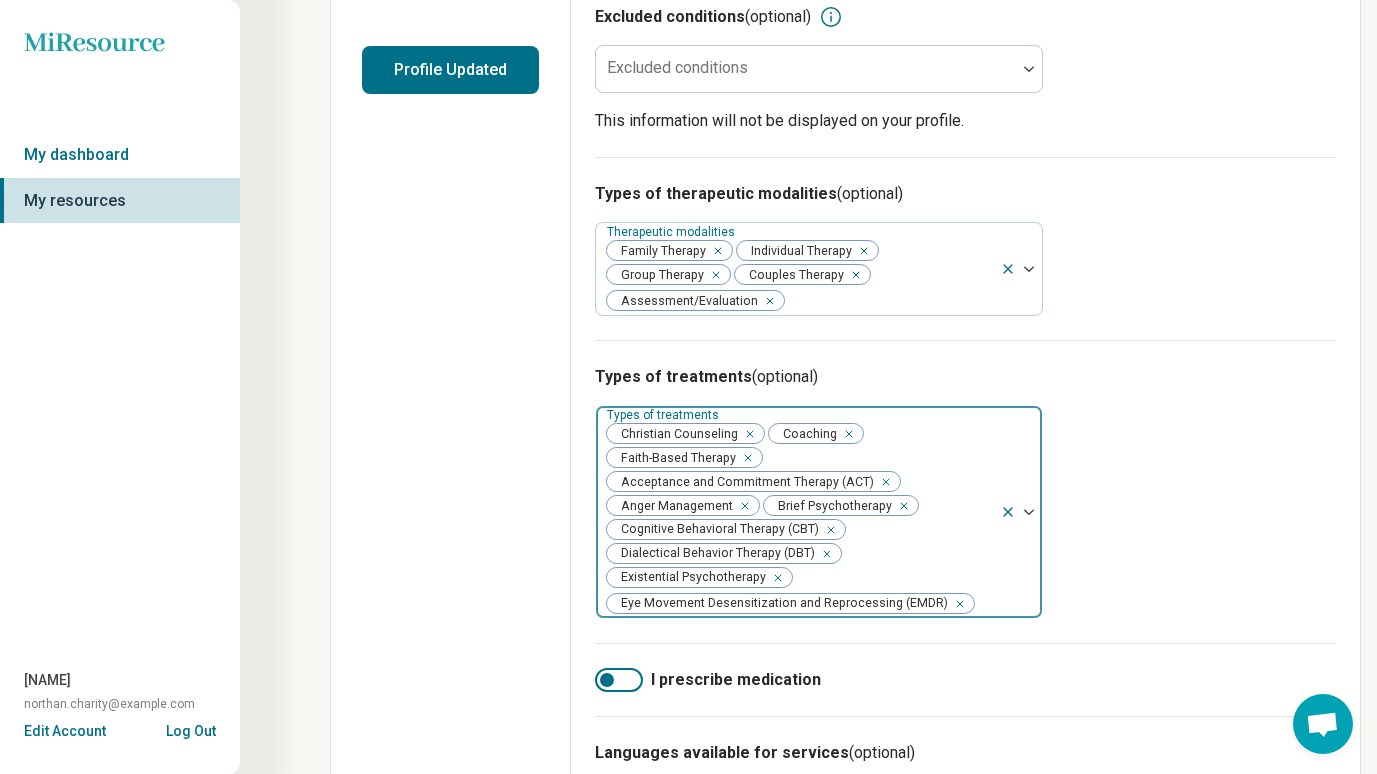 click at bounding box center [984, 604] 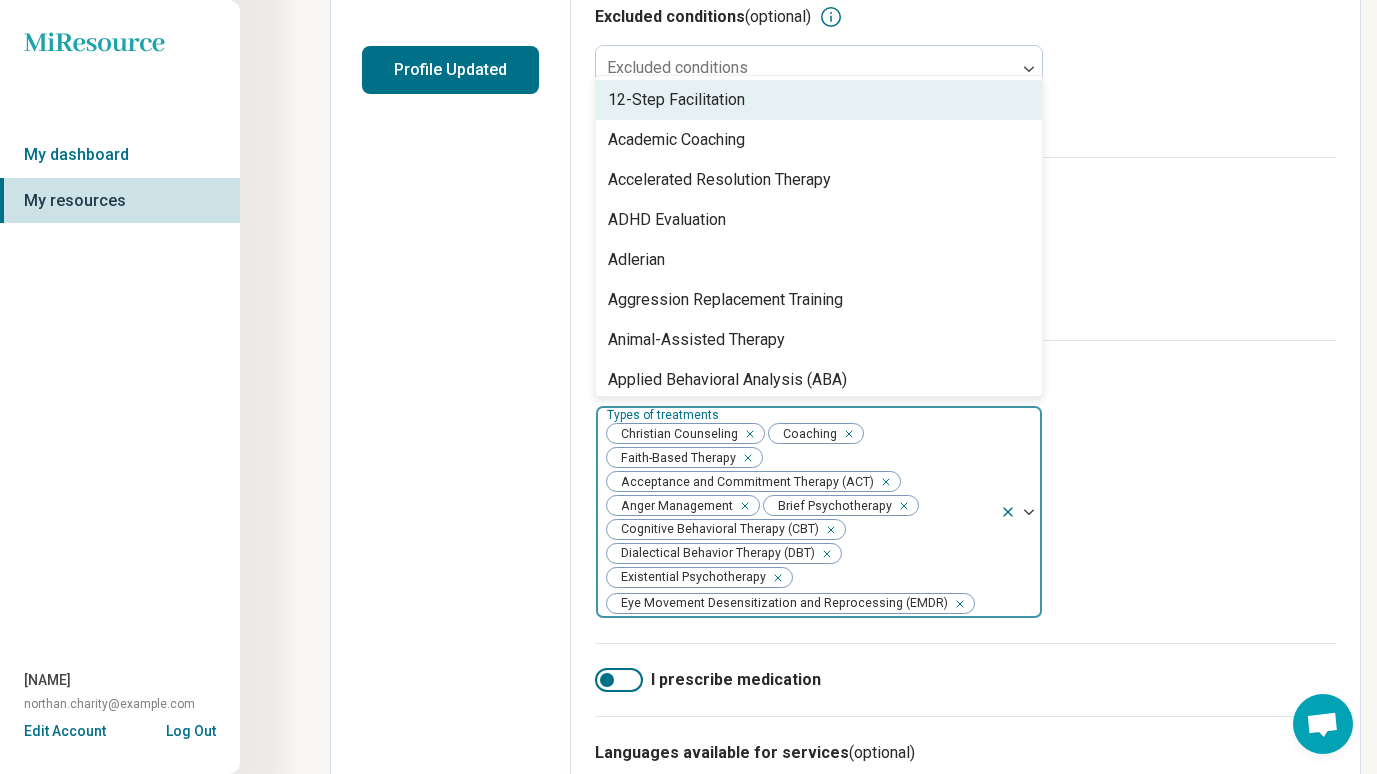 click on "Christian Counseling Coaching Faith-Based Therapy Acceptance and Commitment Therapy (ACT) Anger Management Brief Psychotherapy Cognitive Behavioral Therapy (CBT) Dialectical Behavior Therapy (DBT) Existential Psychotherapy Eye Movement Desensitization and Reprocessing (EMDR)" at bounding box center (798, 512) 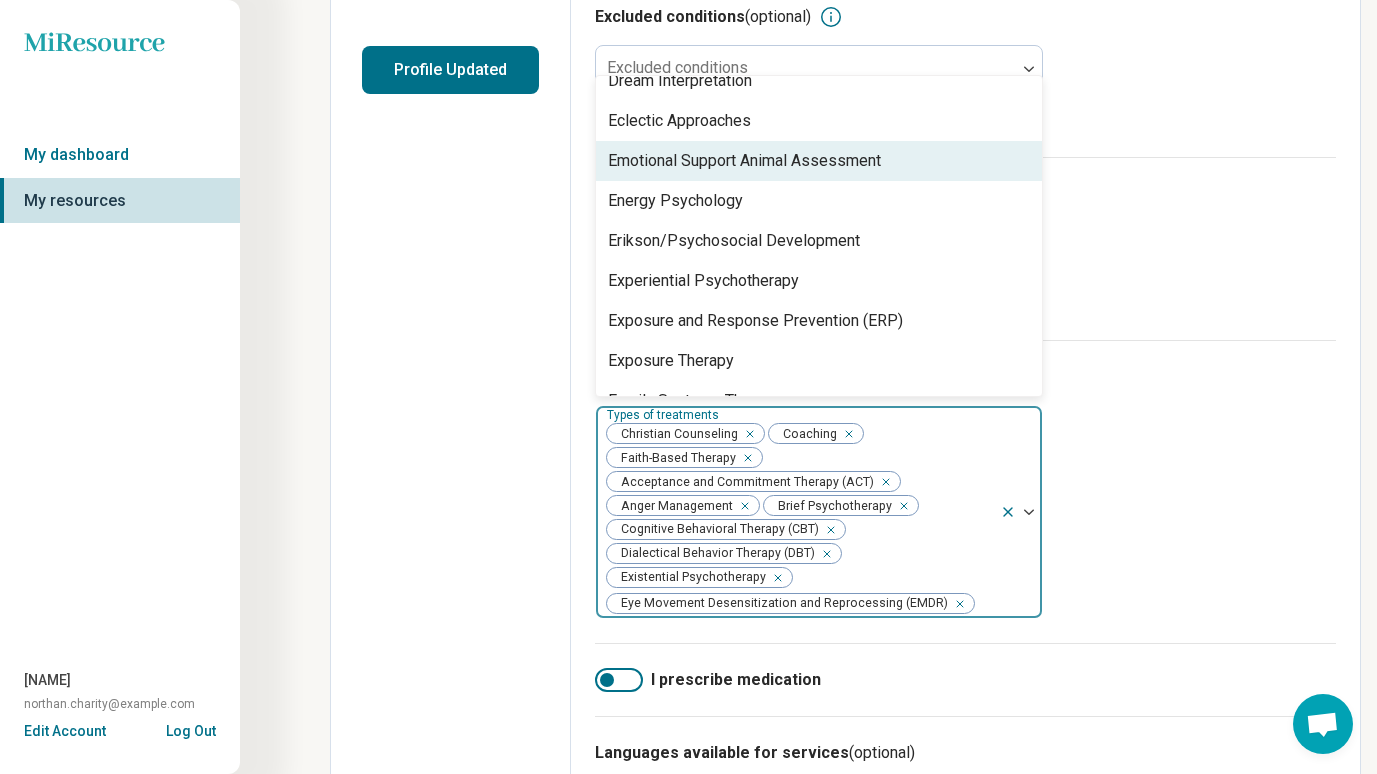 scroll, scrollTop: 1060, scrollLeft: 0, axis: vertical 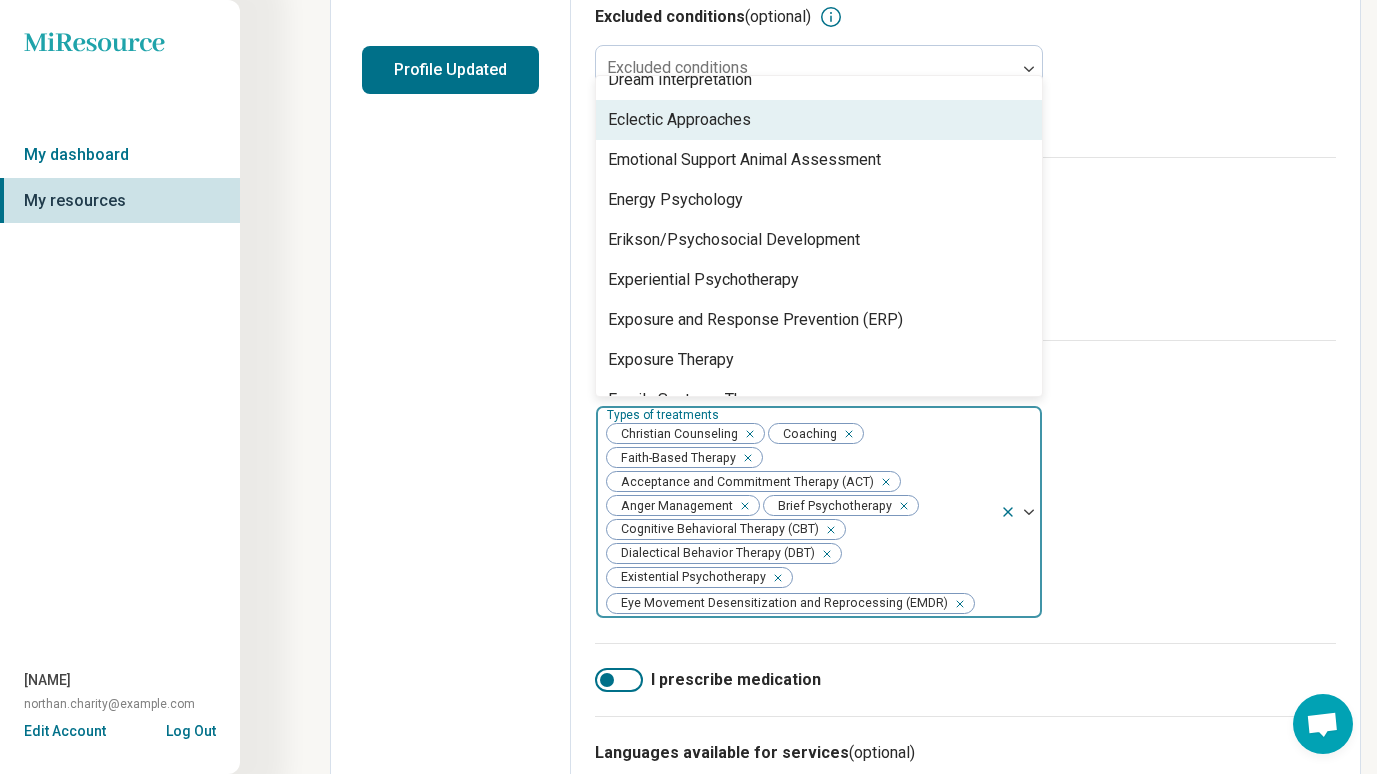 click on "Eclectic Approaches" at bounding box center (819, 120) 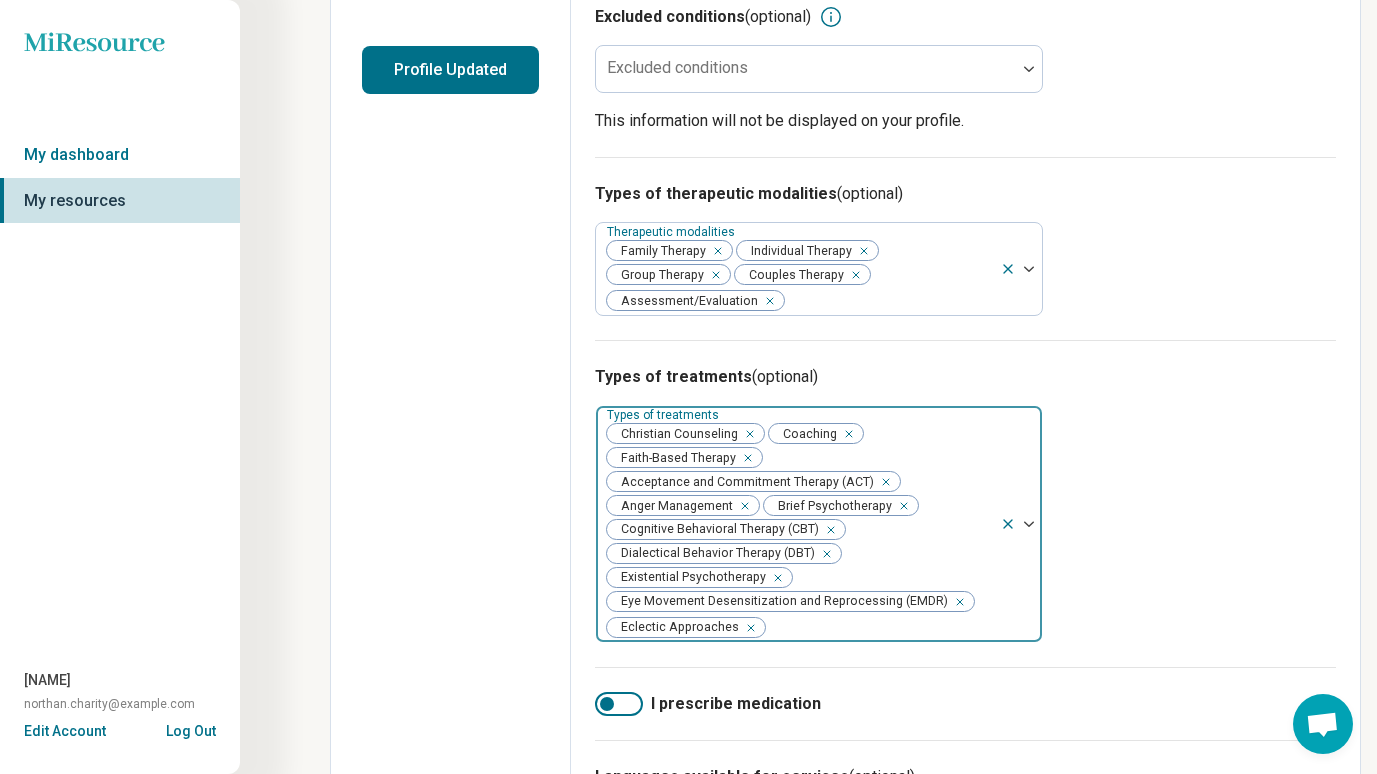 click at bounding box center [879, 628] 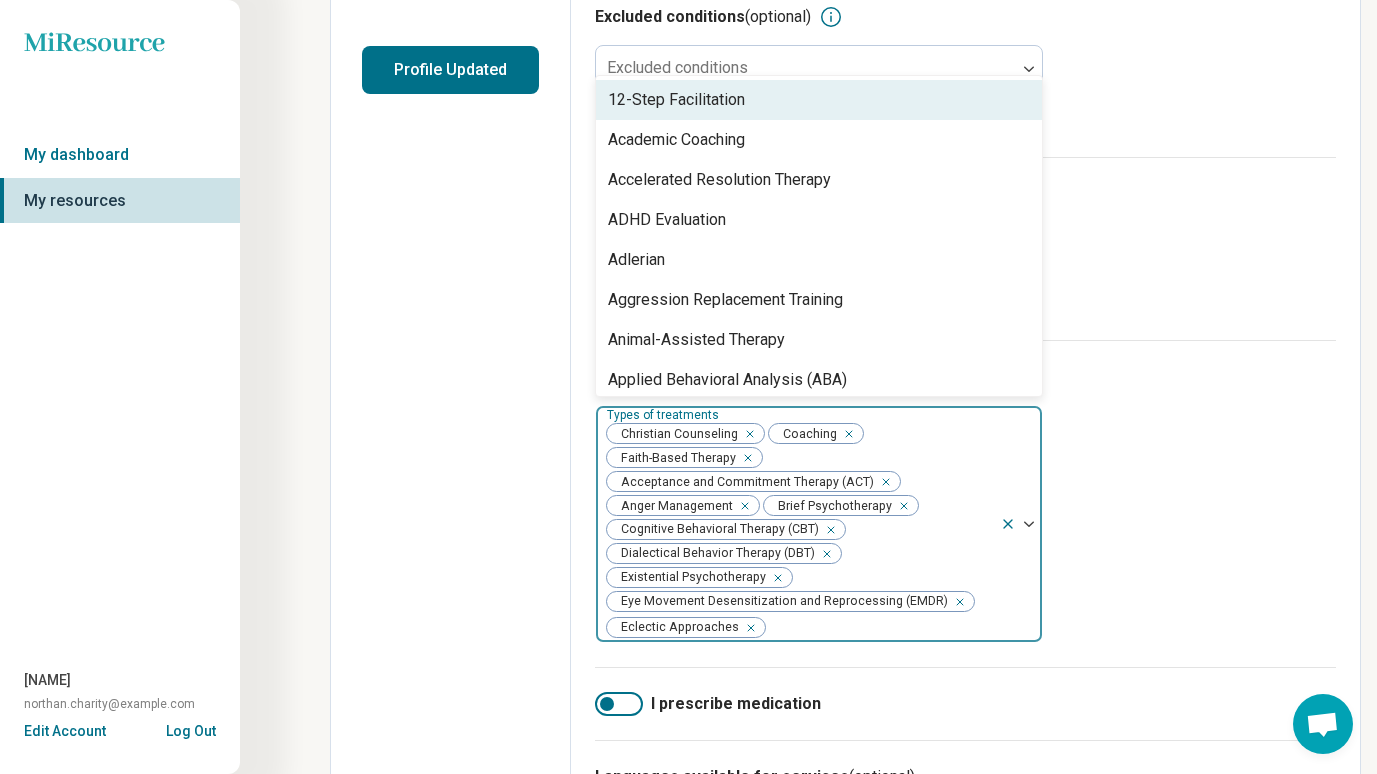click at bounding box center [879, 628] 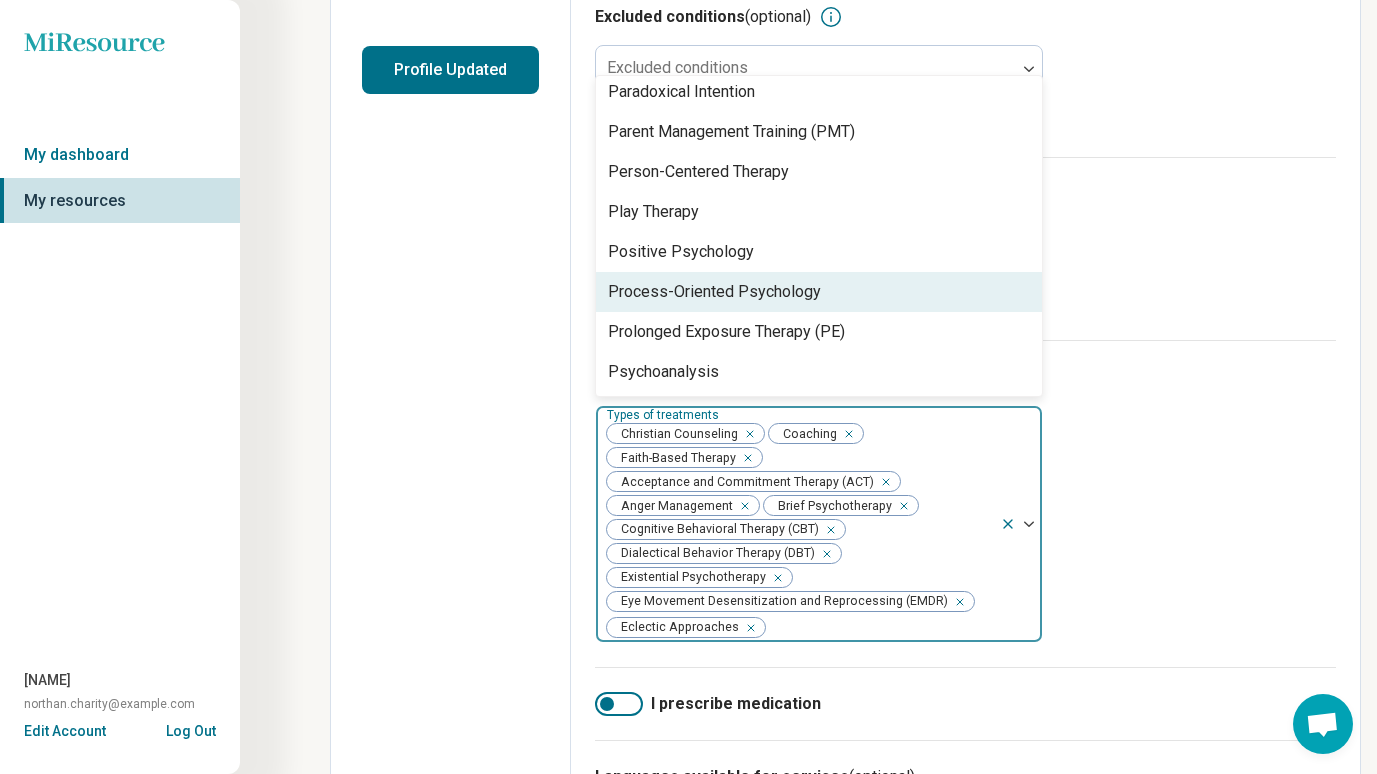 scroll, scrollTop: 2609, scrollLeft: 0, axis: vertical 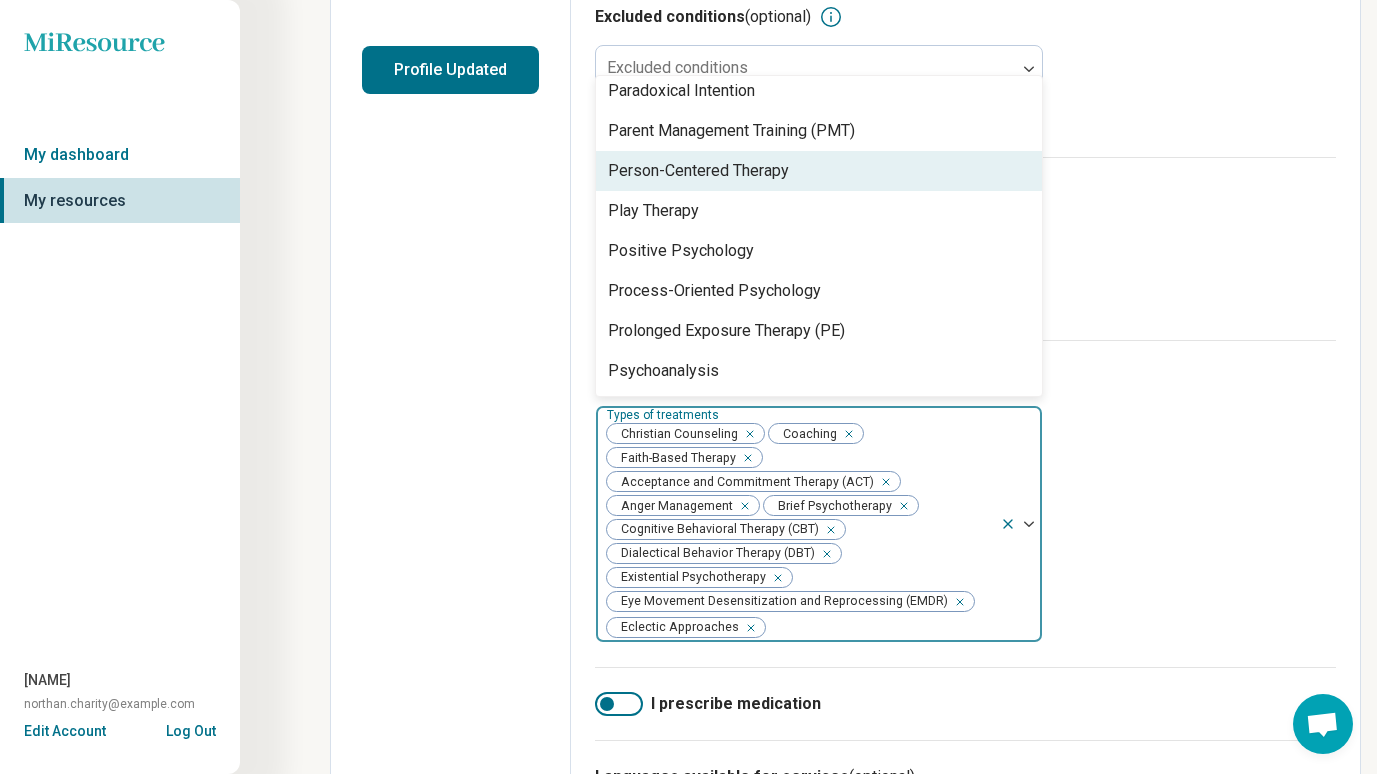 click on "Person-Centered Therapy" at bounding box center (698, 171) 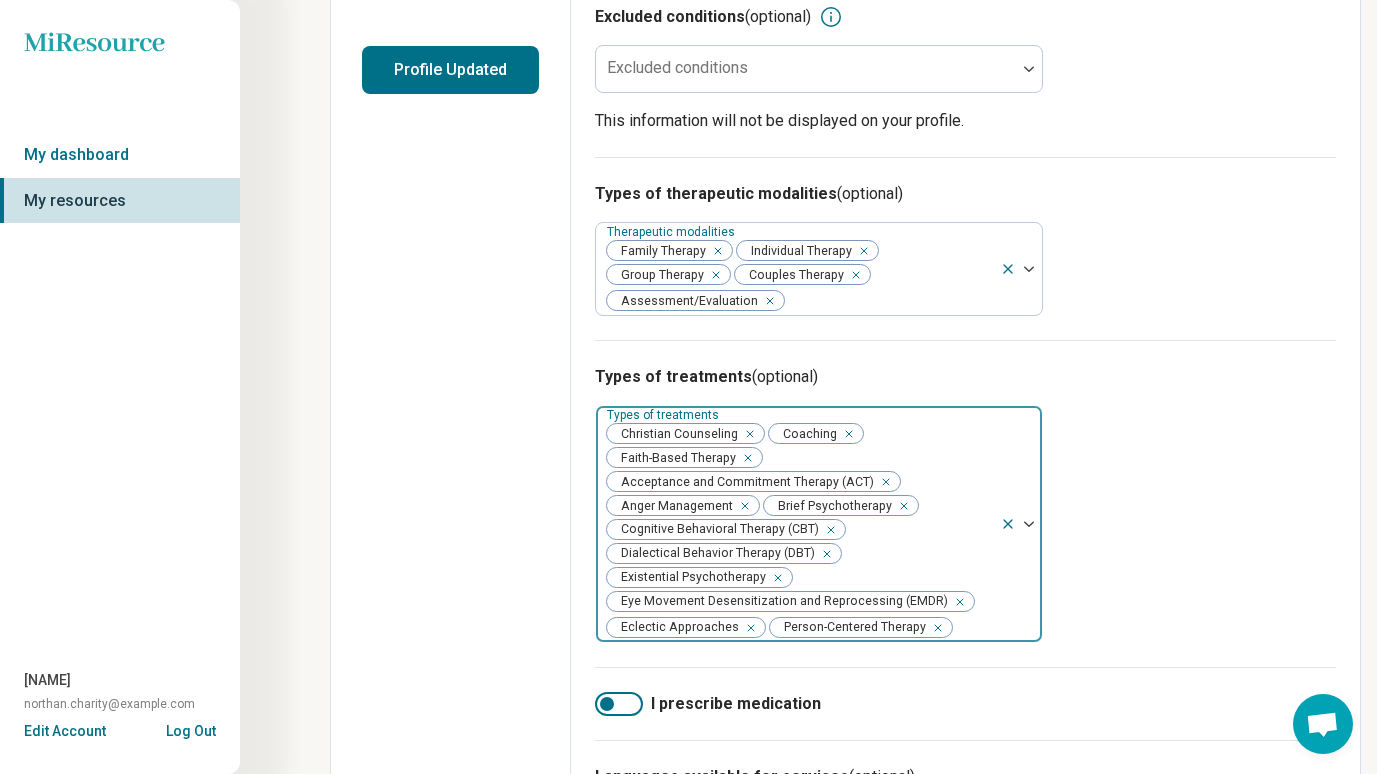 click at bounding box center (973, 628) 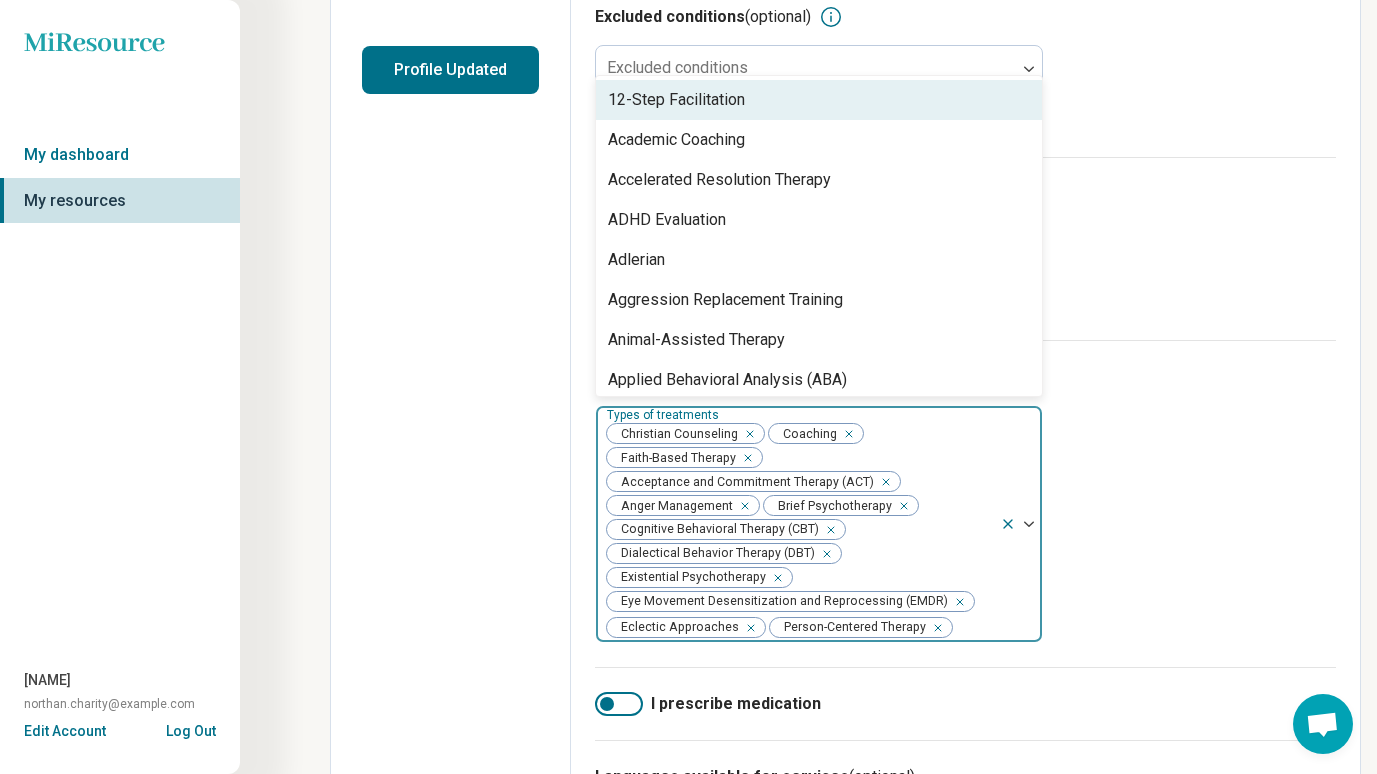 click at bounding box center (973, 628) 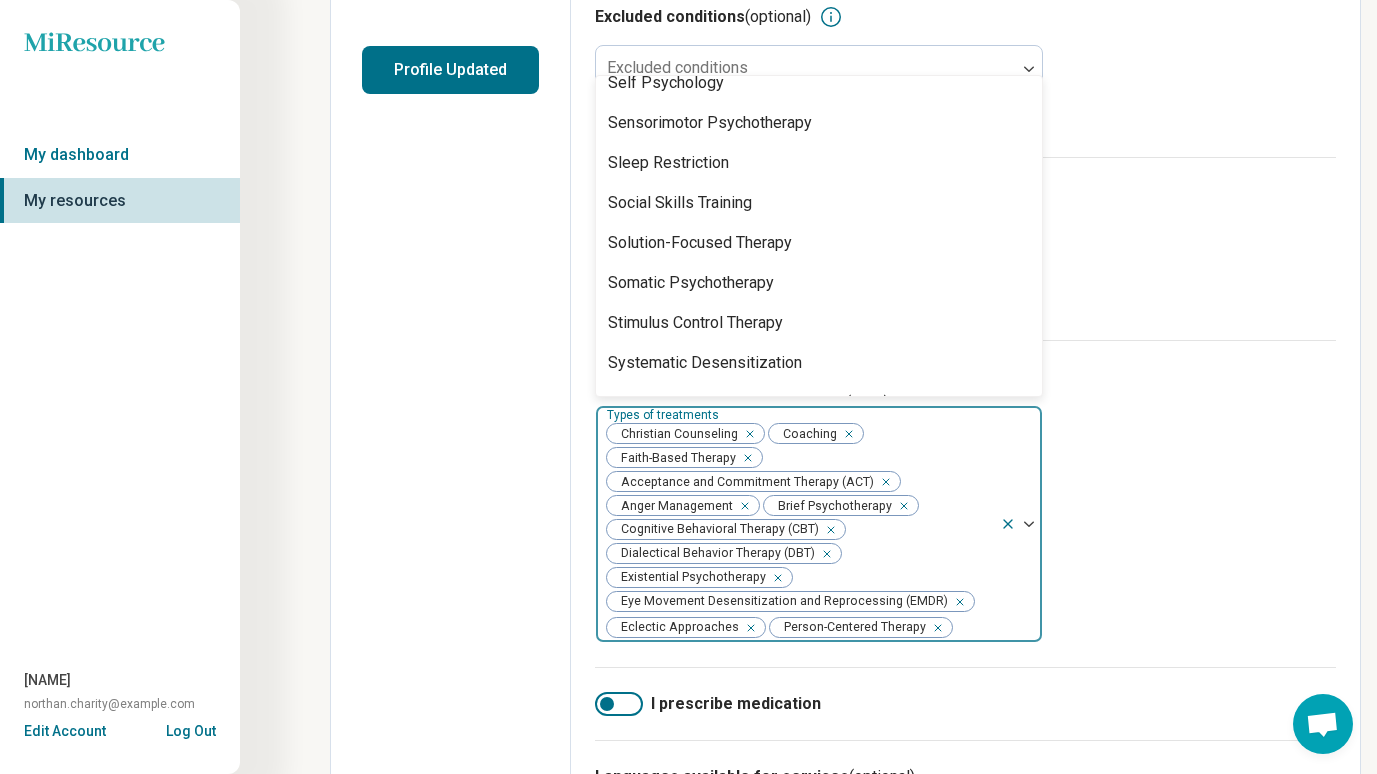 scroll, scrollTop: 3368, scrollLeft: 0, axis: vertical 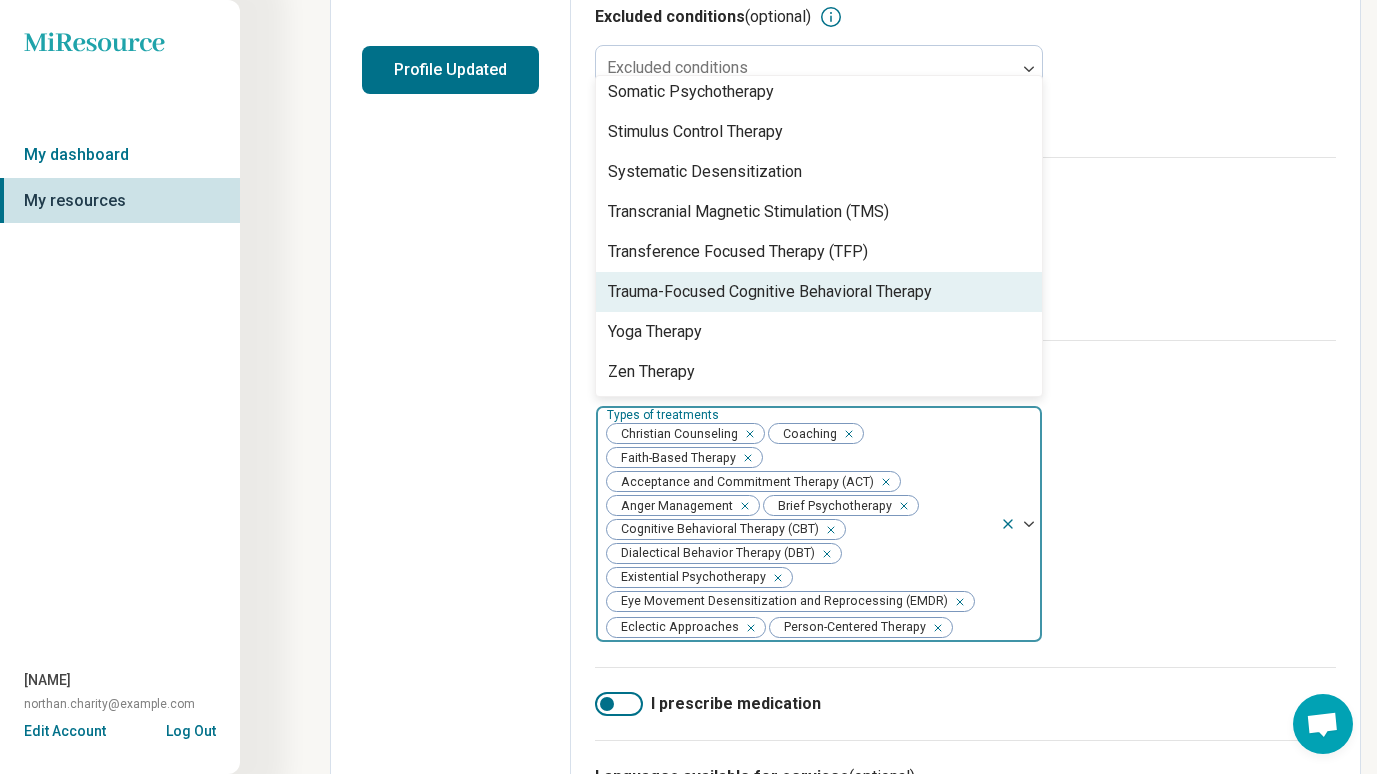 click on "Trauma-Focused Cognitive Behavioral Therapy" at bounding box center [770, 292] 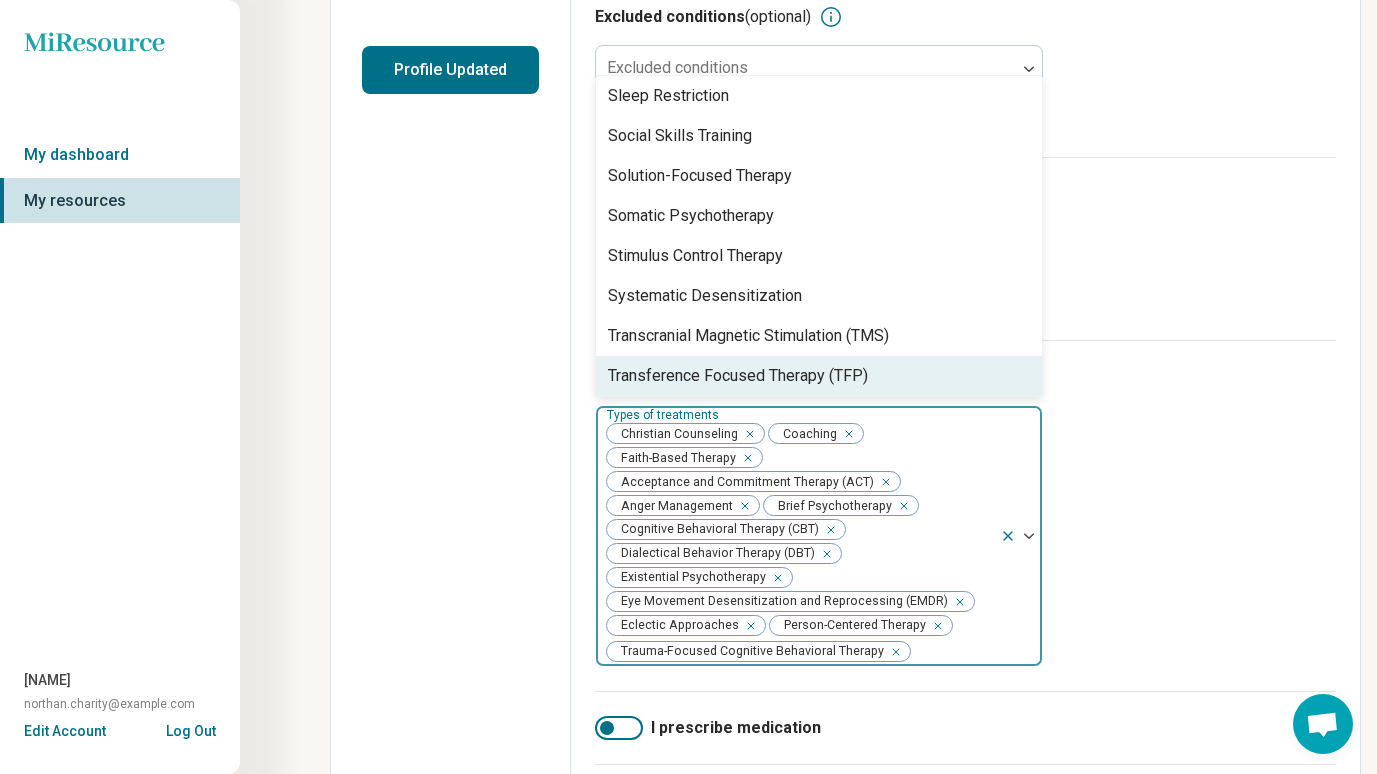 scroll, scrollTop: 3243, scrollLeft: 0, axis: vertical 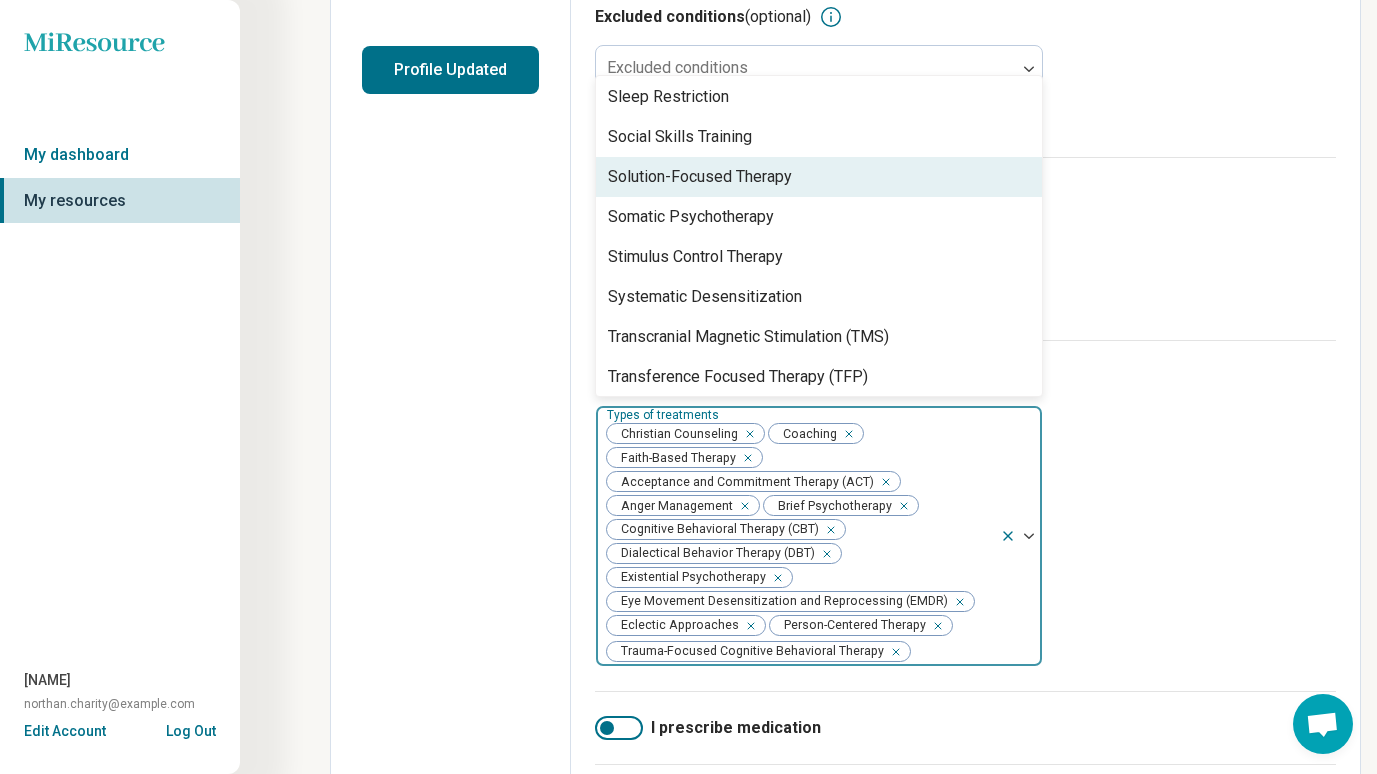 click on "Solution-Focused Therapy" at bounding box center (700, 177) 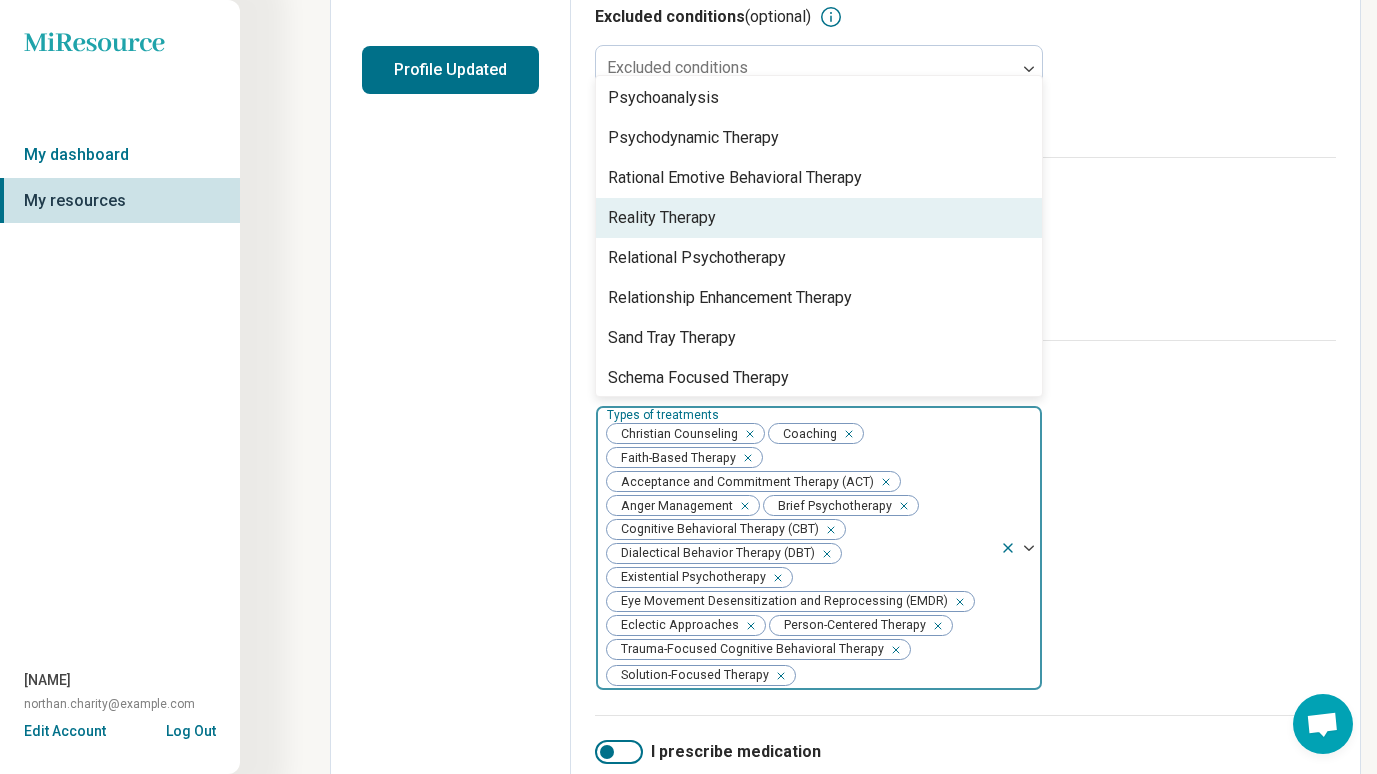 scroll, scrollTop: 2838, scrollLeft: 0, axis: vertical 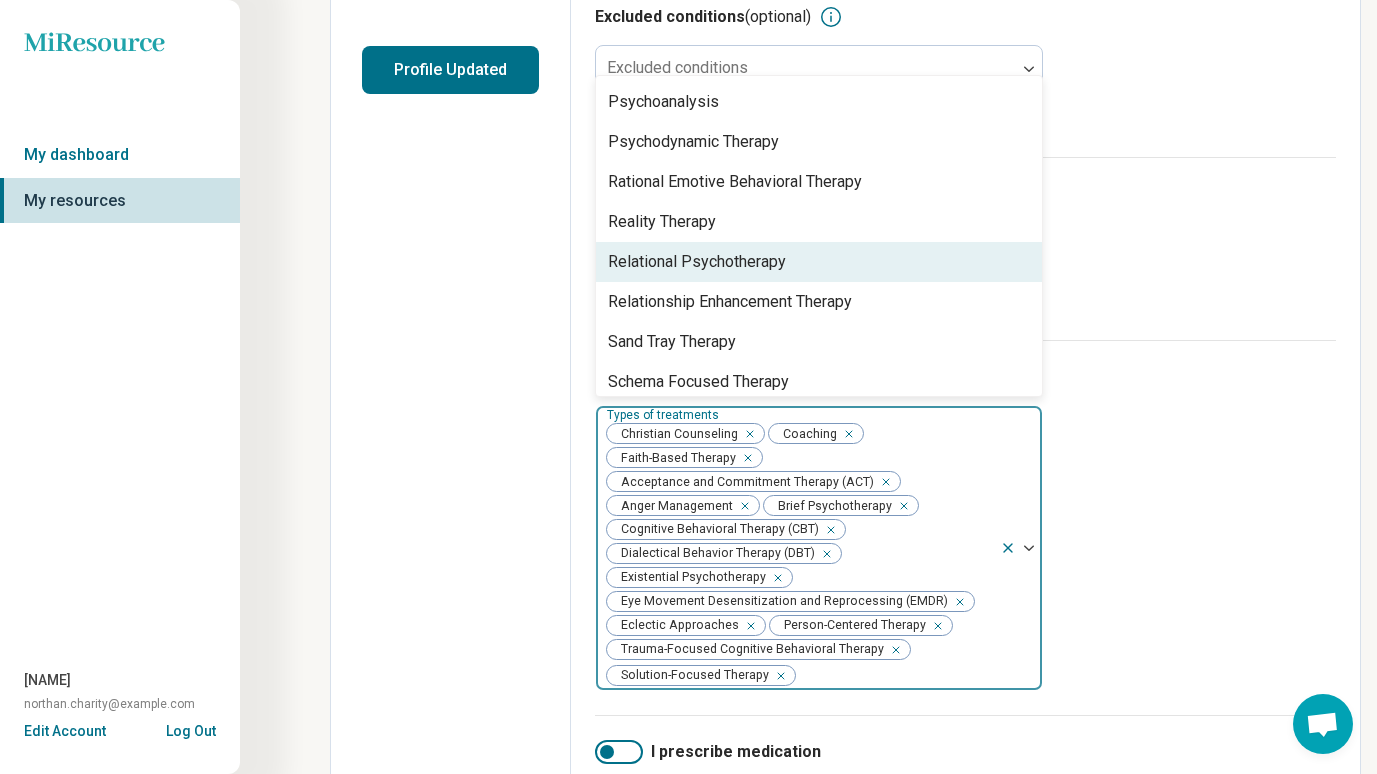 click on "Relational Psychotherapy" at bounding box center [697, 262] 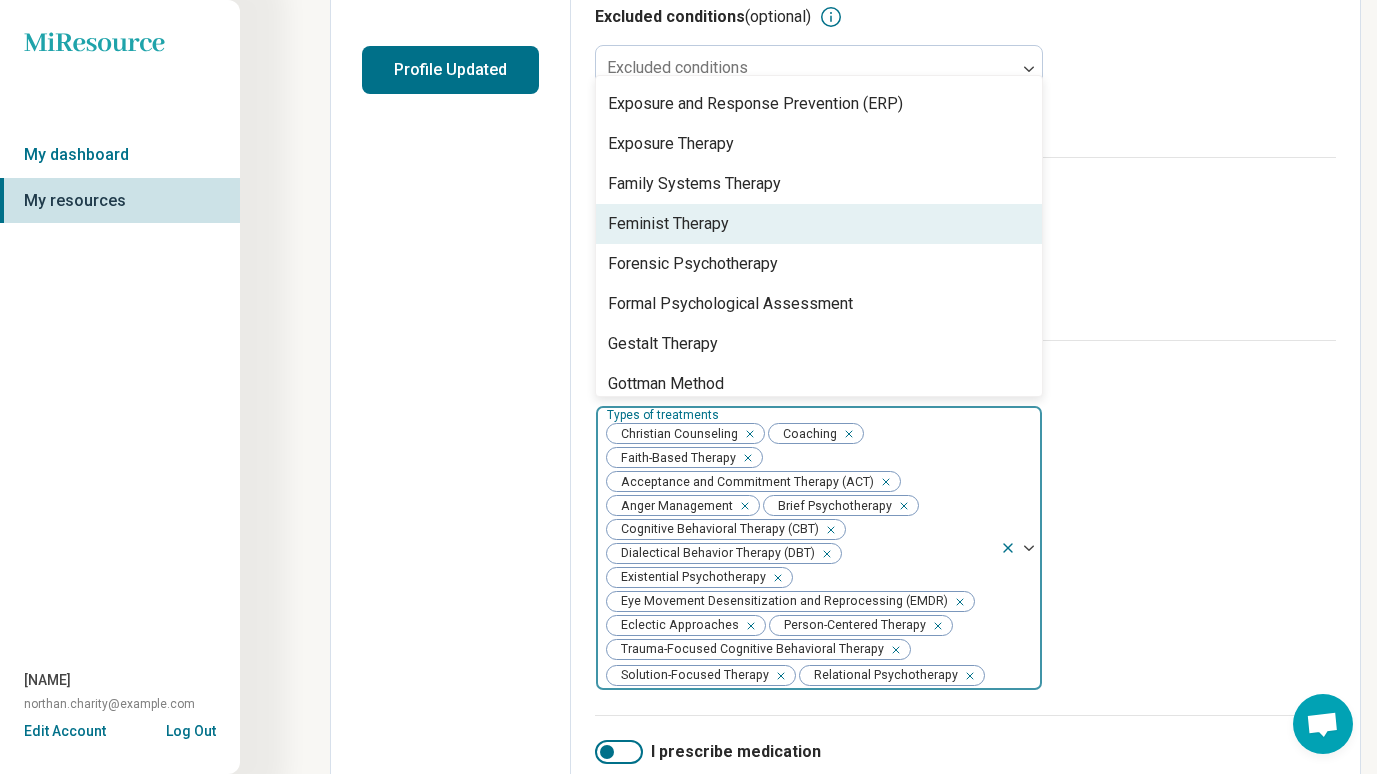 scroll, scrollTop: 1223, scrollLeft: 0, axis: vertical 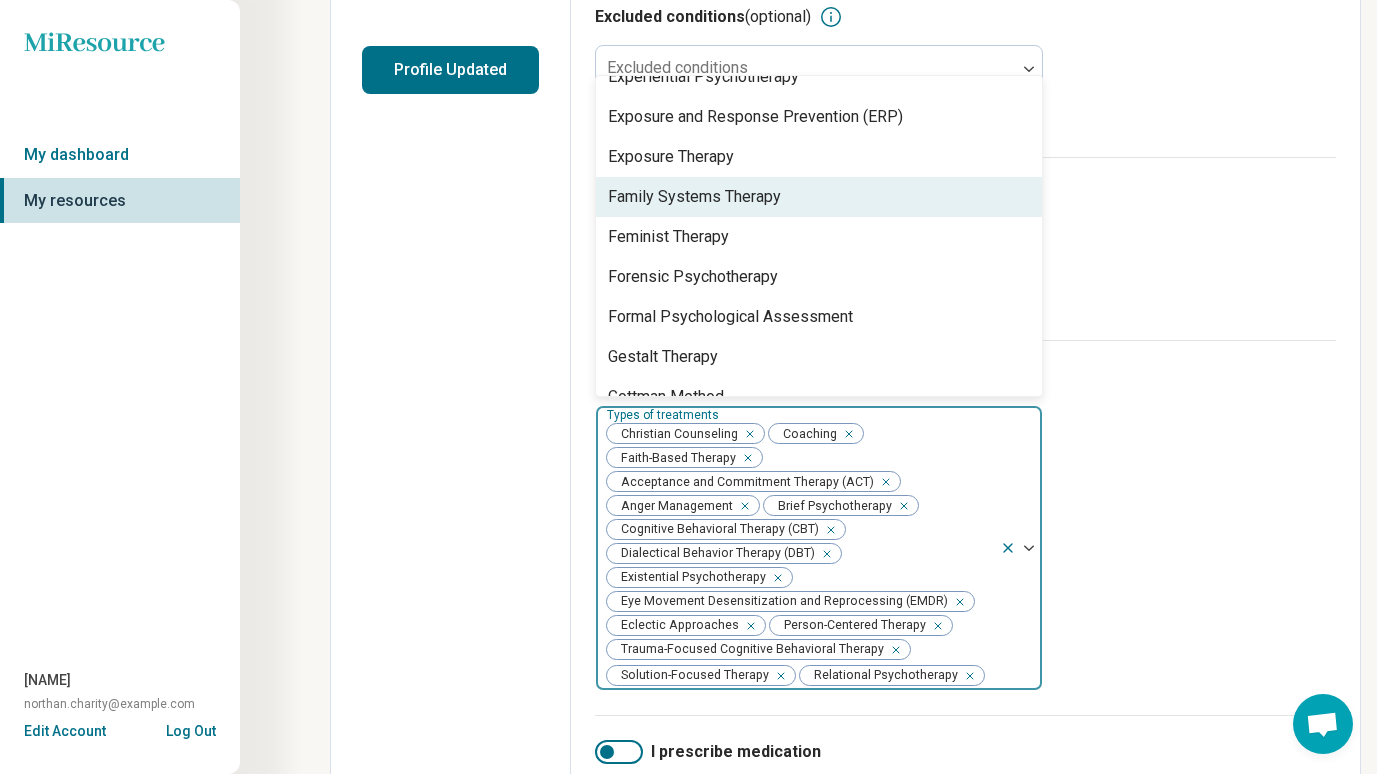 click on "Family Systems Therapy" at bounding box center [694, 197] 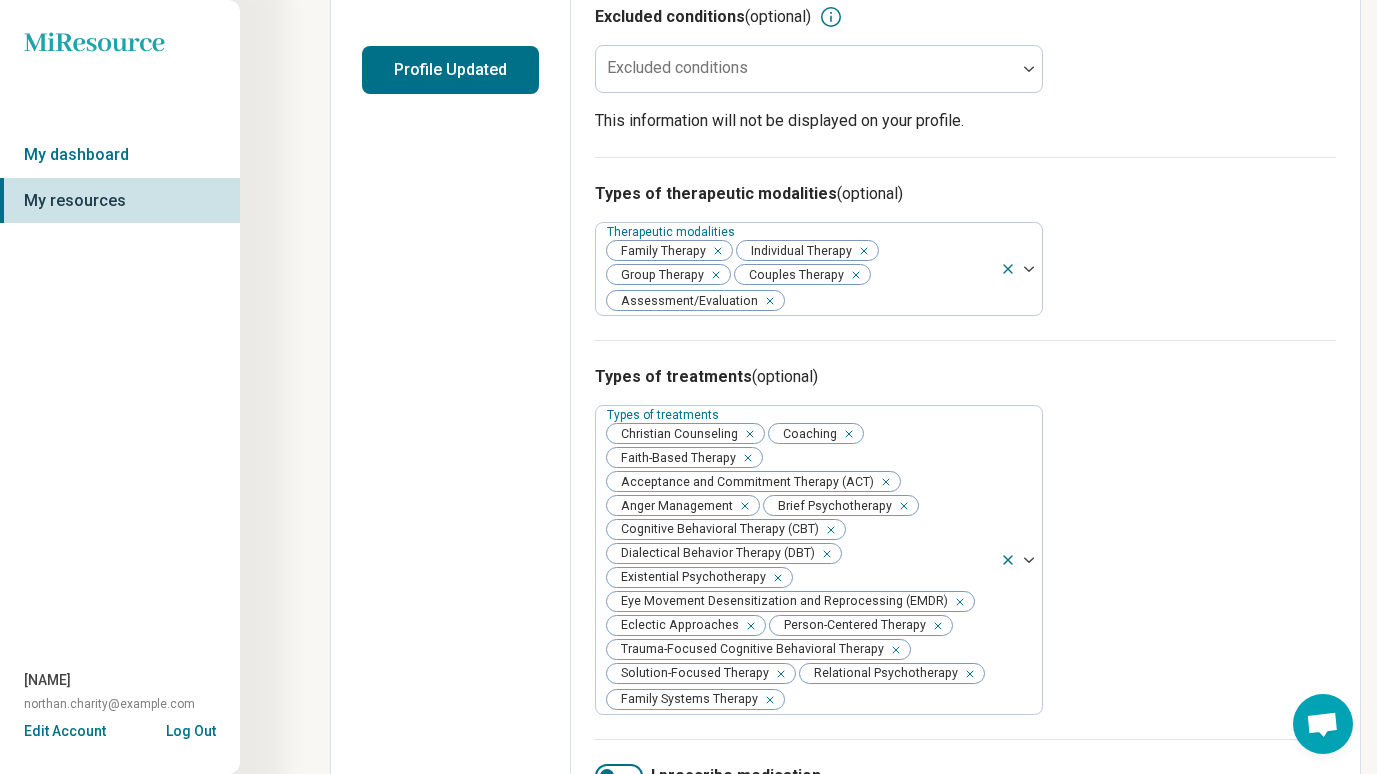 click on "This information will not be displayed on your profile." at bounding box center (965, 121) 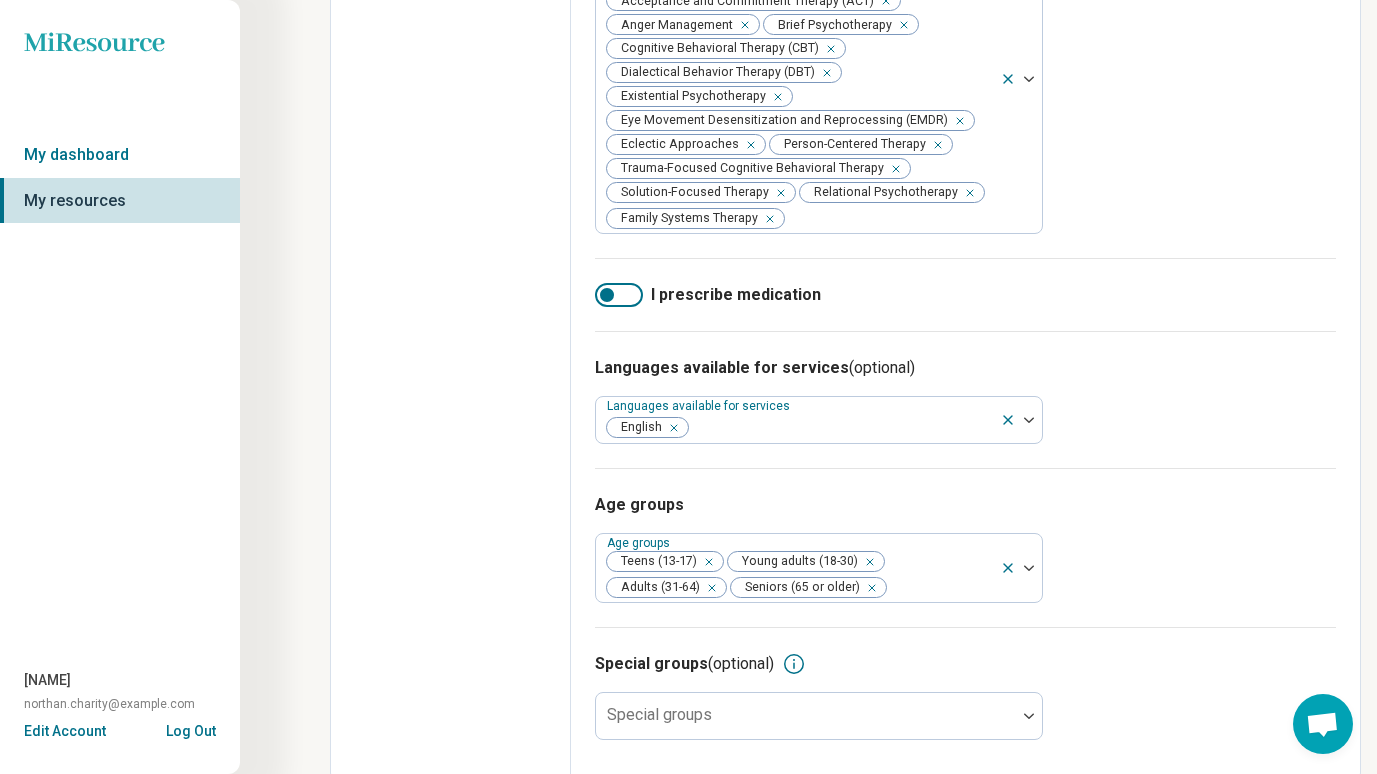 scroll, scrollTop: 1010, scrollLeft: 0, axis: vertical 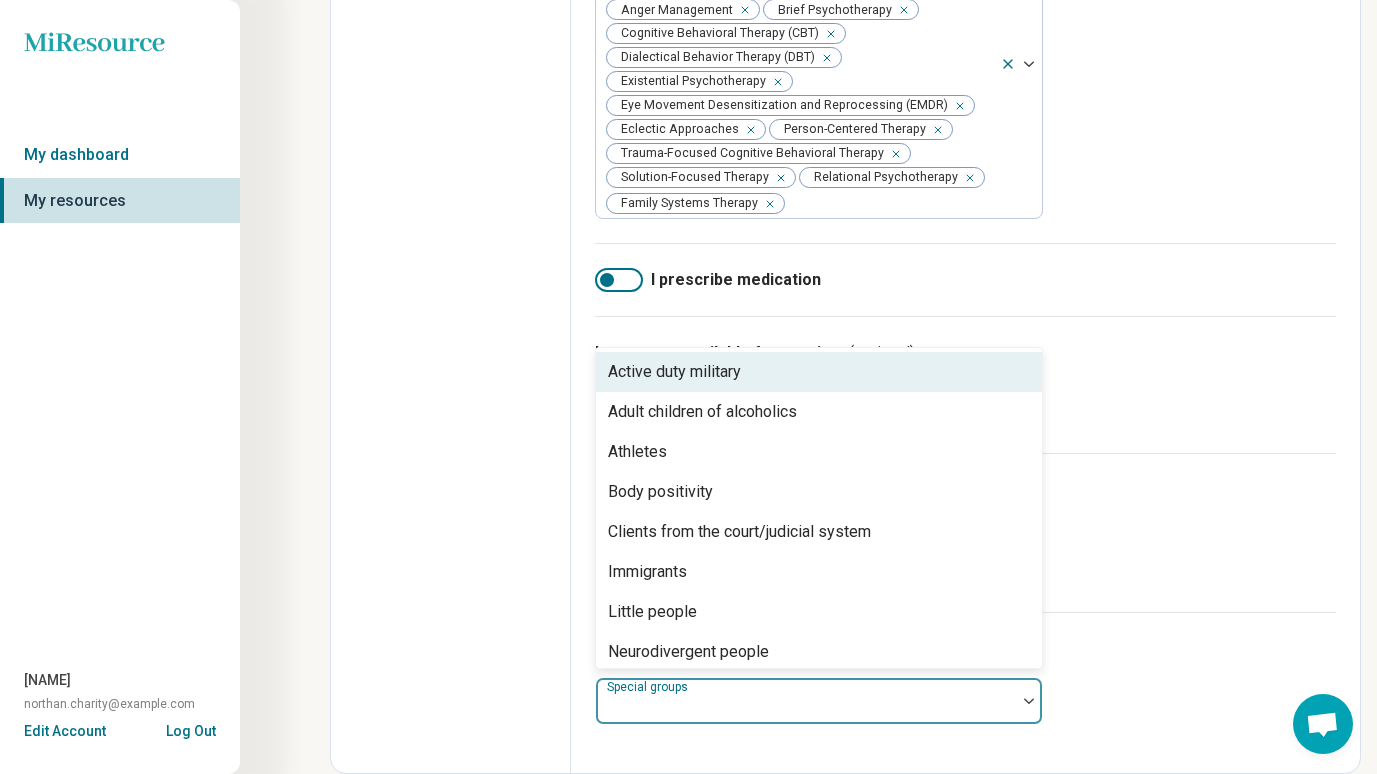 click at bounding box center (806, 709) 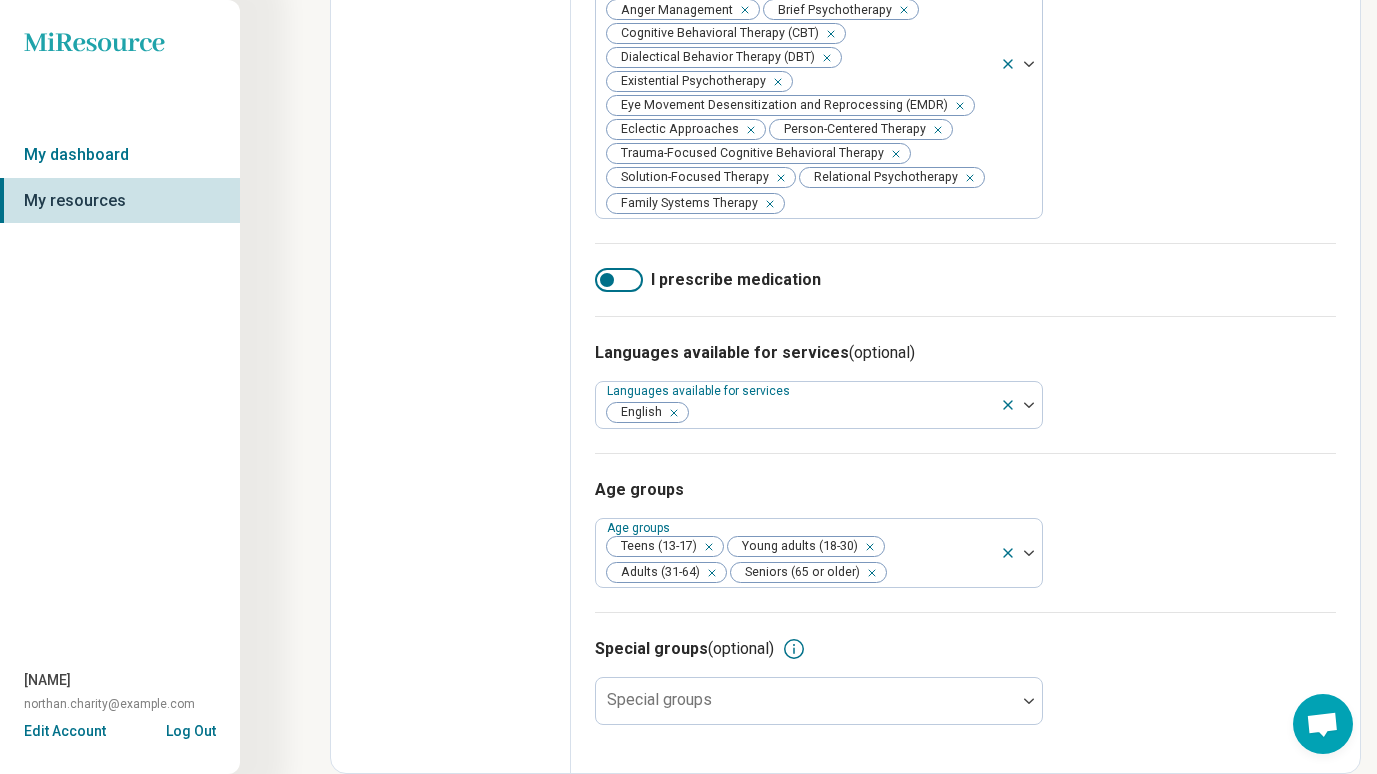 click on "Languages available for services  (optional) Languages available for services English" at bounding box center [965, 384] 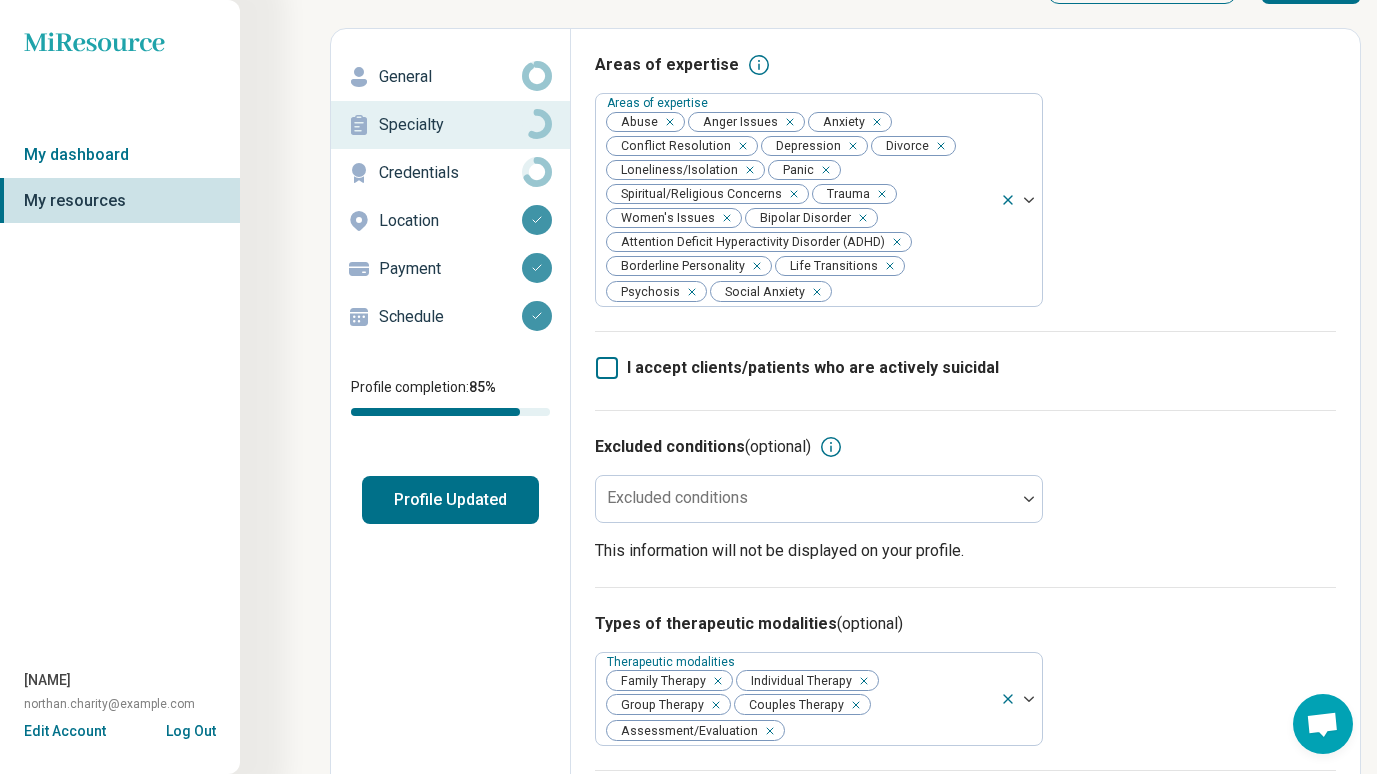 scroll, scrollTop: 0, scrollLeft: 0, axis: both 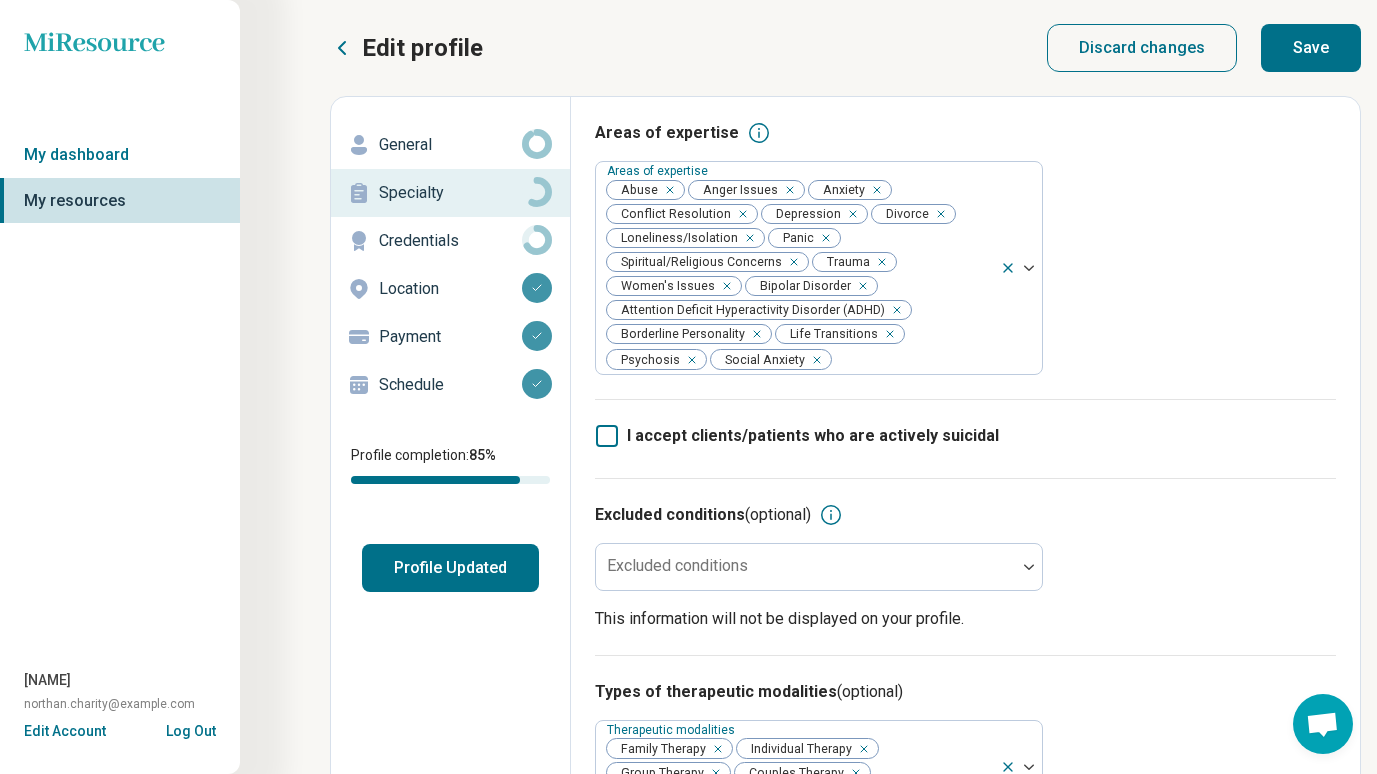 click on "Save" at bounding box center (1311, 48) 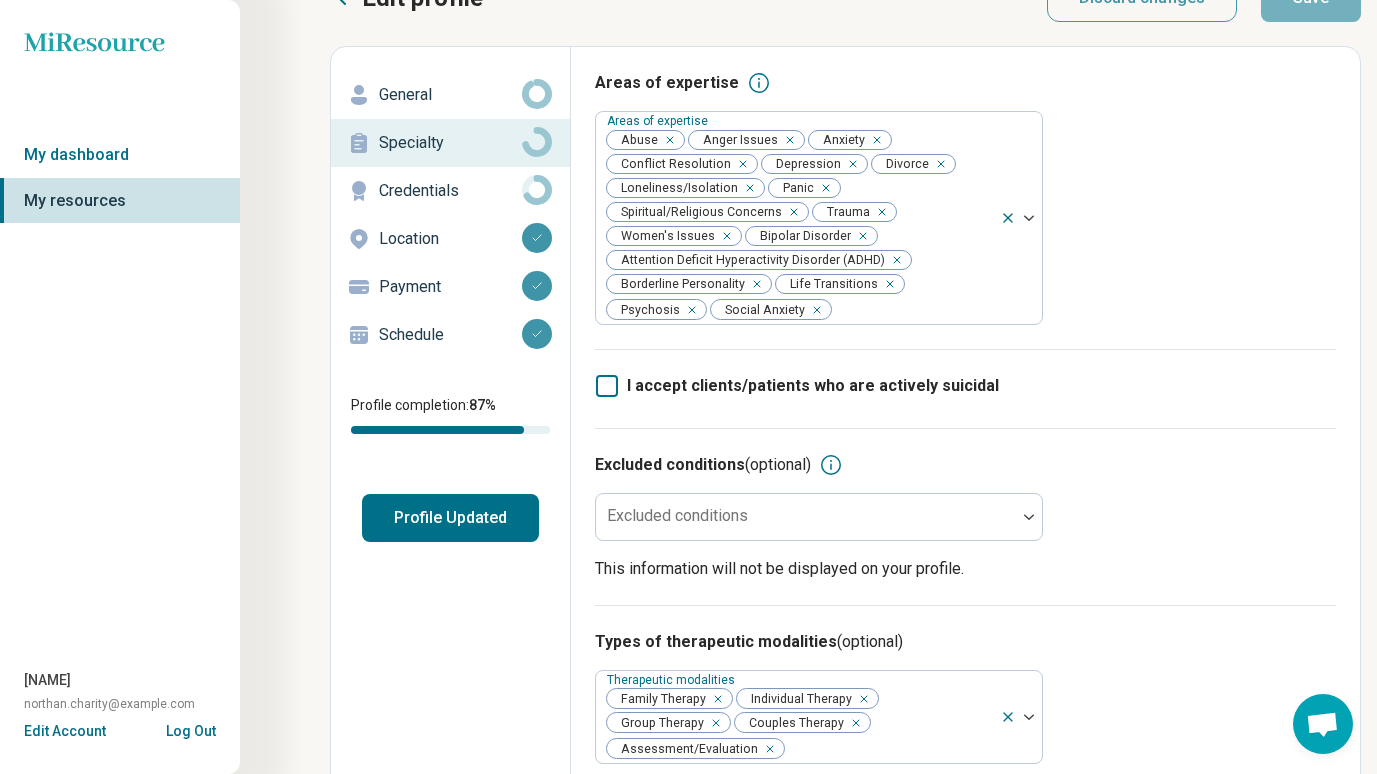 scroll, scrollTop: 0, scrollLeft: 0, axis: both 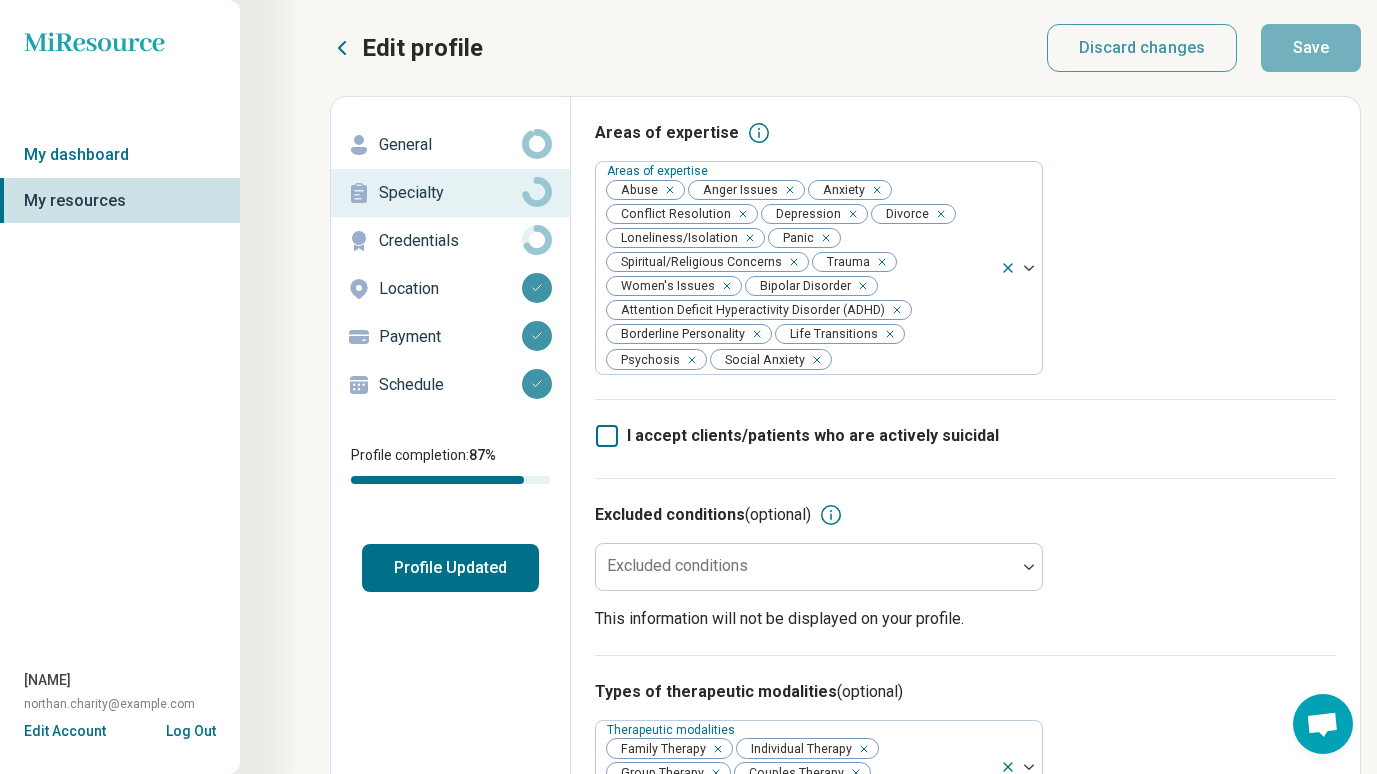 click on "Credentials" at bounding box center (450, 241) 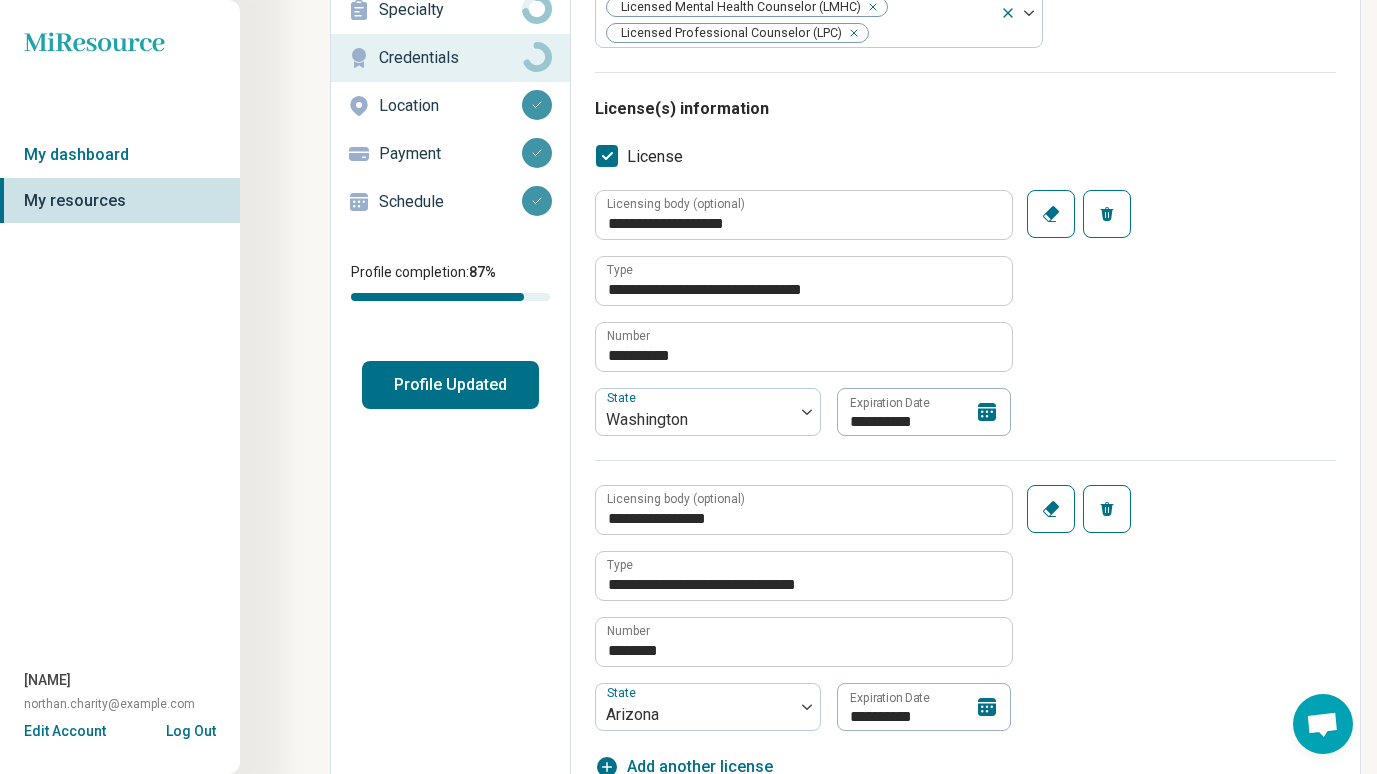 scroll, scrollTop: 0, scrollLeft: 0, axis: both 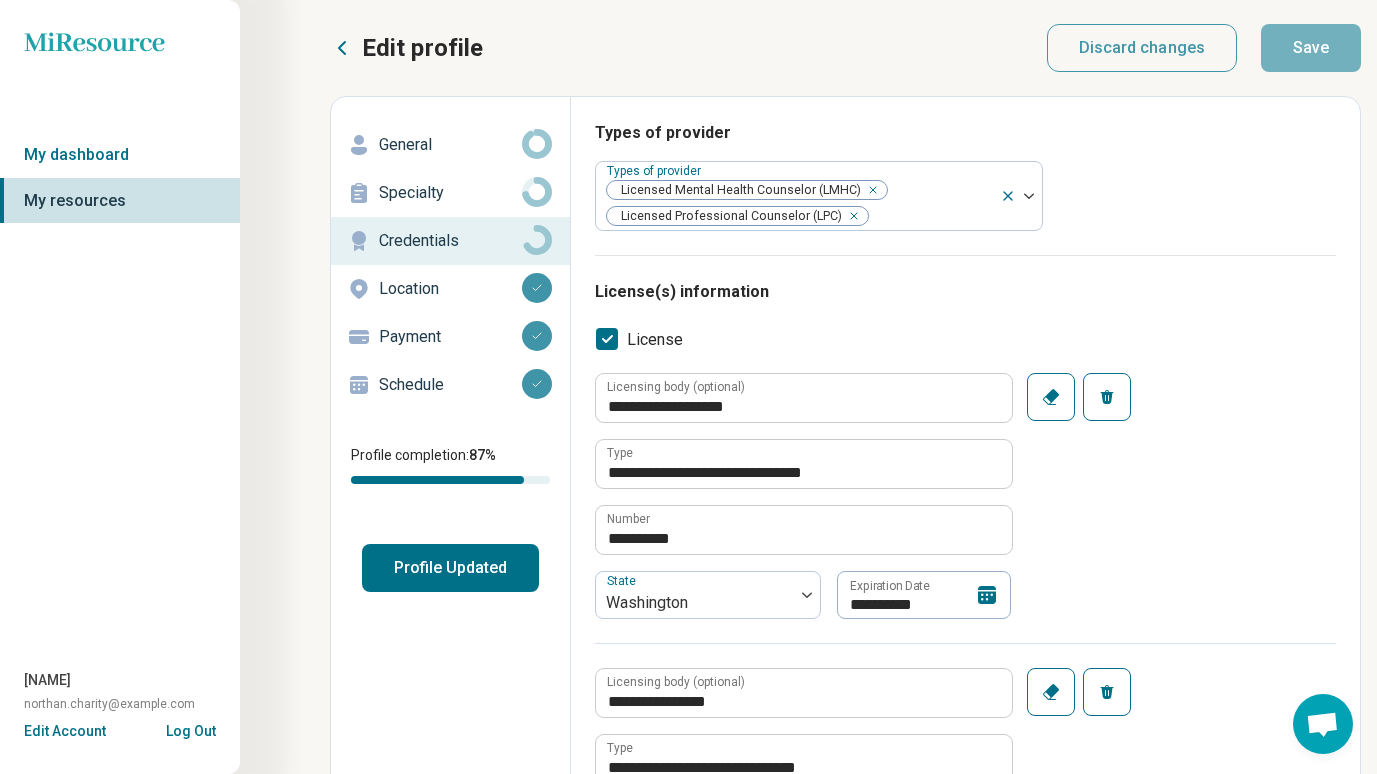 click on "General" at bounding box center [450, 145] 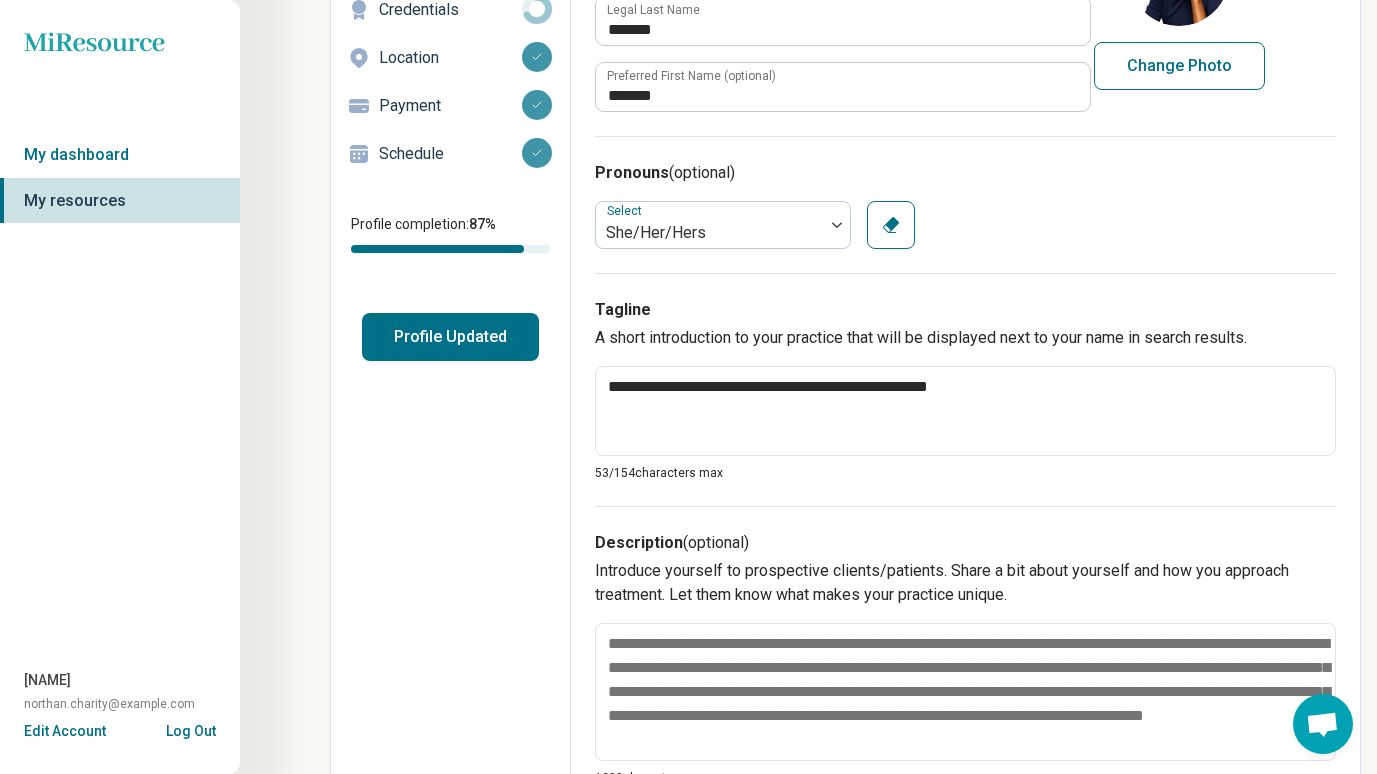 scroll, scrollTop: 0, scrollLeft: 0, axis: both 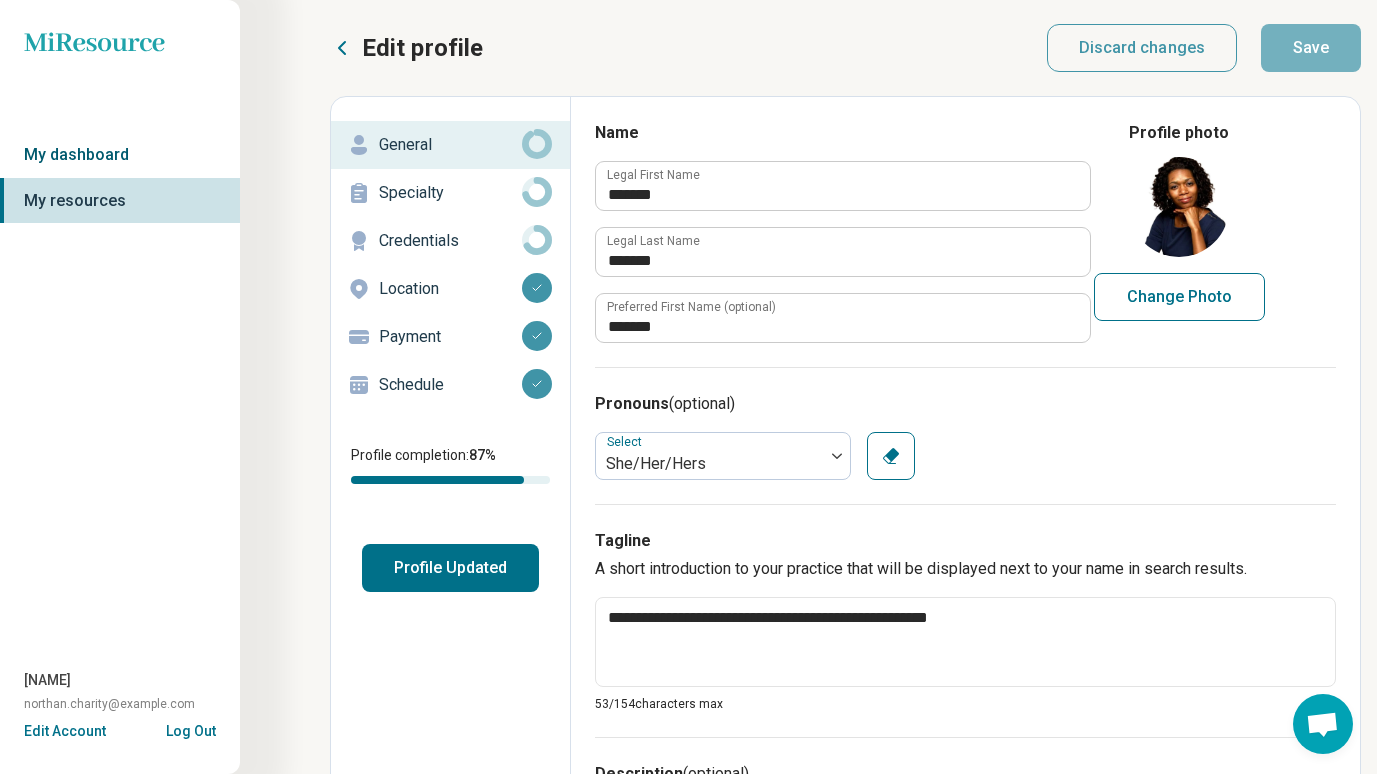 click on "My dashboard" at bounding box center (120, 155) 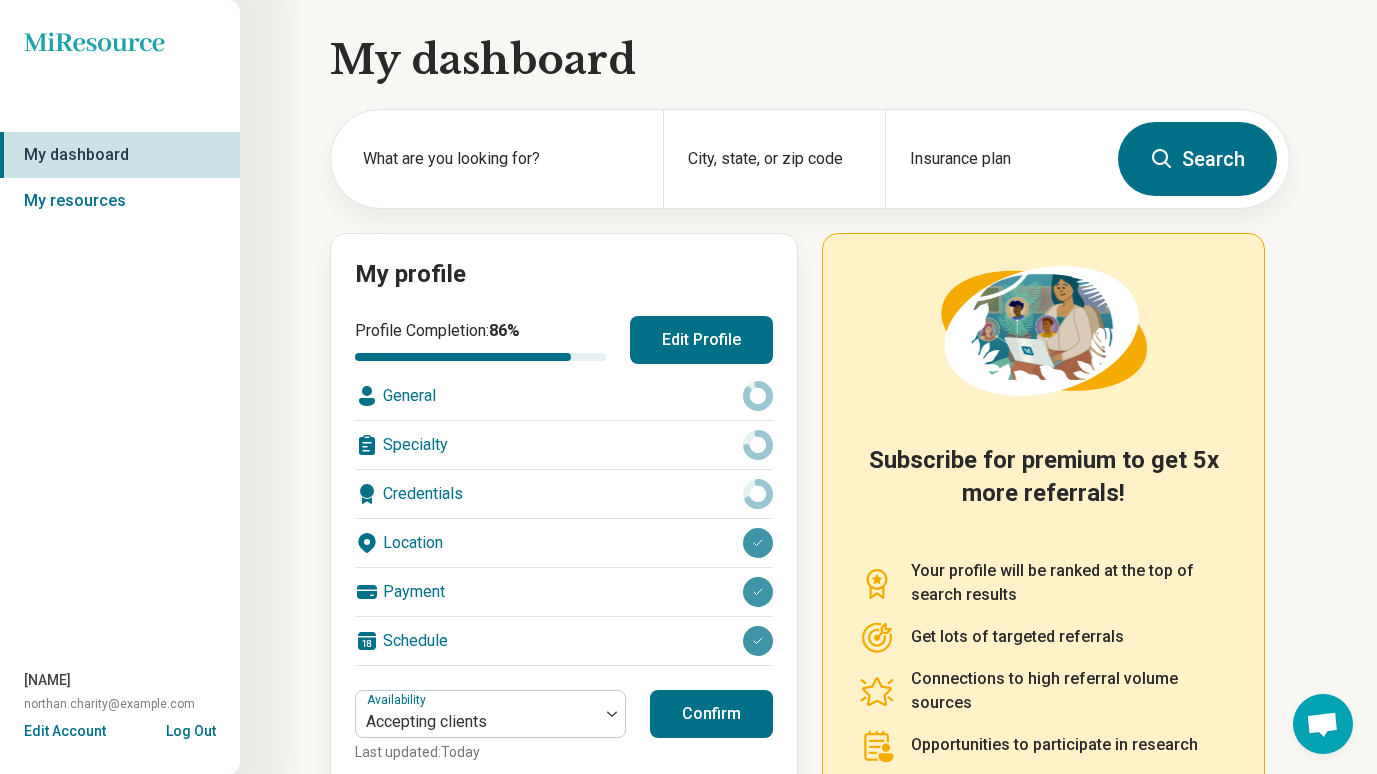 click on "Credentials" at bounding box center (564, 494) 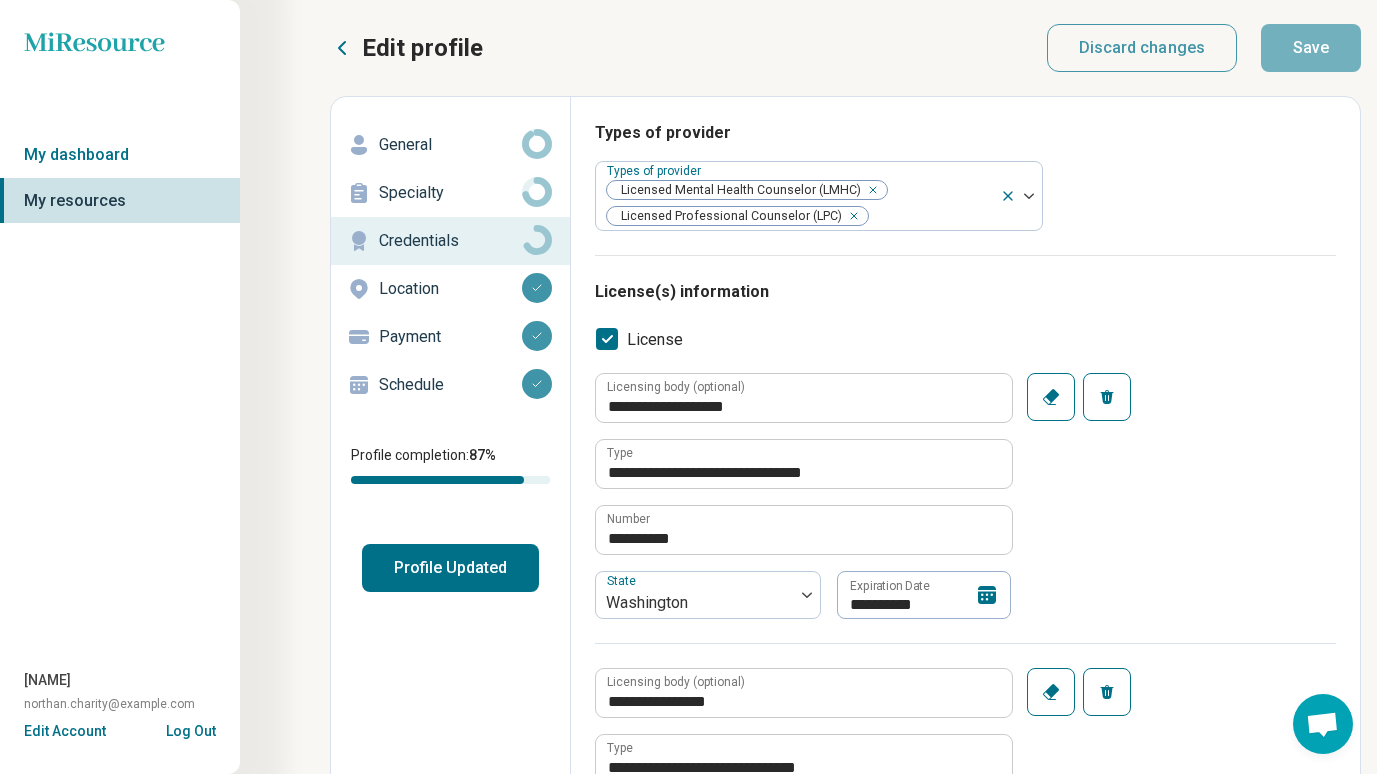 type on "*" 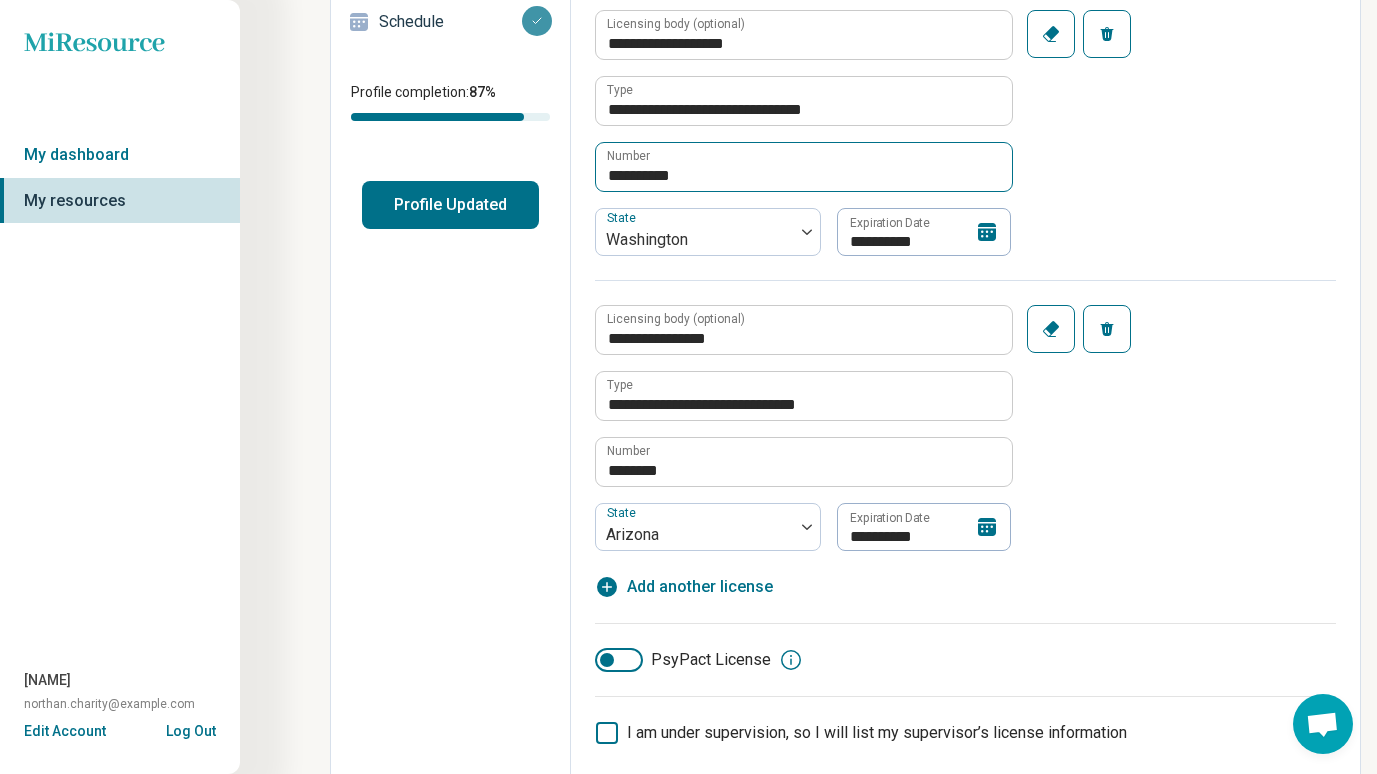 scroll, scrollTop: 0, scrollLeft: 0, axis: both 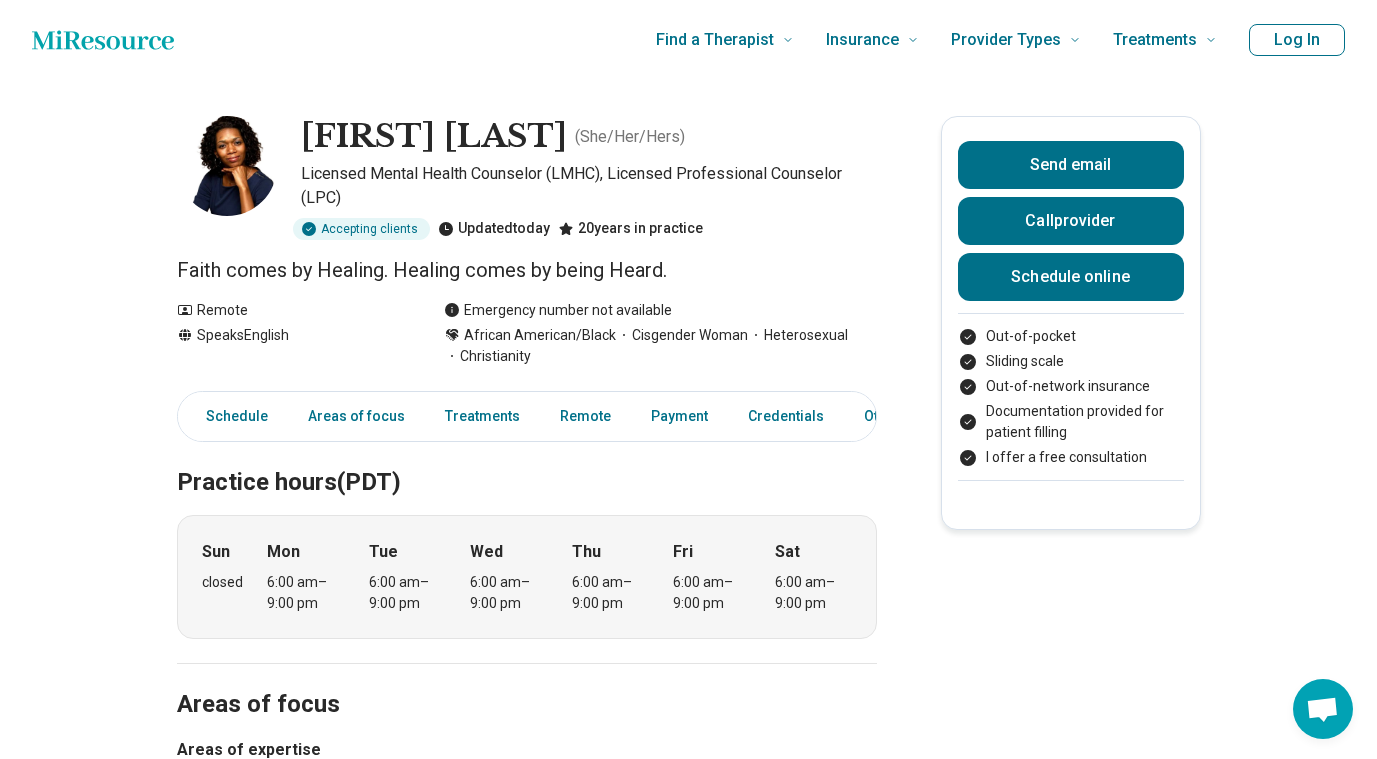 click on "Log In" at bounding box center [1297, 40] 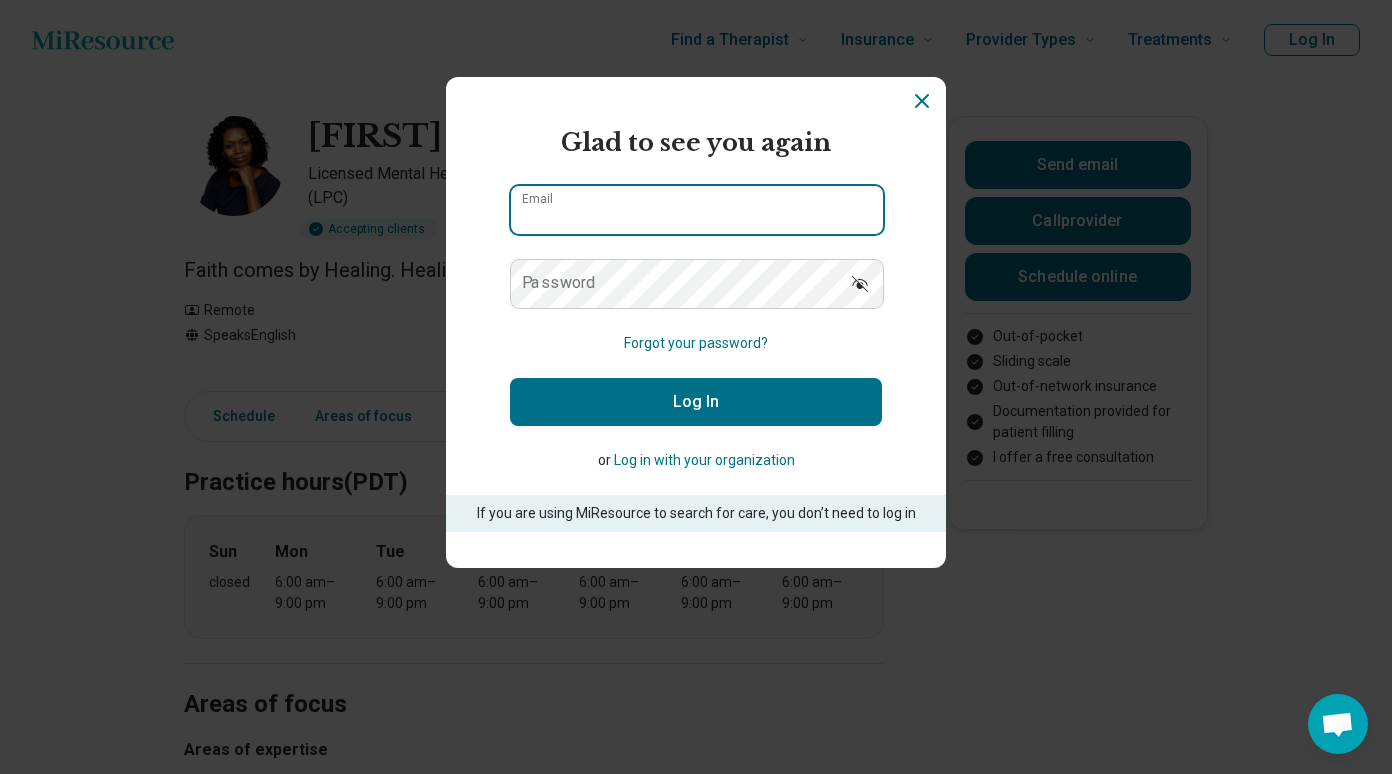 type on "**********" 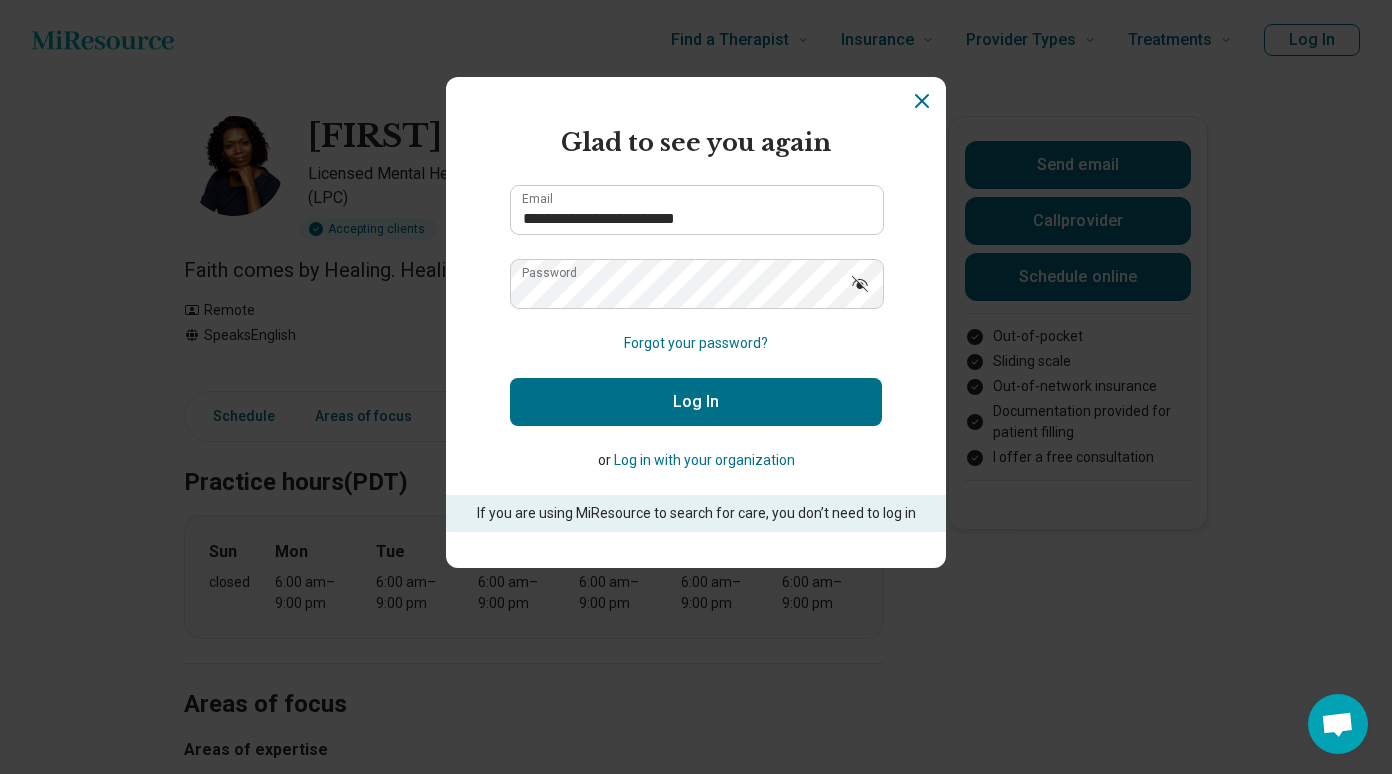 click on "Log In" at bounding box center [696, 402] 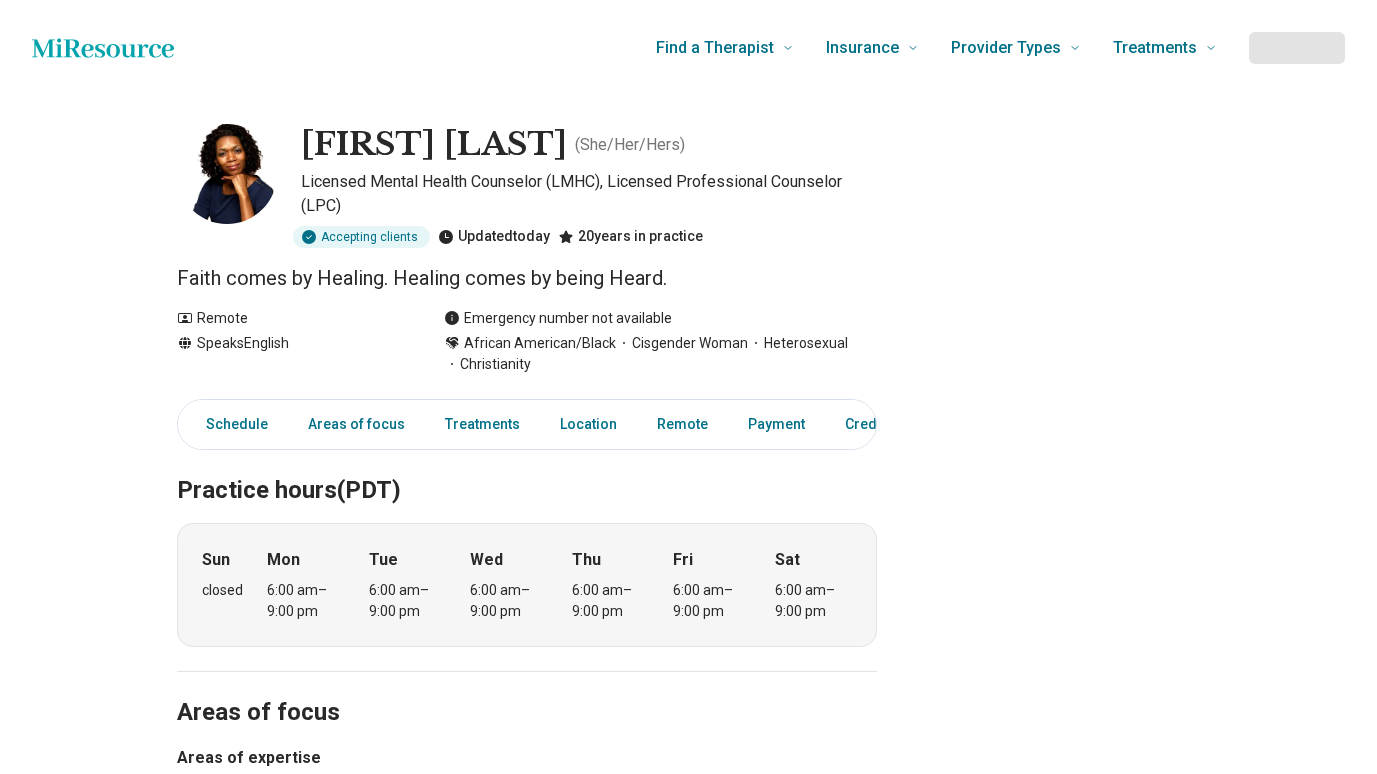 scroll, scrollTop: 0, scrollLeft: 0, axis: both 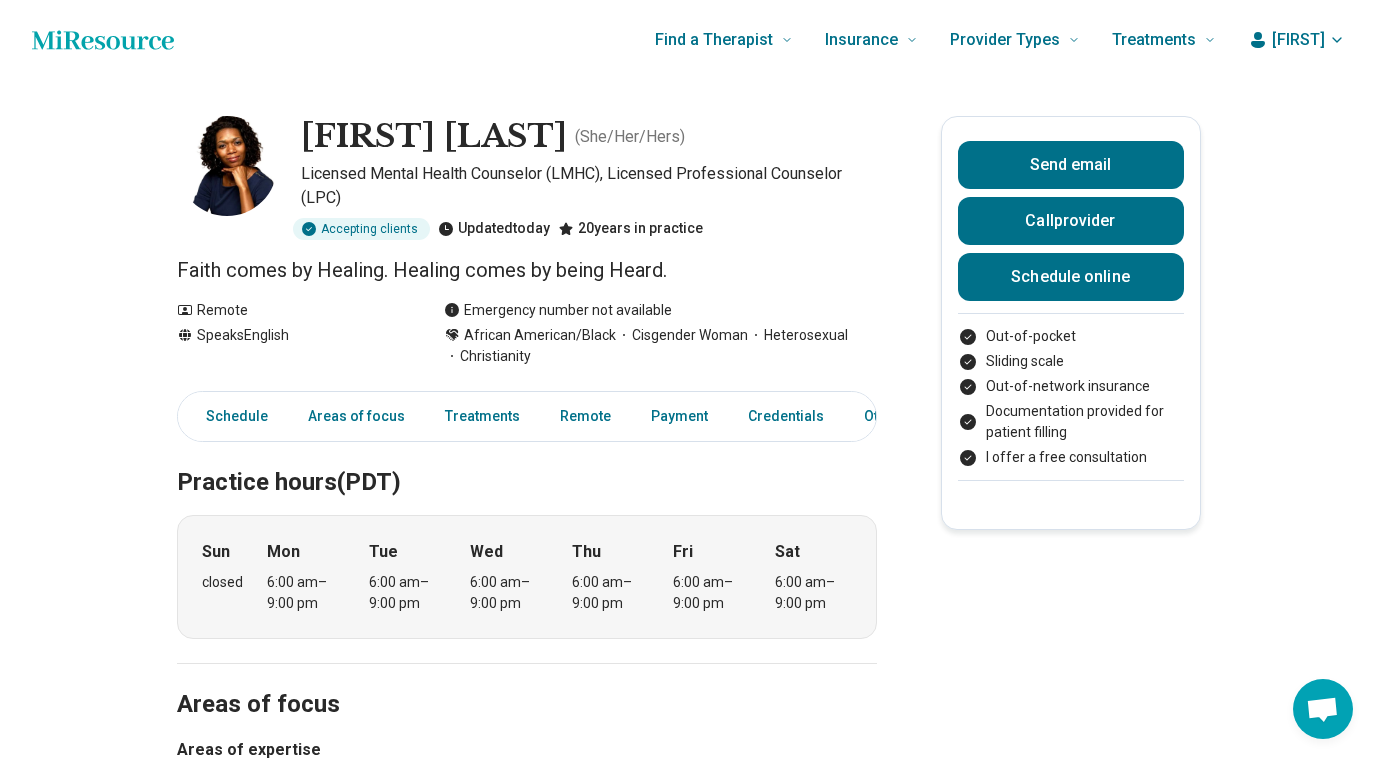 click on "[NAME]" at bounding box center [1296, 40] 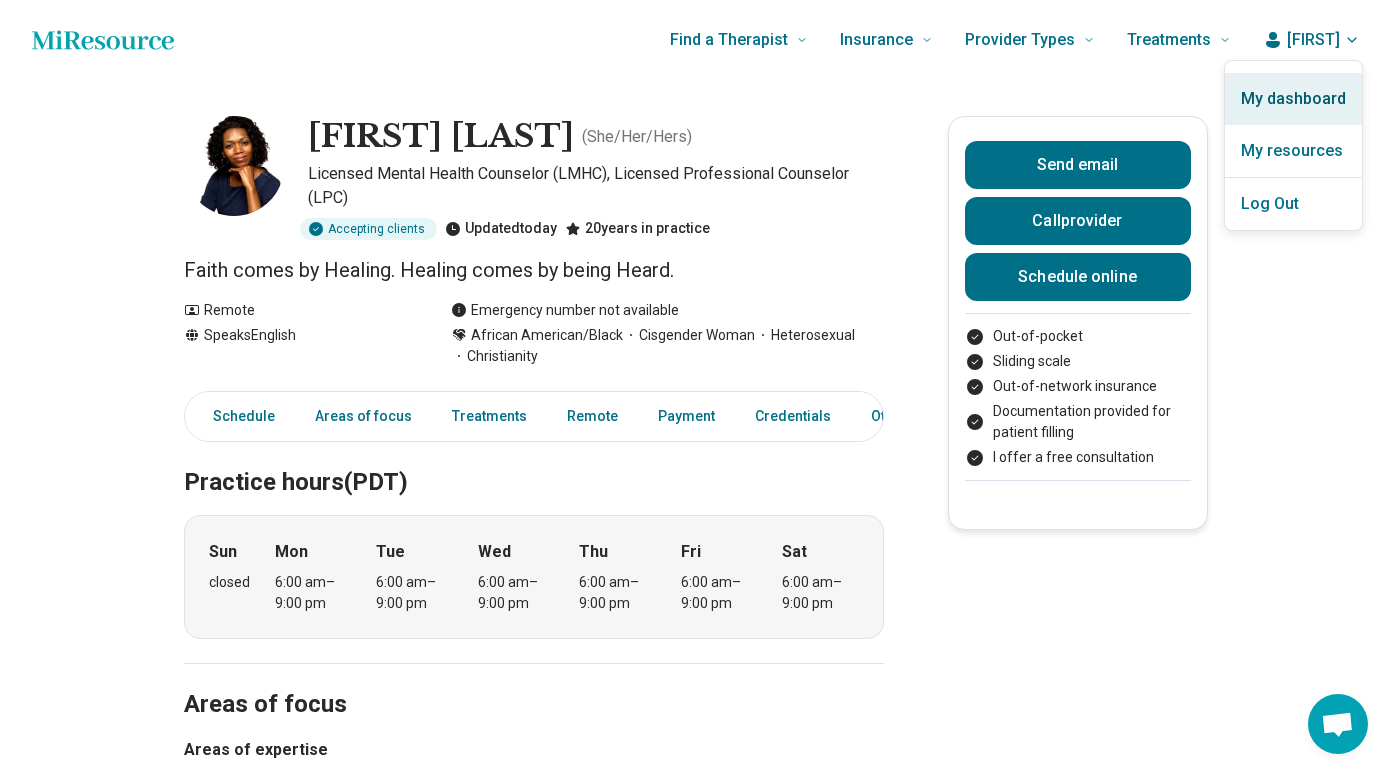 click on "My dashboard" at bounding box center (1293, 99) 